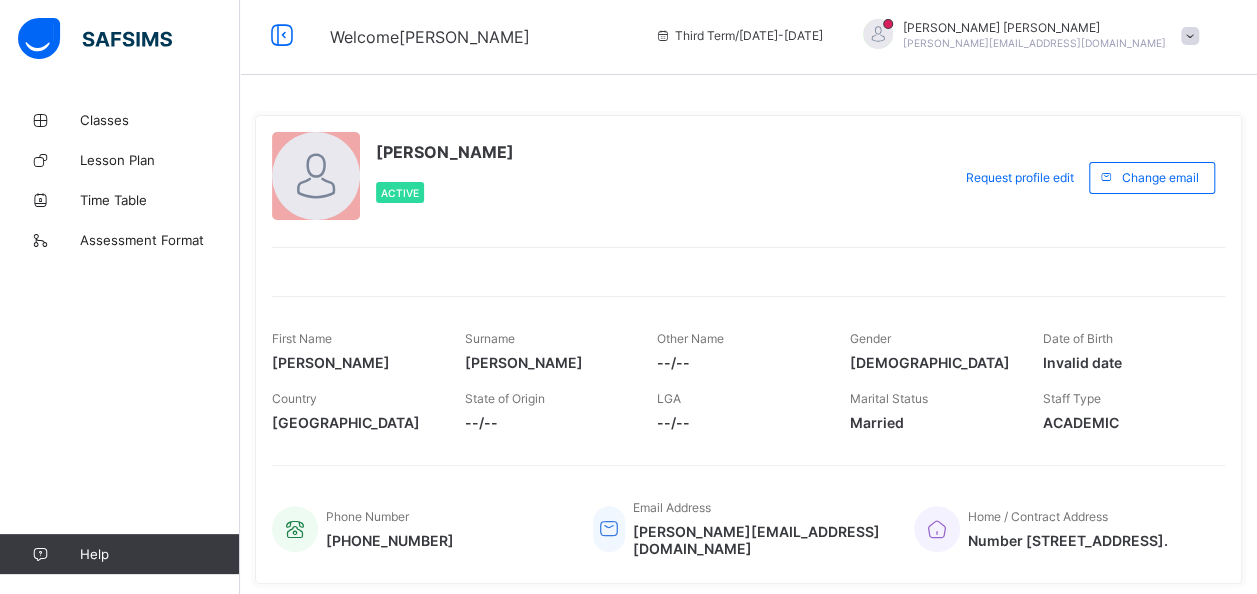 scroll, scrollTop: 0, scrollLeft: 0, axis: both 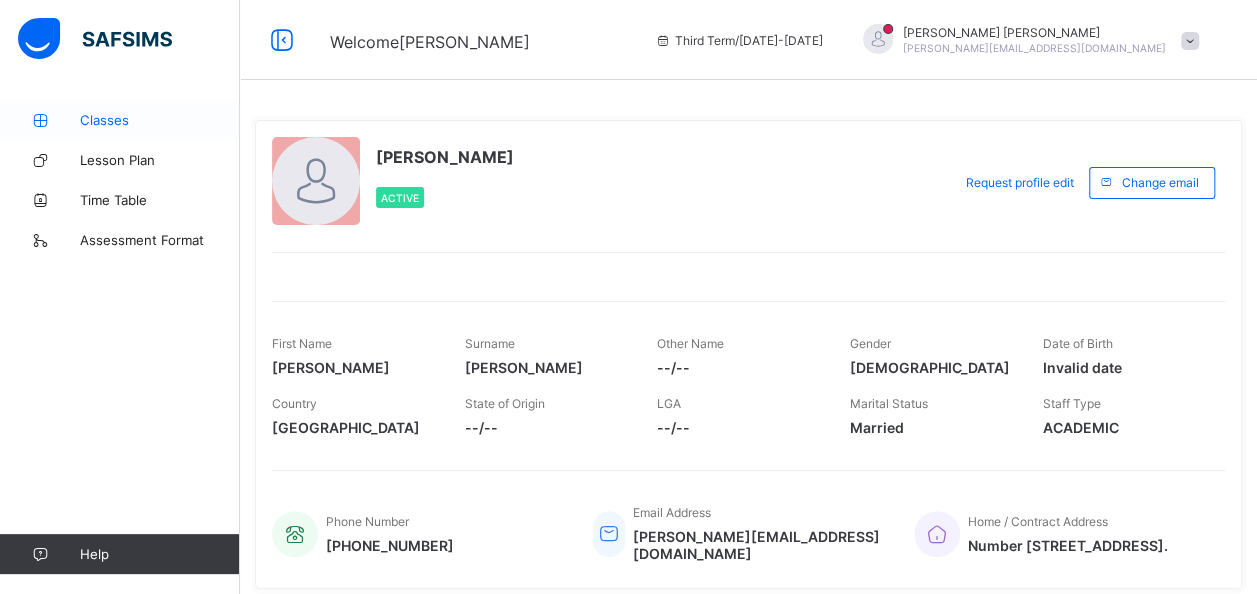 click on "Classes" at bounding box center [160, 120] 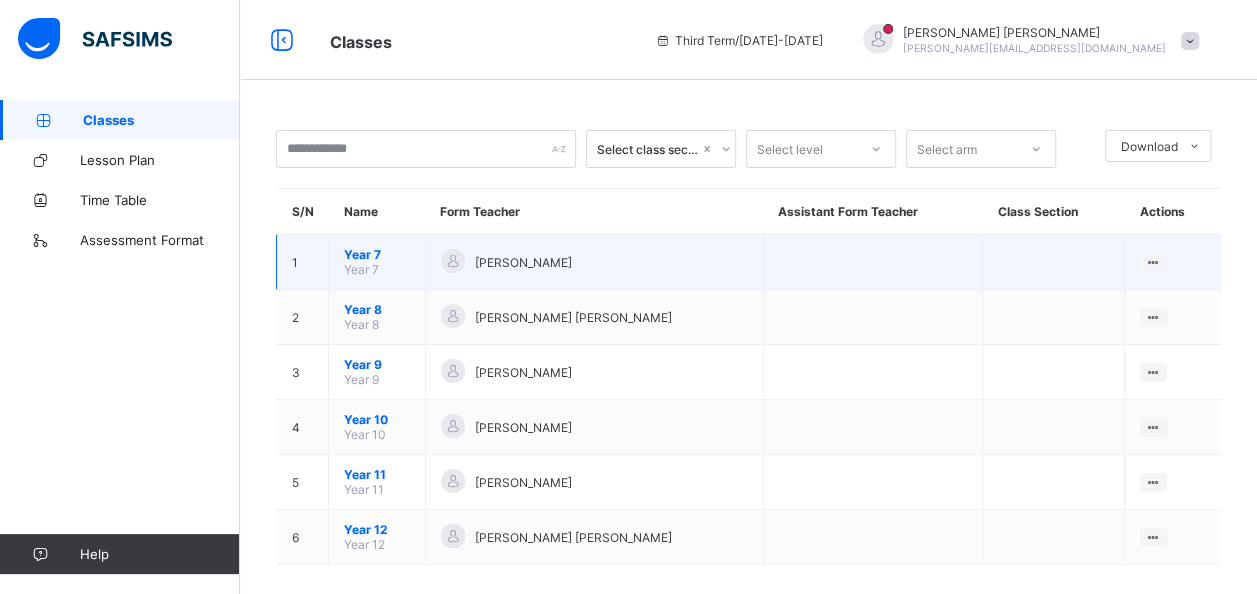click on "[PERSON_NAME]" at bounding box center (594, 262) 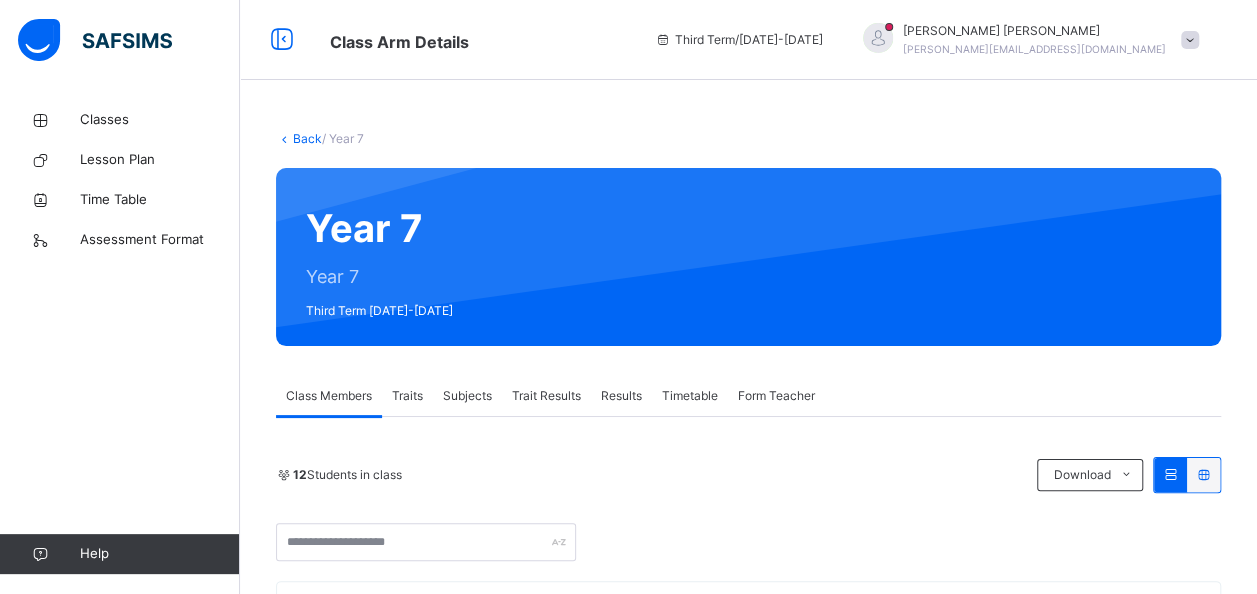 click on "Subjects" at bounding box center (467, 396) 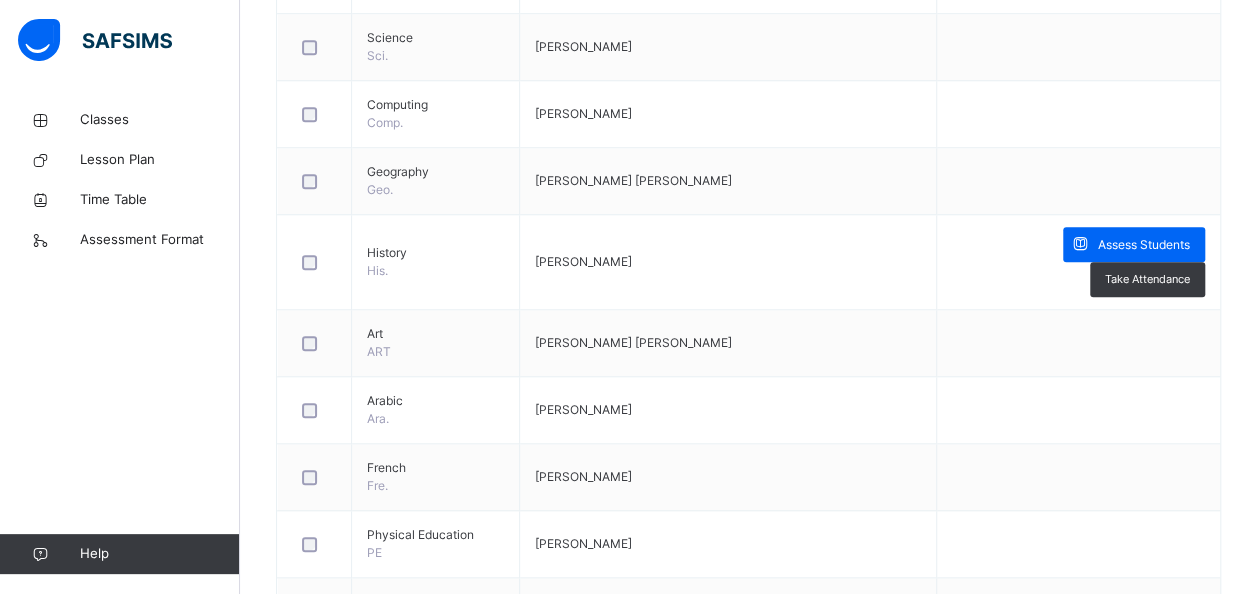 scroll, scrollTop: 720, scrollLeft: 0, axis: vertical 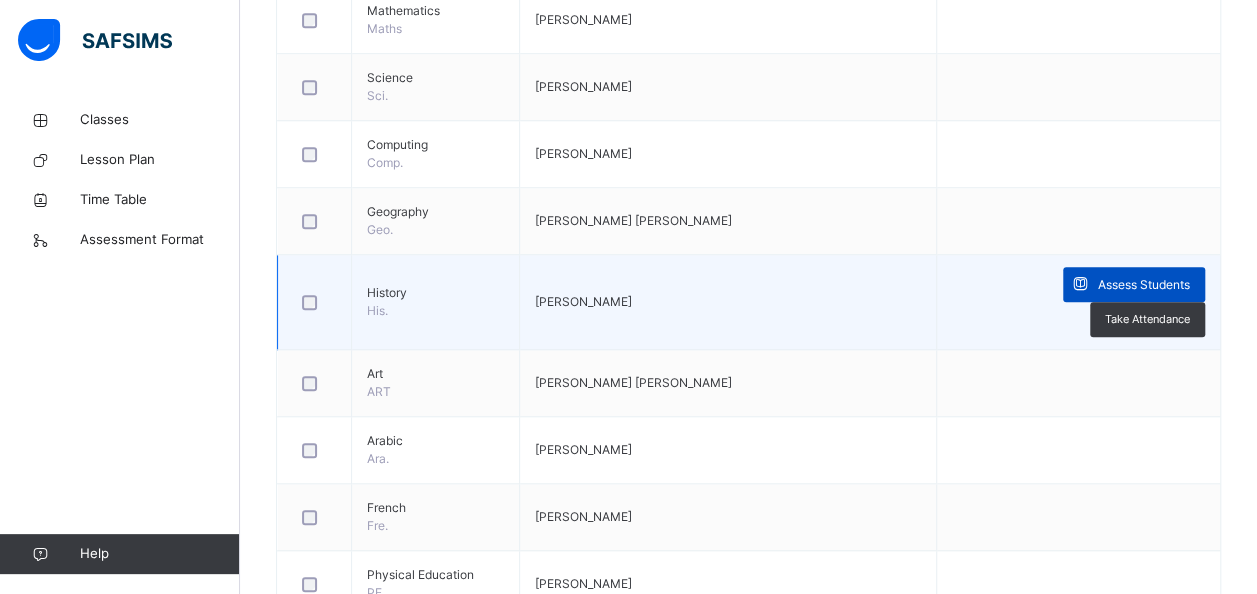 click on "Assess Students" at bounding box center [1144, 285] 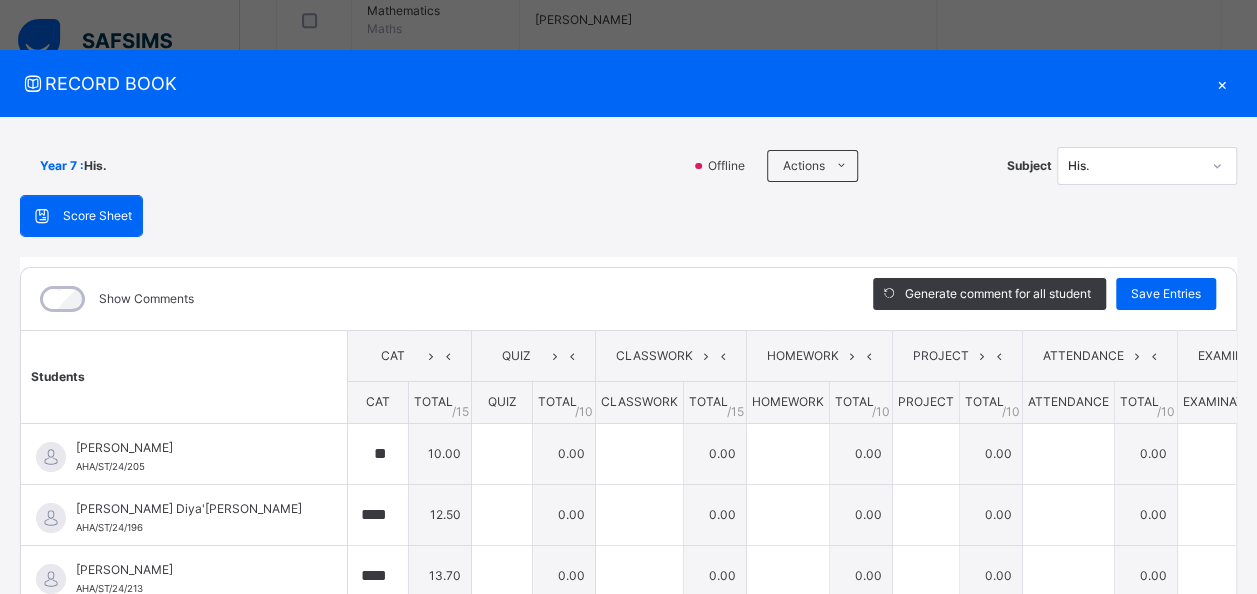 type on "**" 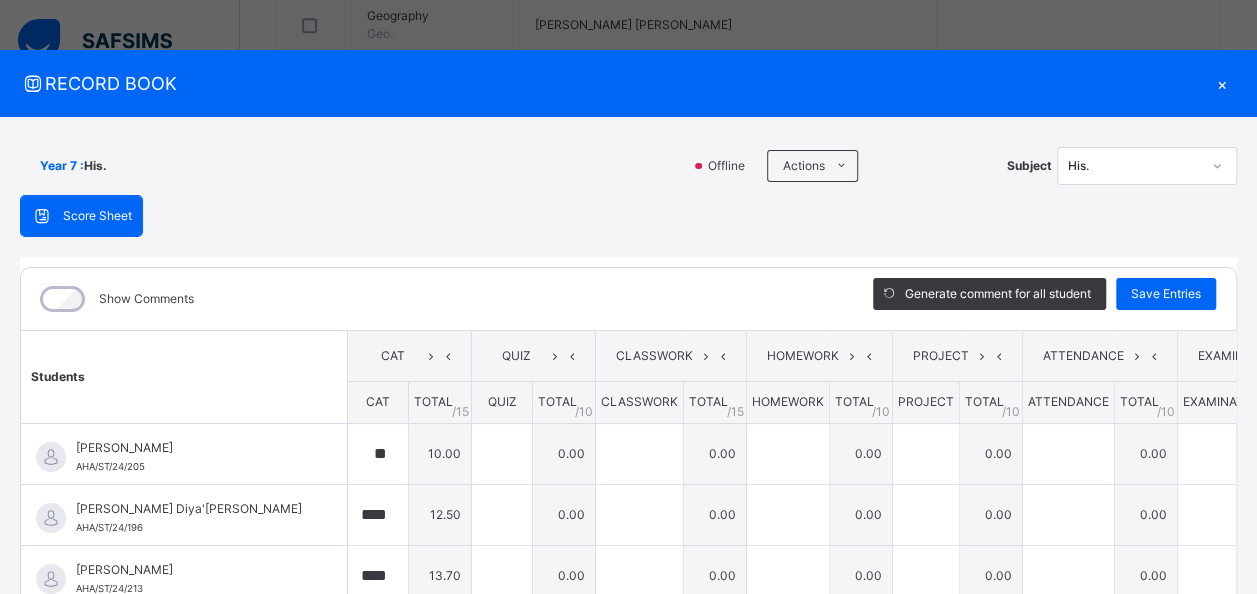 scroll, scrollTop: 920, scrollLeft: 0, axis: vertical 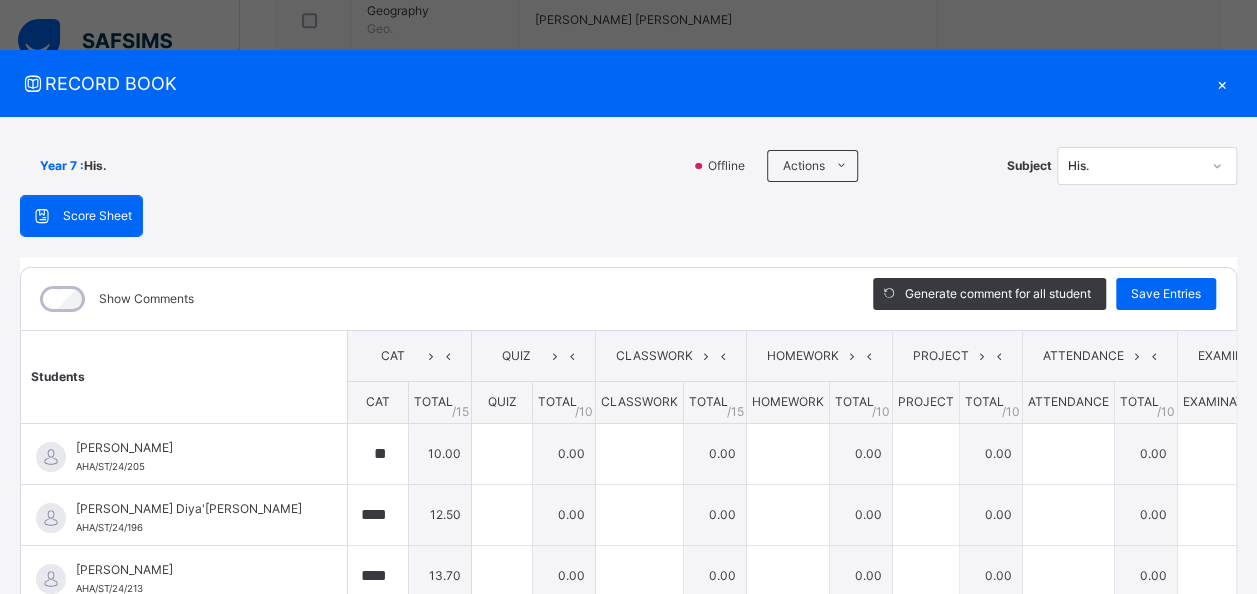 click on "Year 7   :   His. Offline Actions  Download Empty Score Sheet  Upload/map score sheet Subject  His." at bounding box center (628, 166) 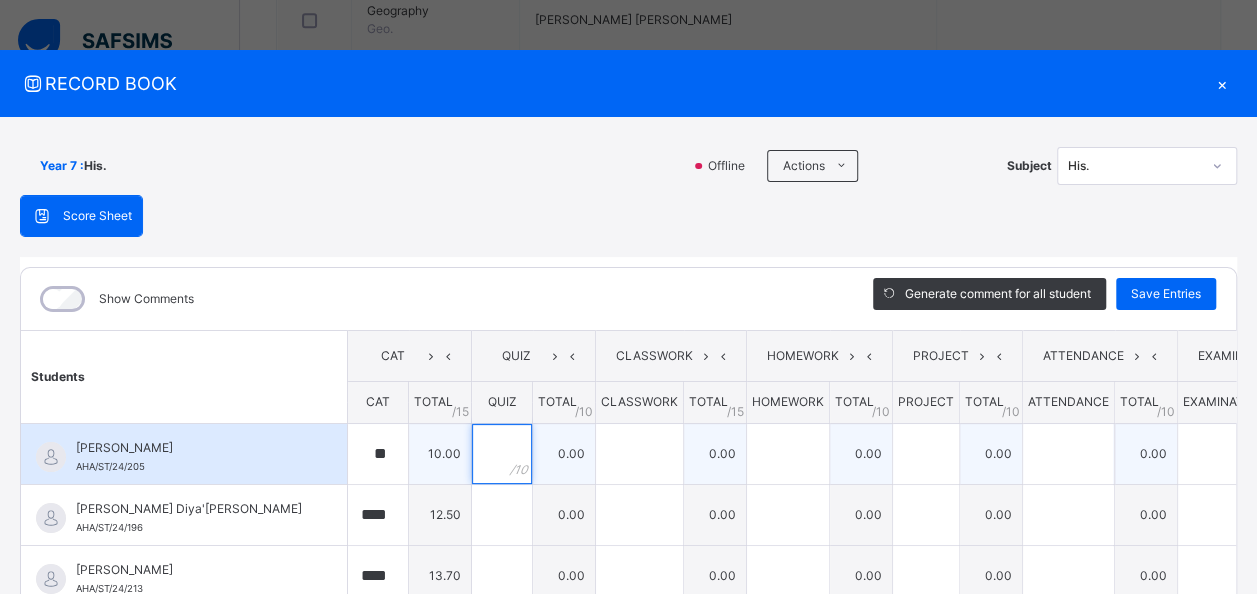 click at bounding box center (502, 454) 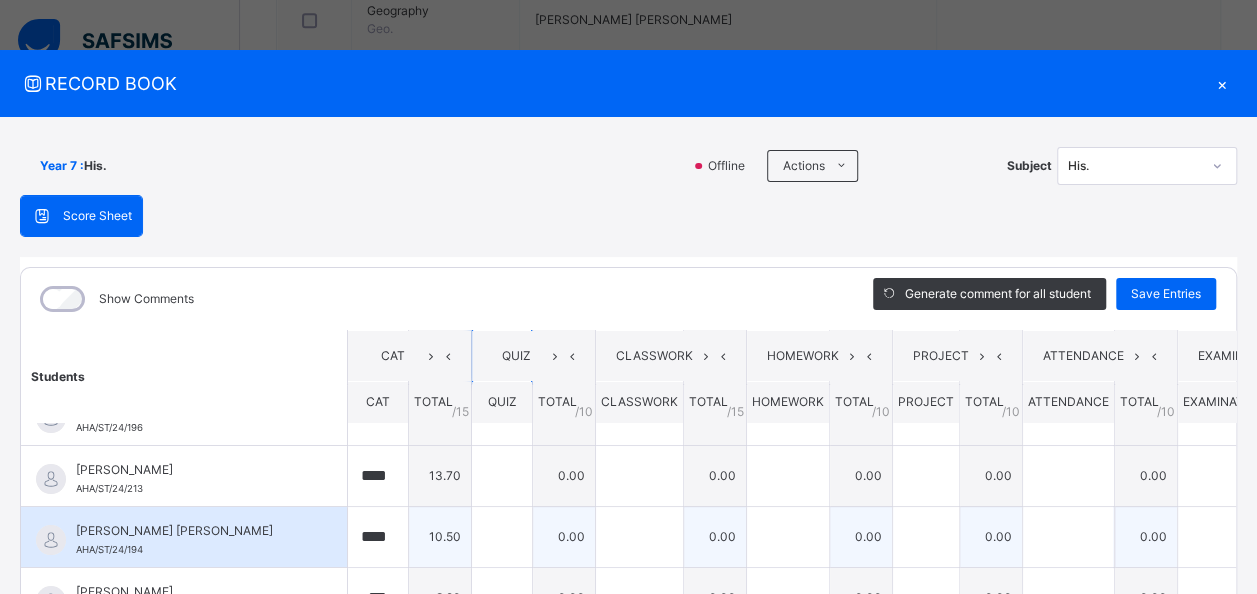 scroll, scrollTop: 0, scrollLeft: 0, axis: both 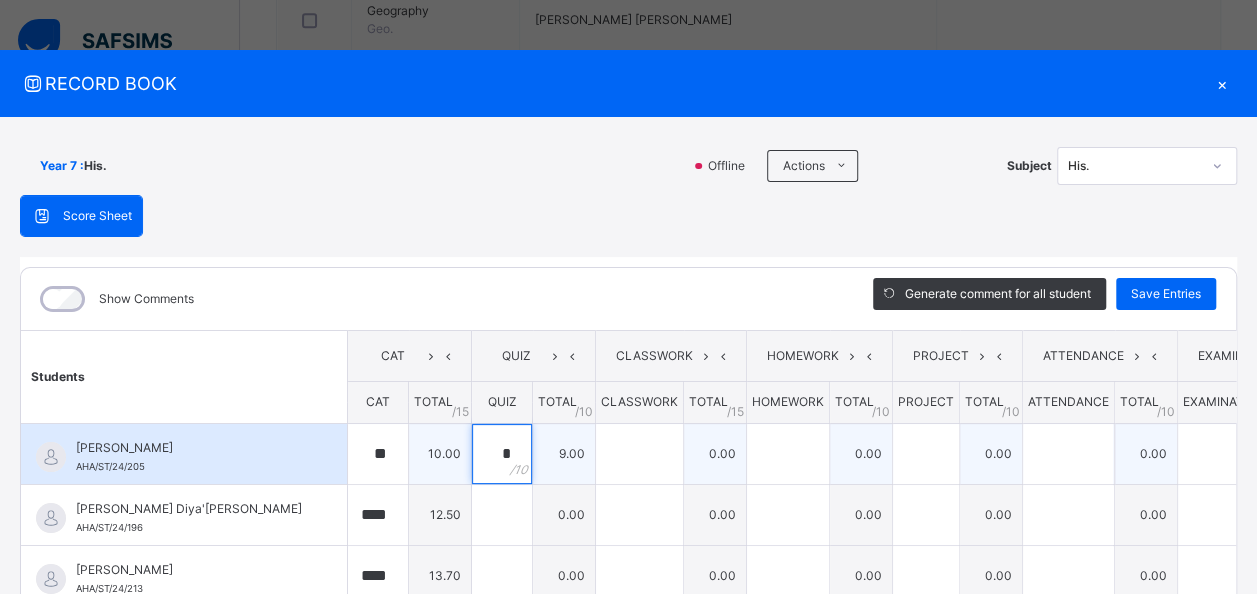 type on "*" 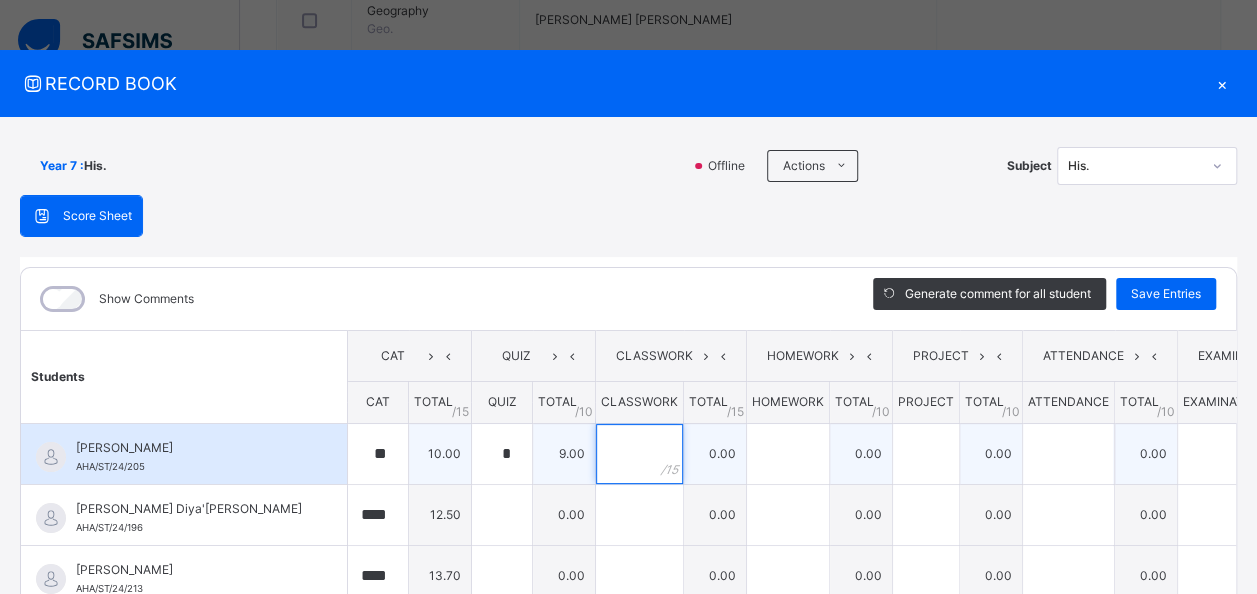 click at bounding box center (639, 454) 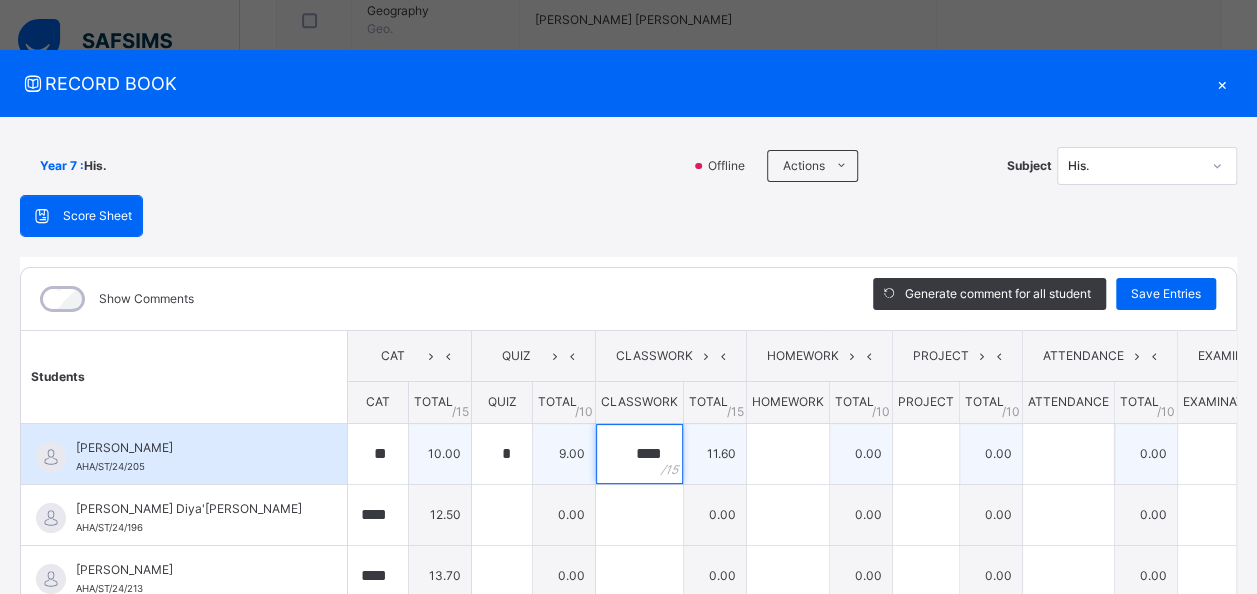 type on "****" 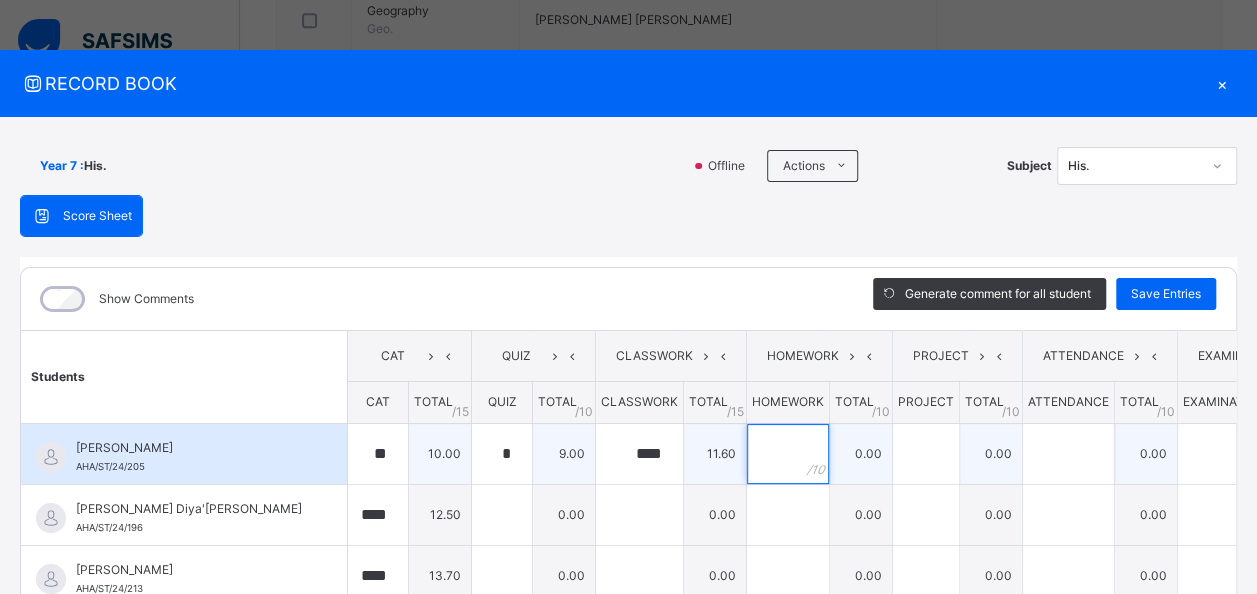 click at bounding box center [788, 454] 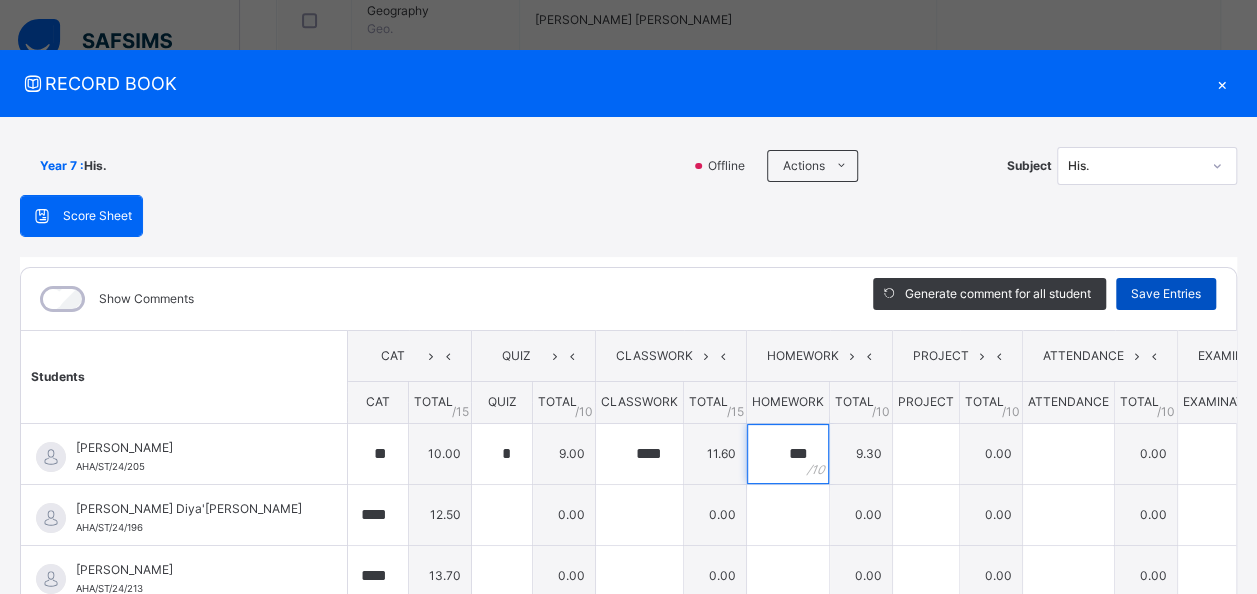 type on "***" 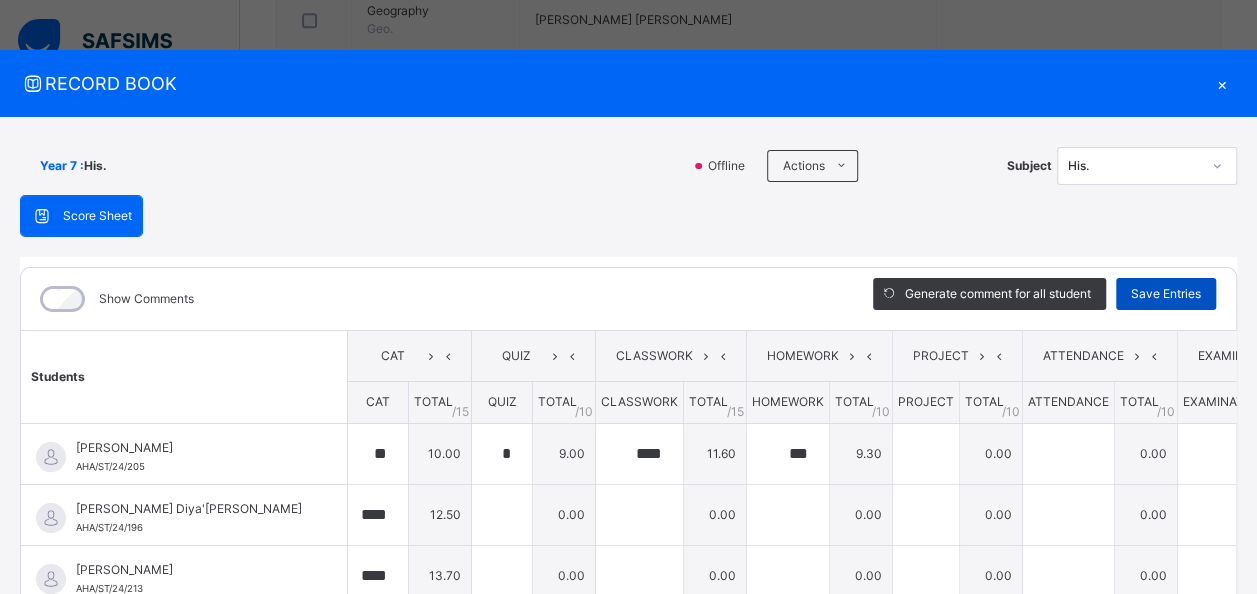 click on "Save Entries" at bounding box center (1166, 294) 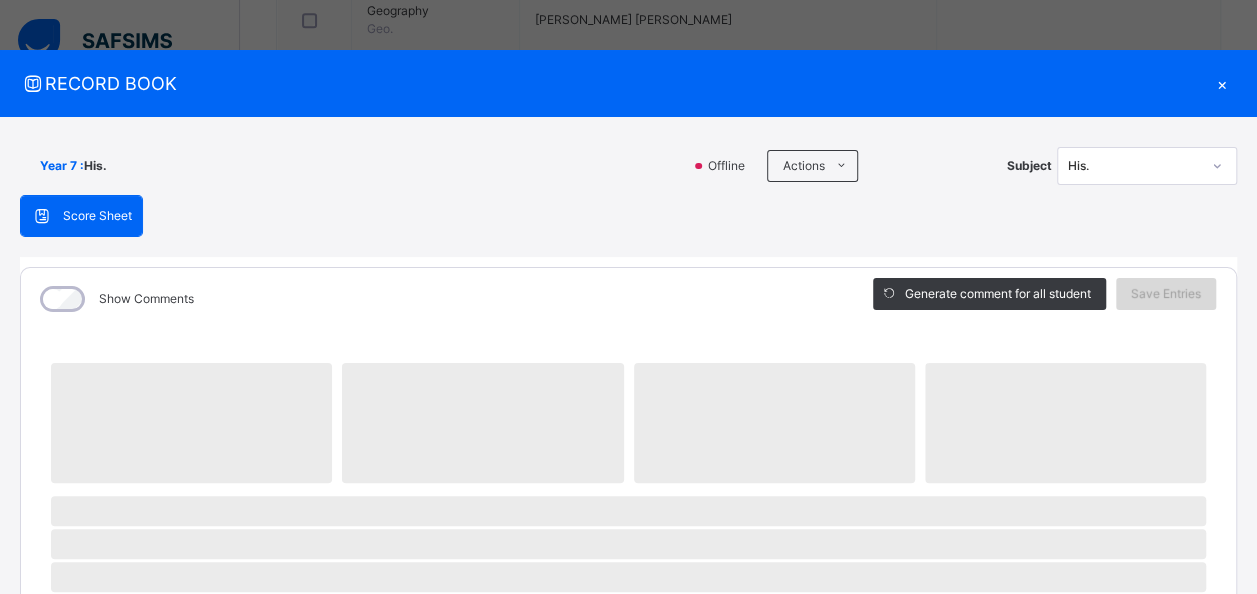 scroll, scrollTop: 0, scrollLeft: 0, axis: both 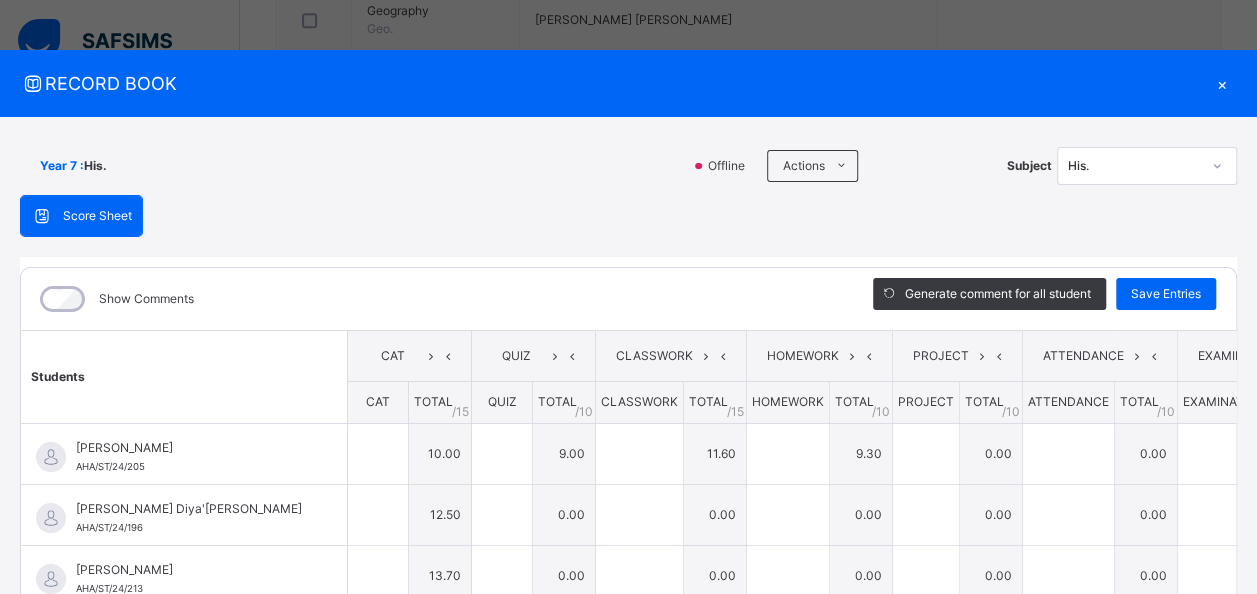 type on "**" 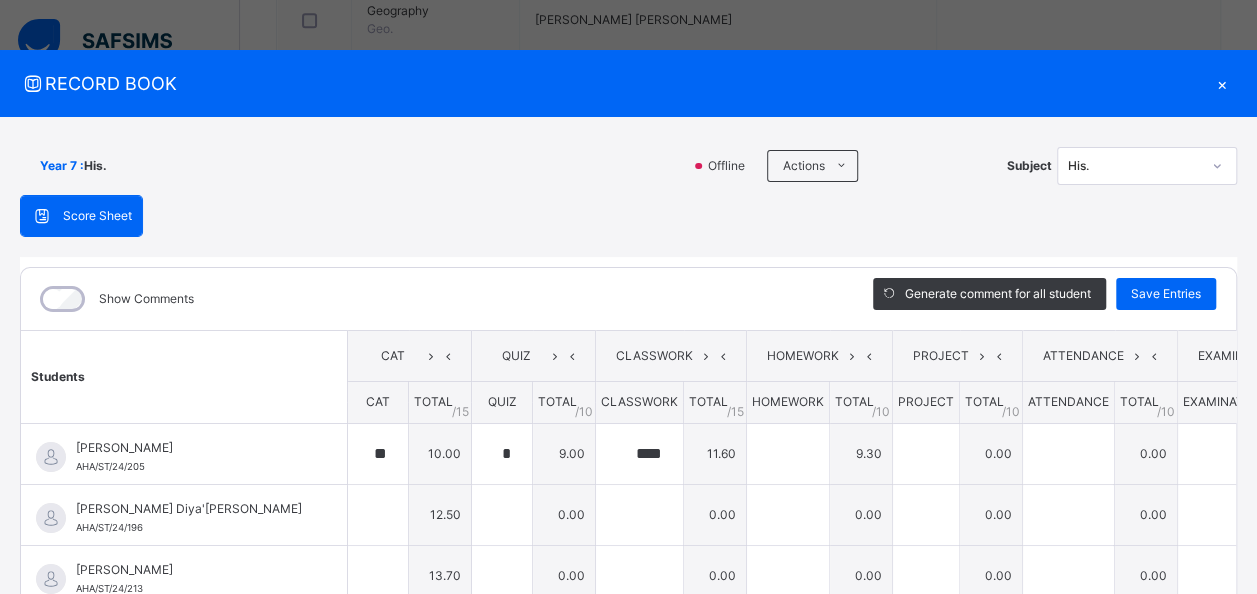 type on "***" 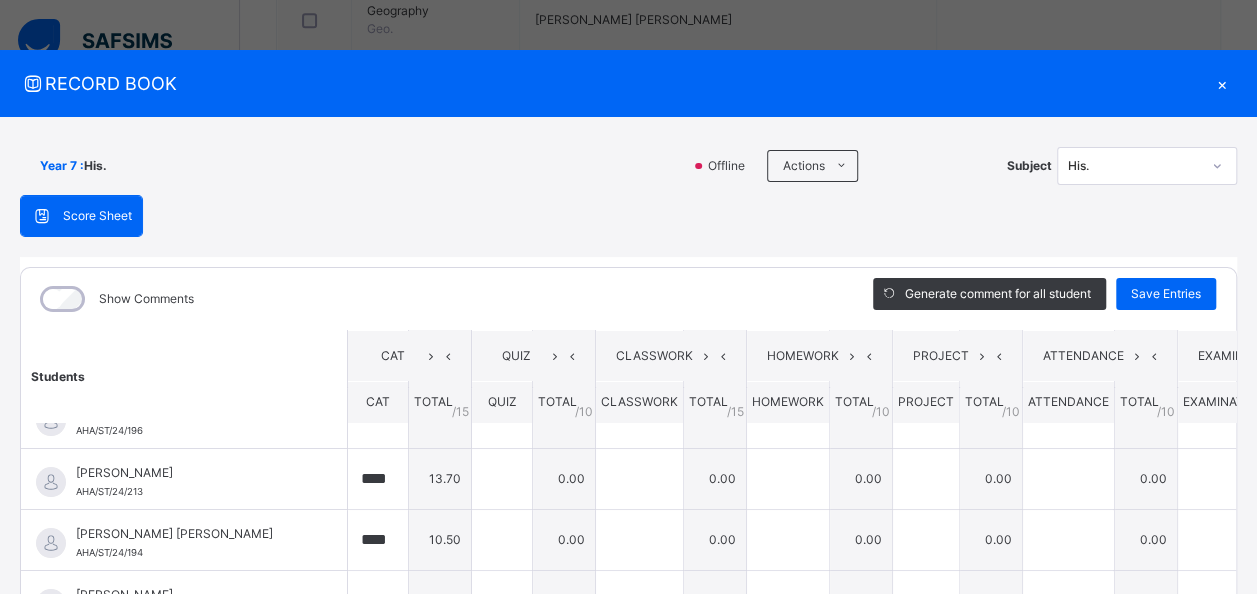 scroll, scrollTop: 0, scrollLeft: 0, axis: both 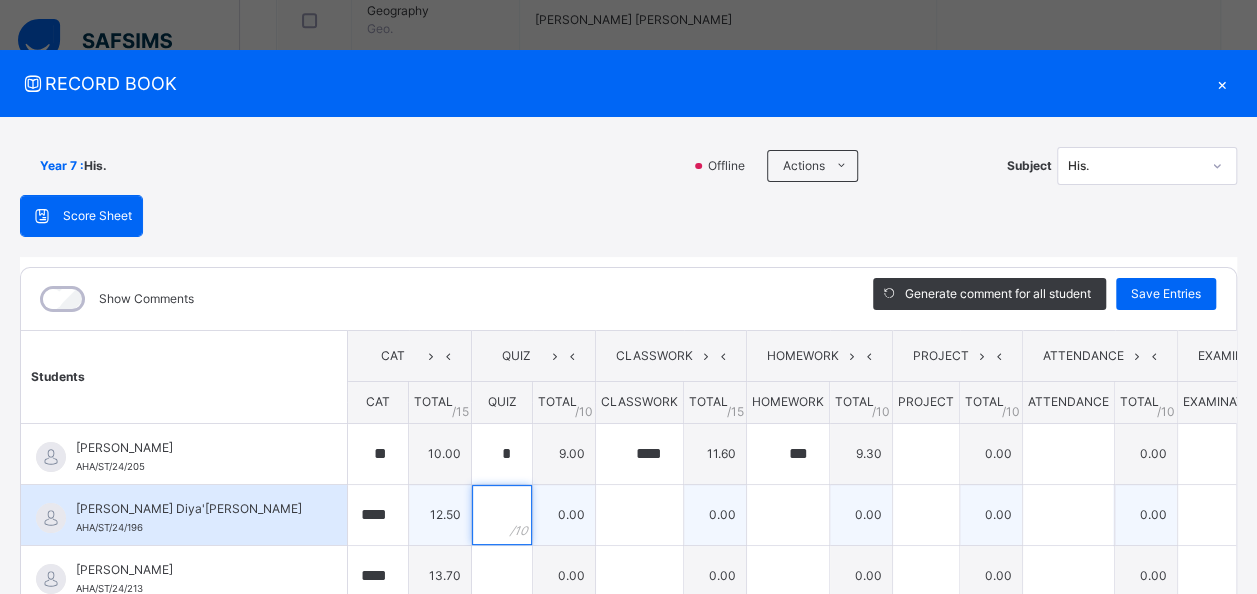 click at bounding box center [502, 515] 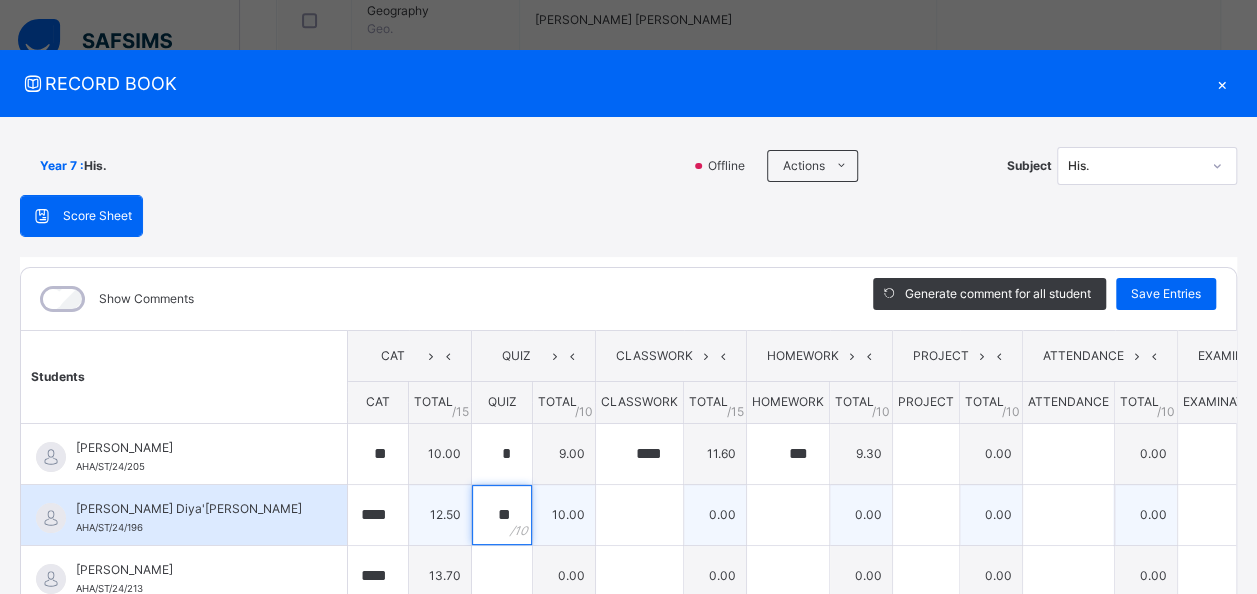 type on "**" 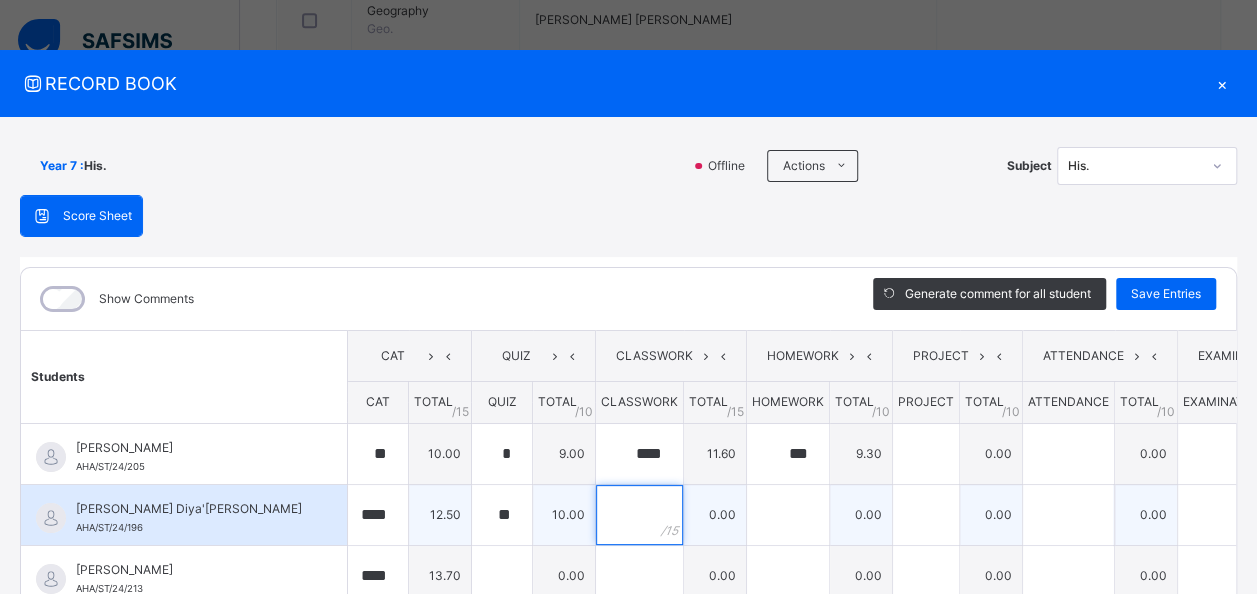 click at bounding box center [639, 515] 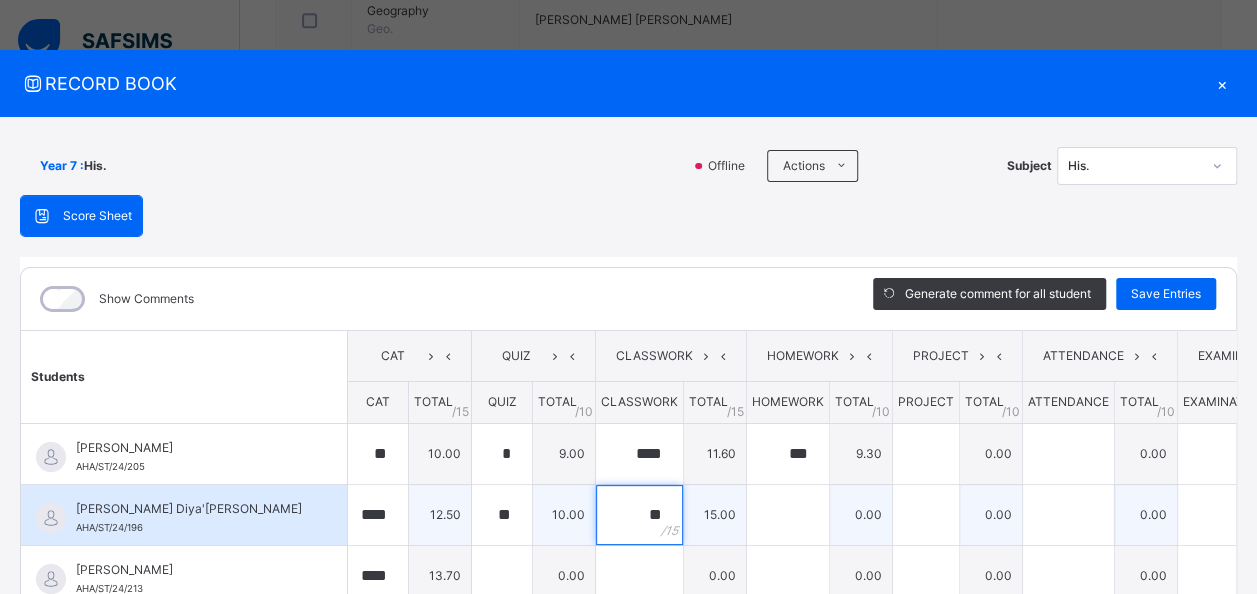 type on "**" 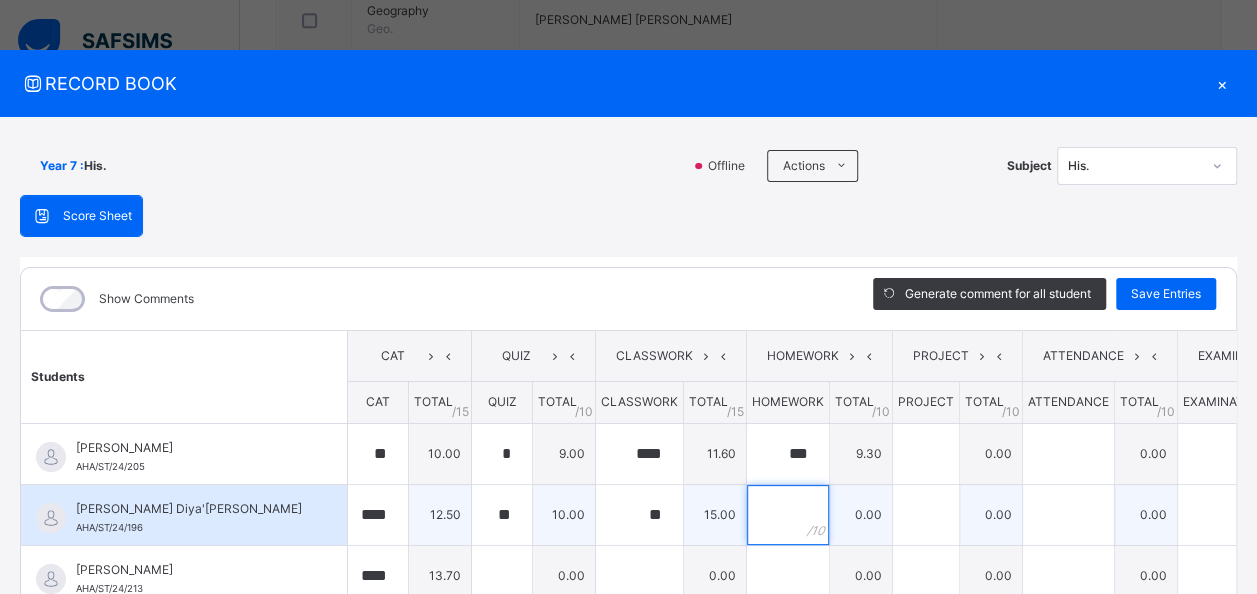 click at bounding box center (788, 515) 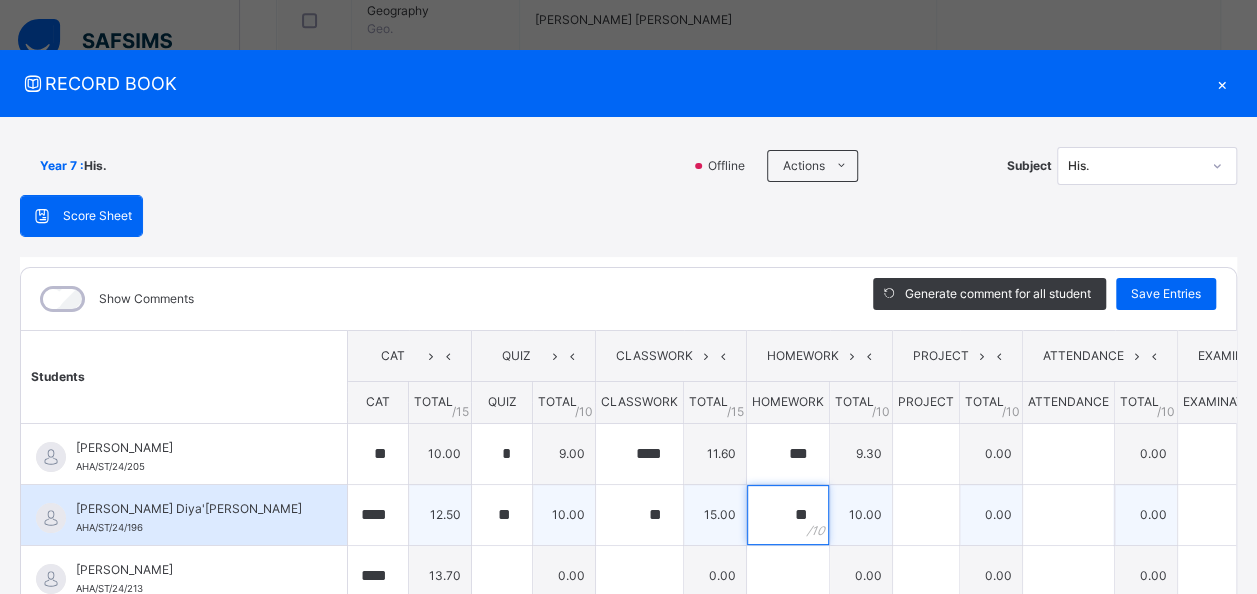type on "**" 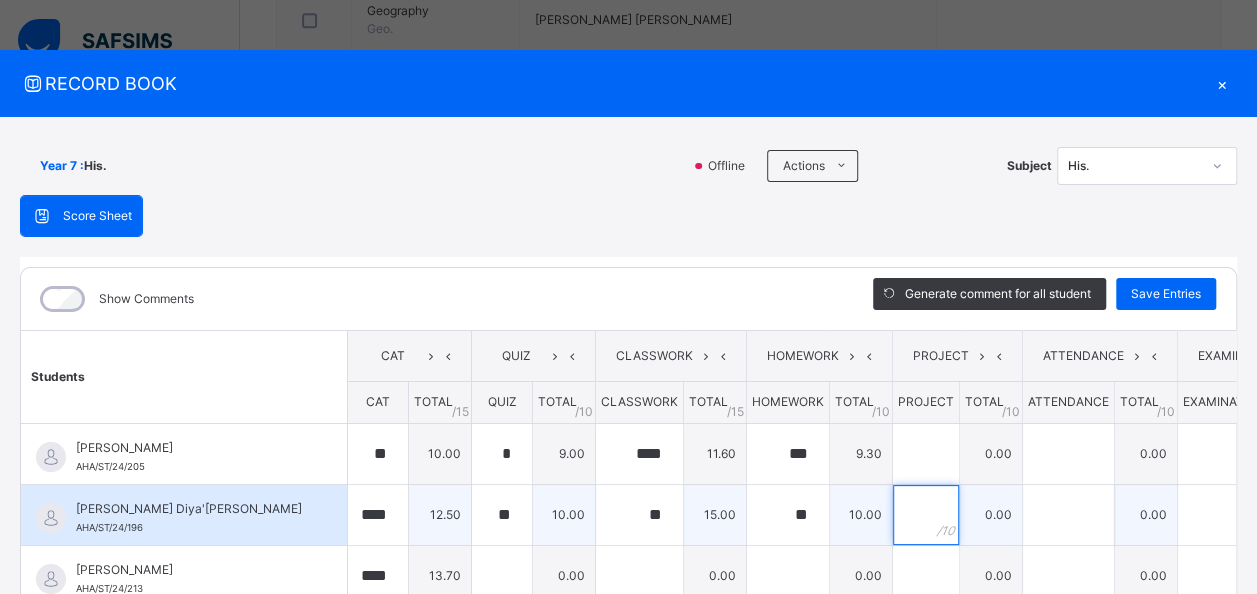 click at bounding box center [926, 515] 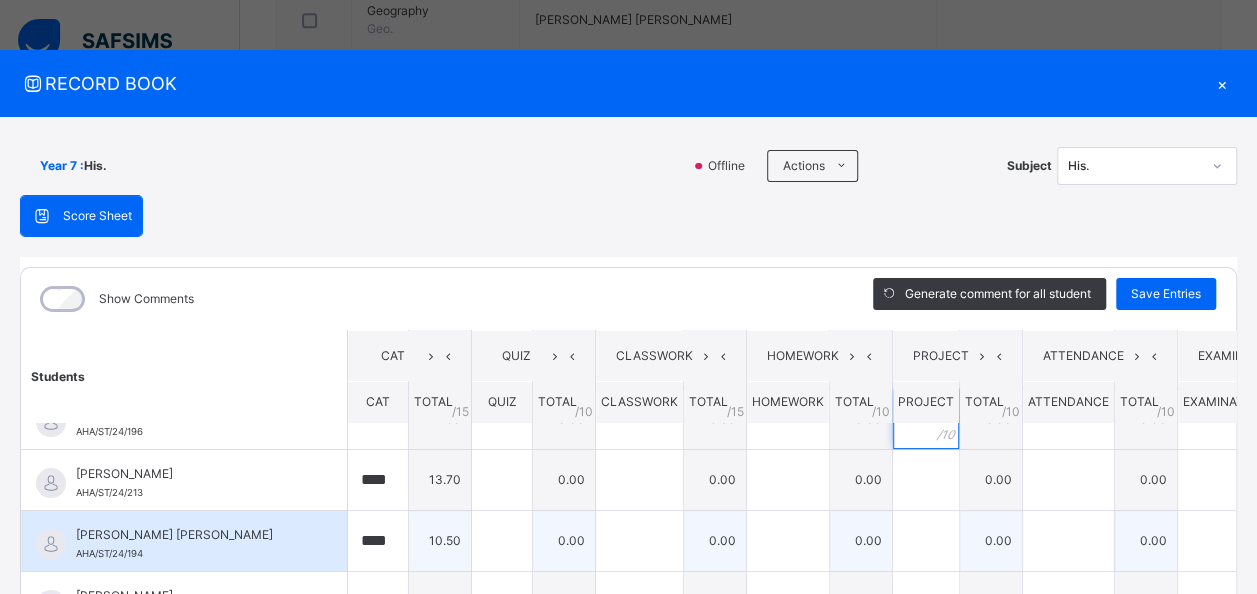 scroll, scrollTop: 100, scrollLeft: 0, axis: vertical 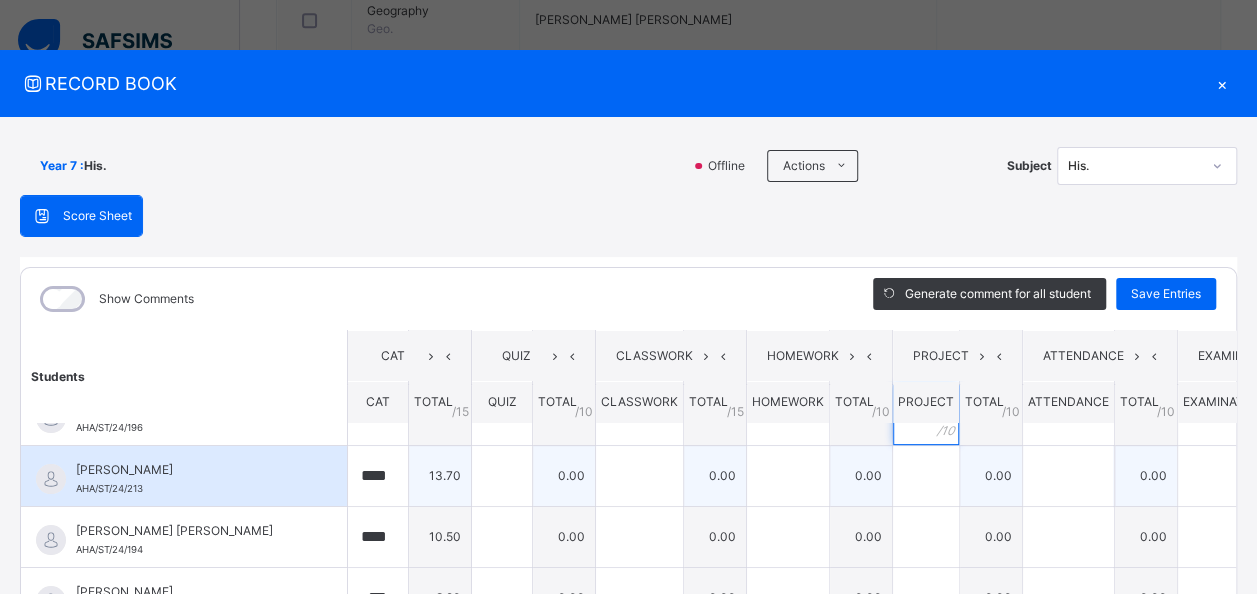 type on "*" 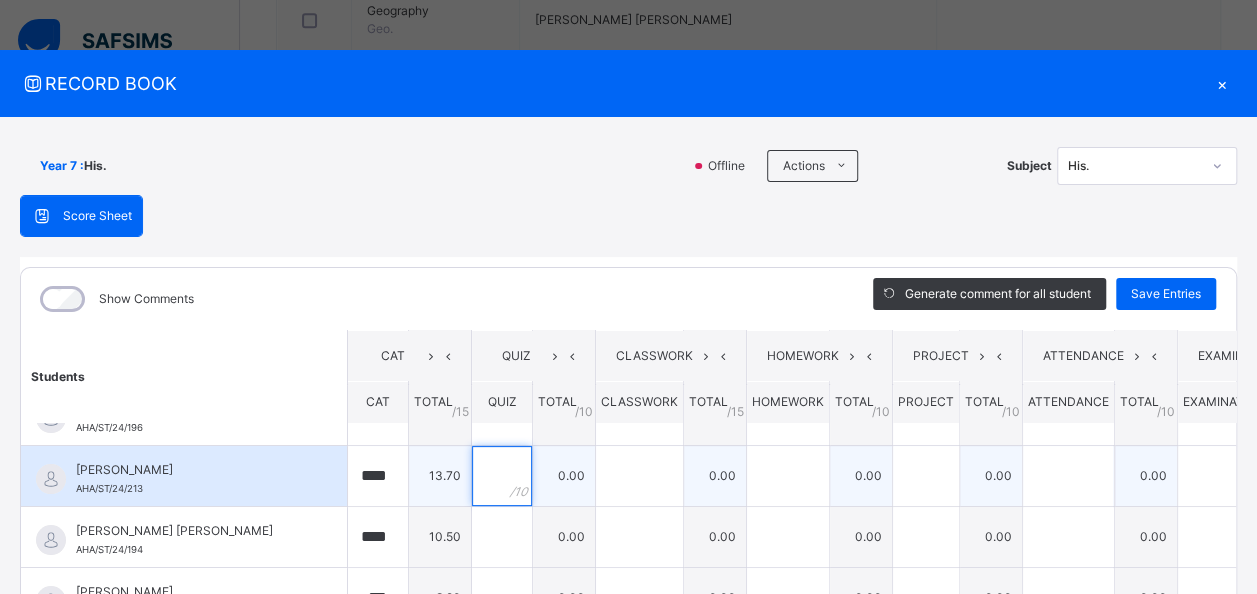 click at bounding box center (502, 476) 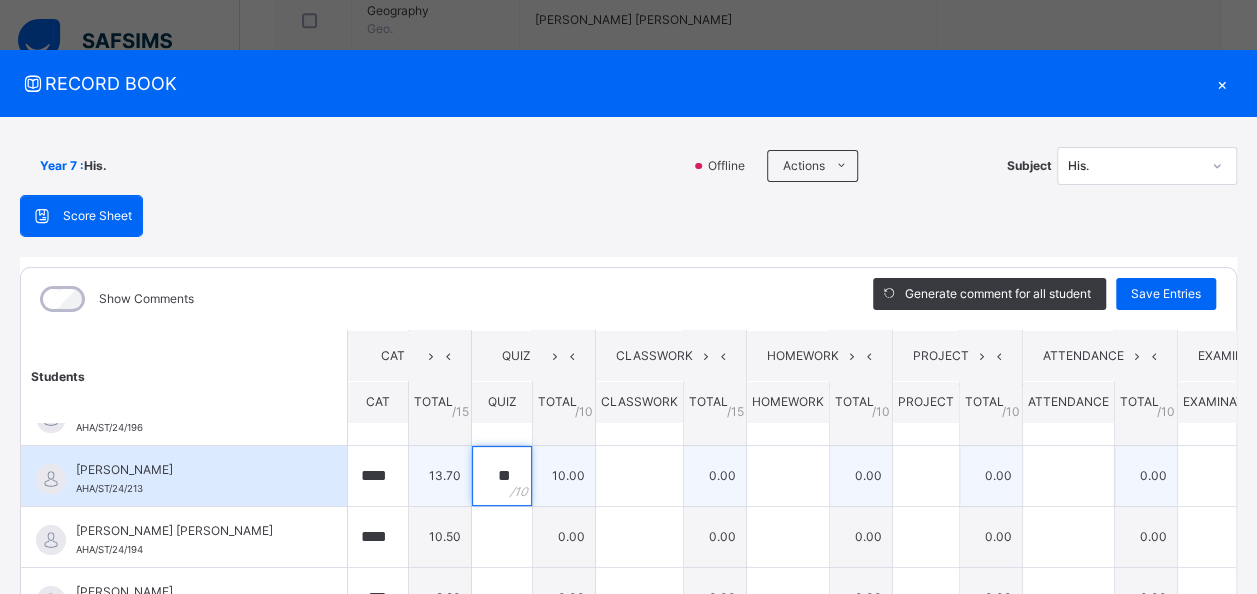 type on "**" 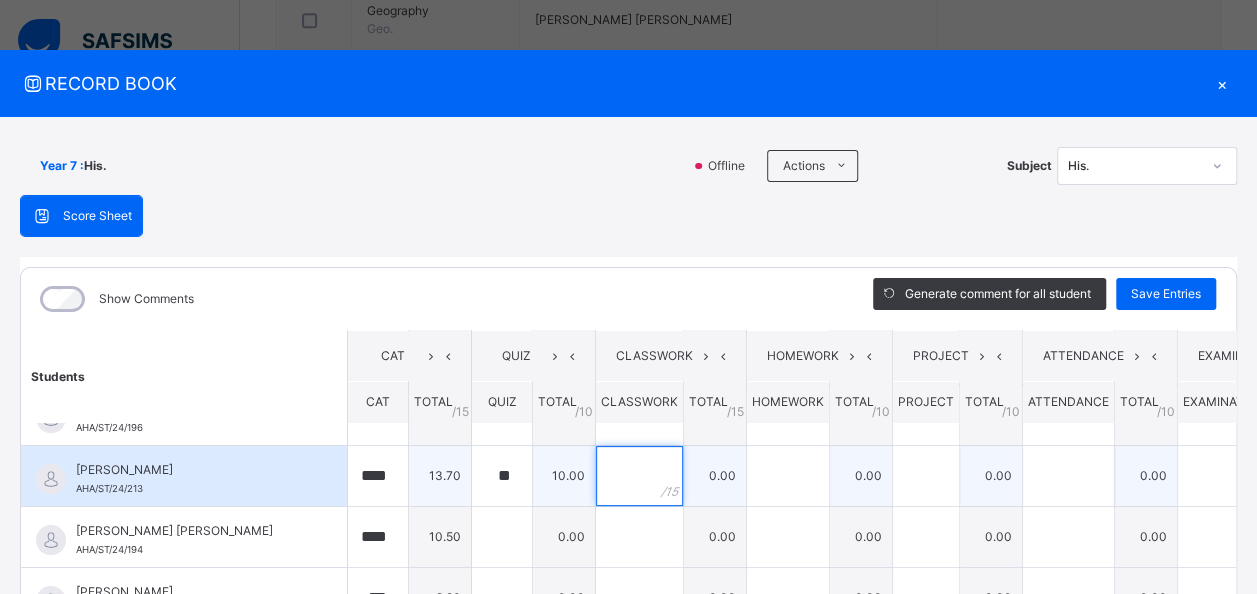 click at bounding box center [639, 476] 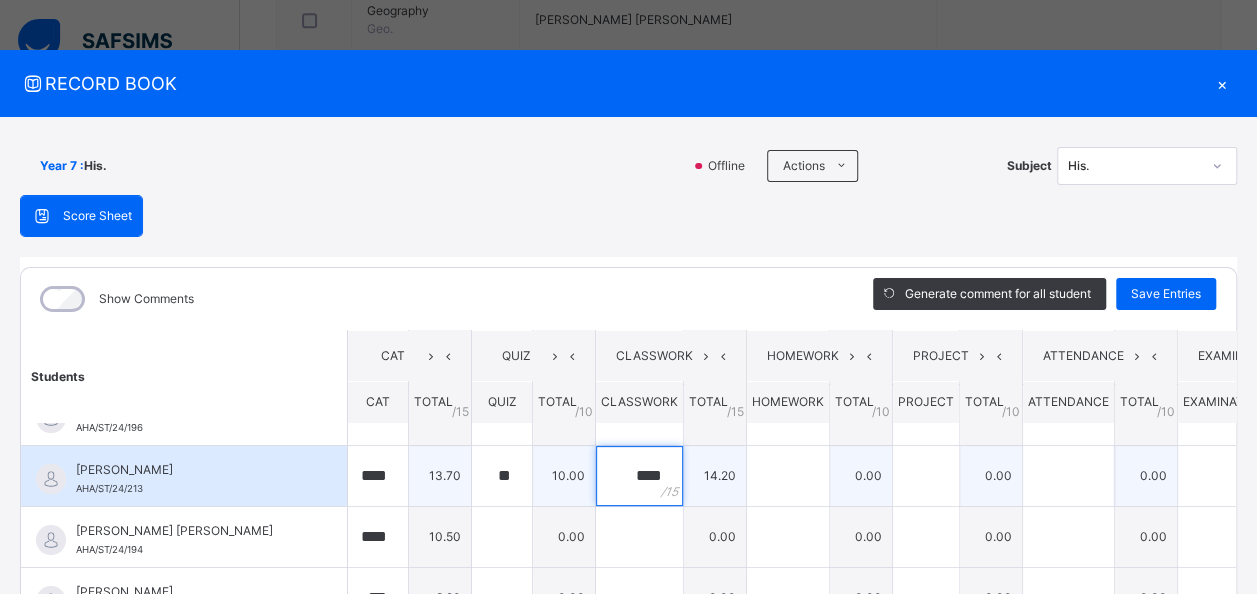 type on "****" 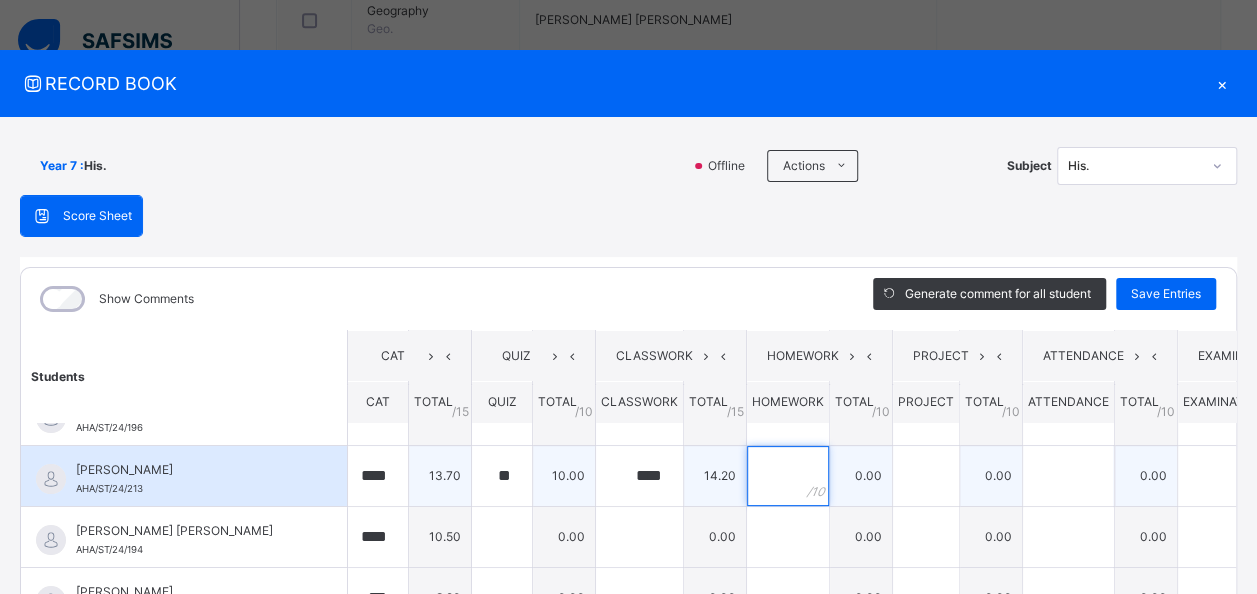 click at bounding box center (788, 476) 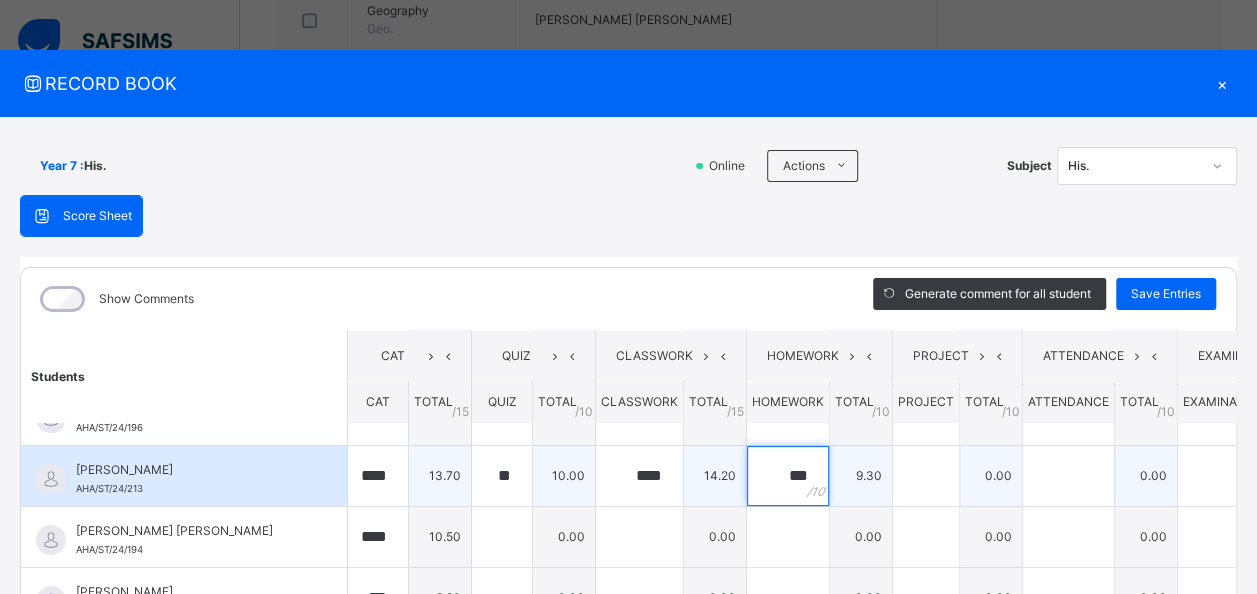 type on "***" 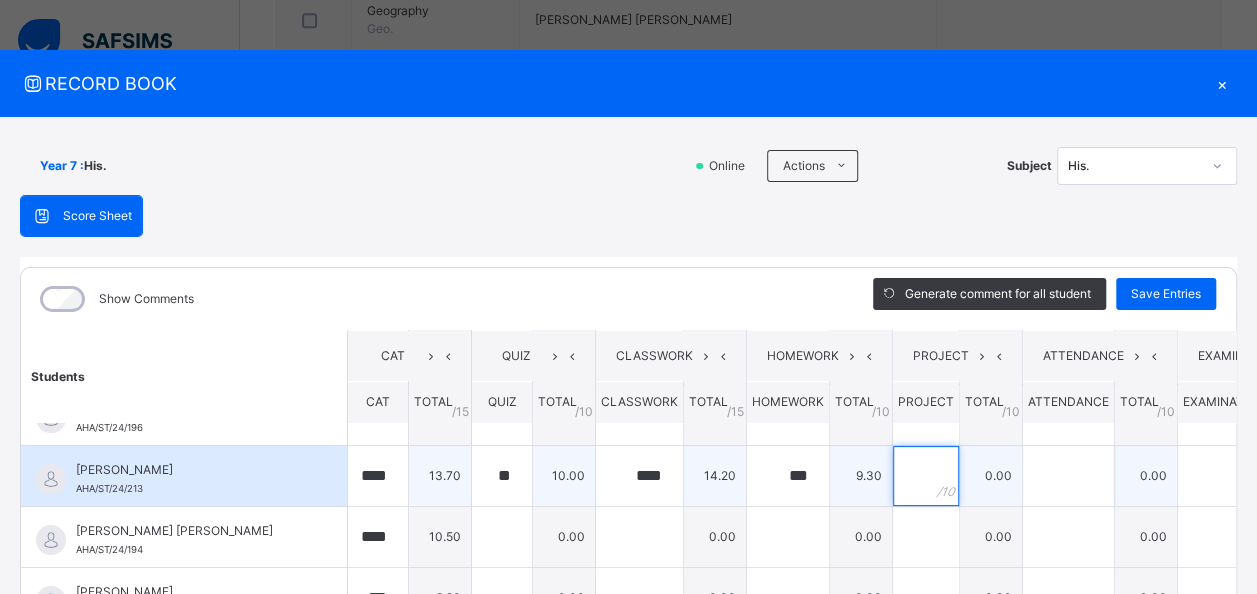 click at bounding box center [926, 476] 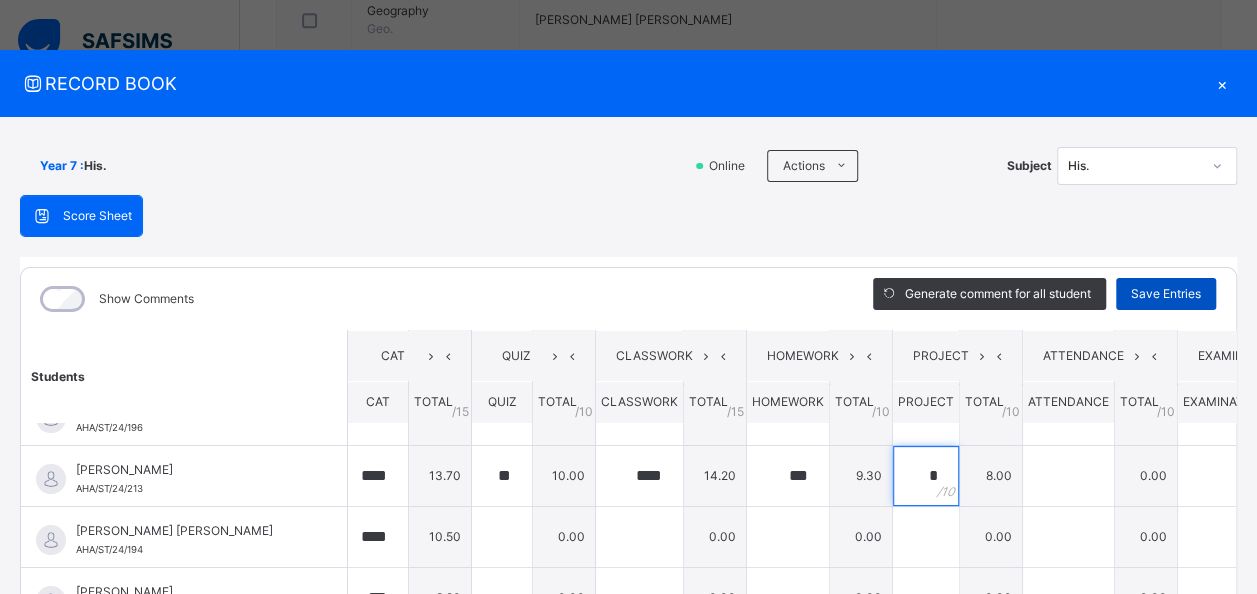 type on "*" 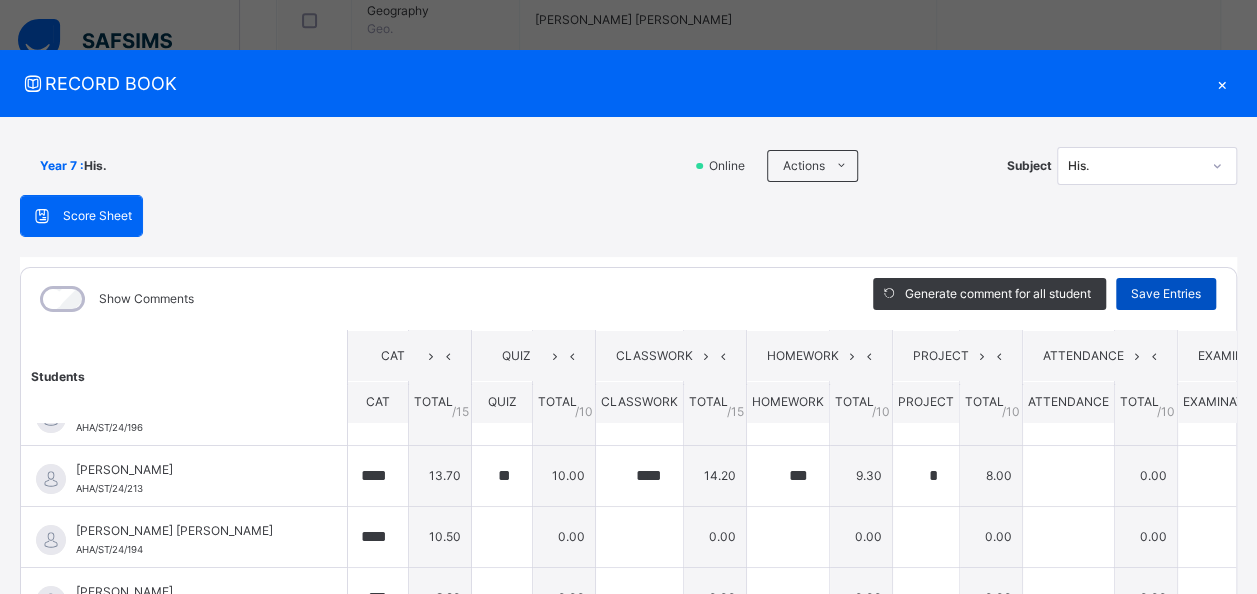click on "Save Entries" at bounding box center (1166, 294) 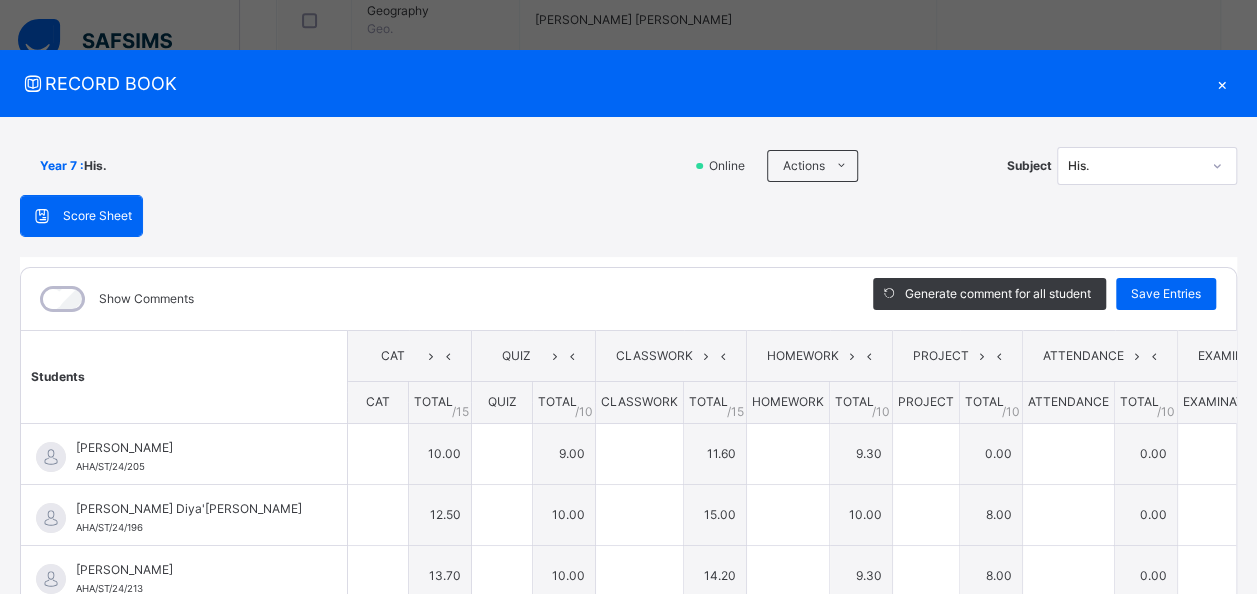 type on "**" 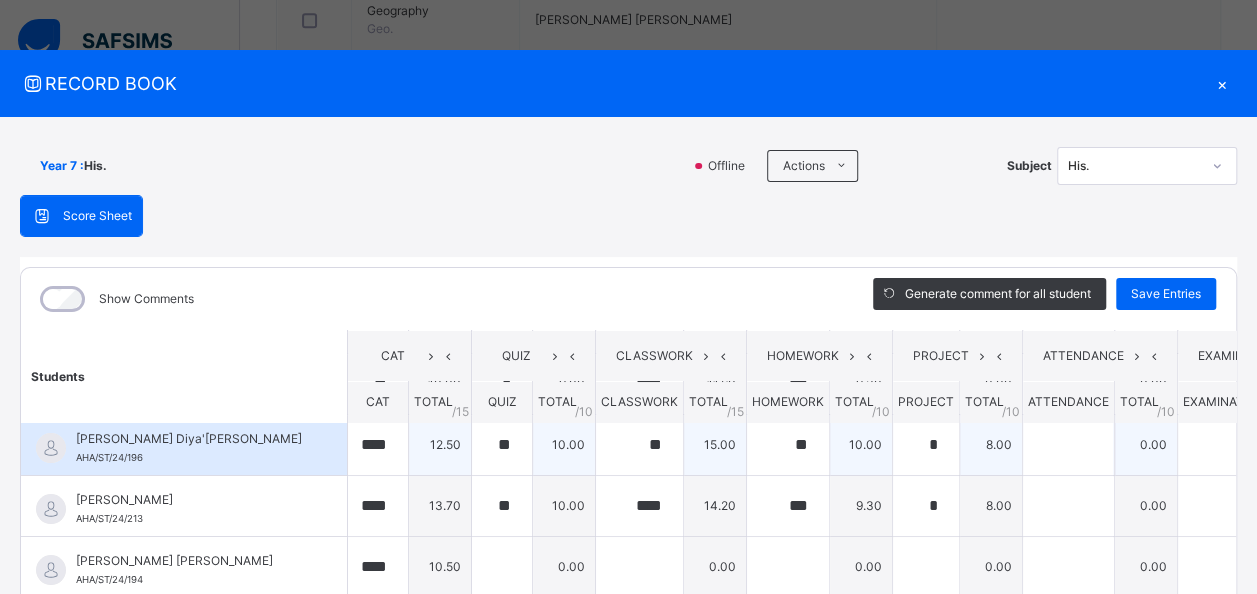 scroll, scrollTop: 100, scrollLeft: 0, axis: vertical 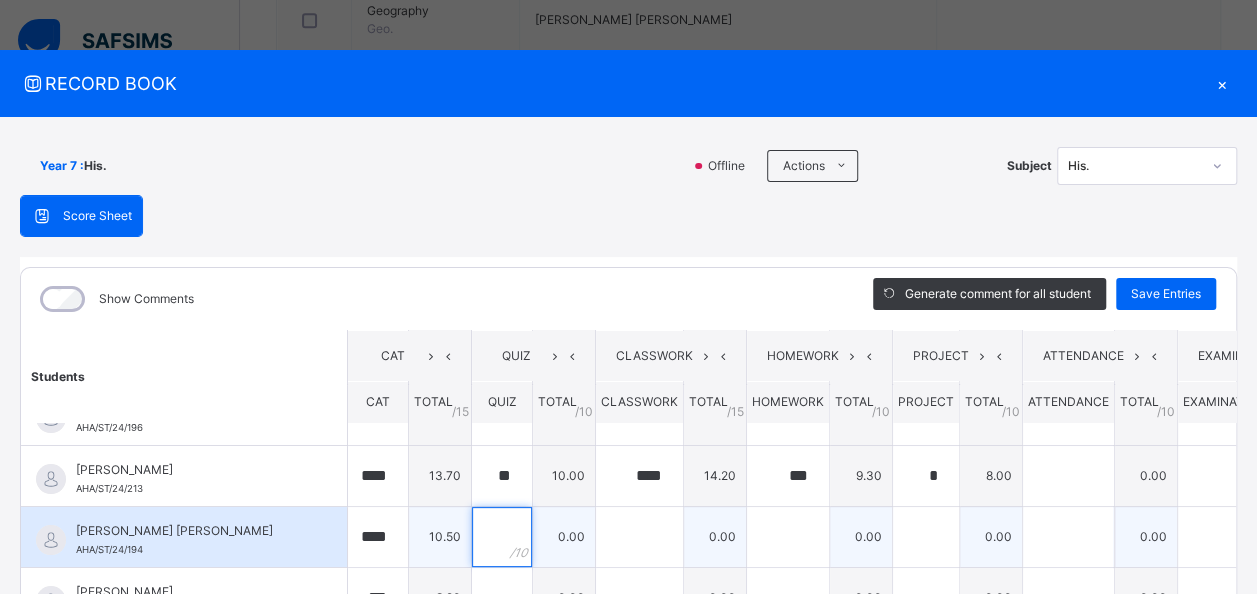 click at bounding box center [502, 537] 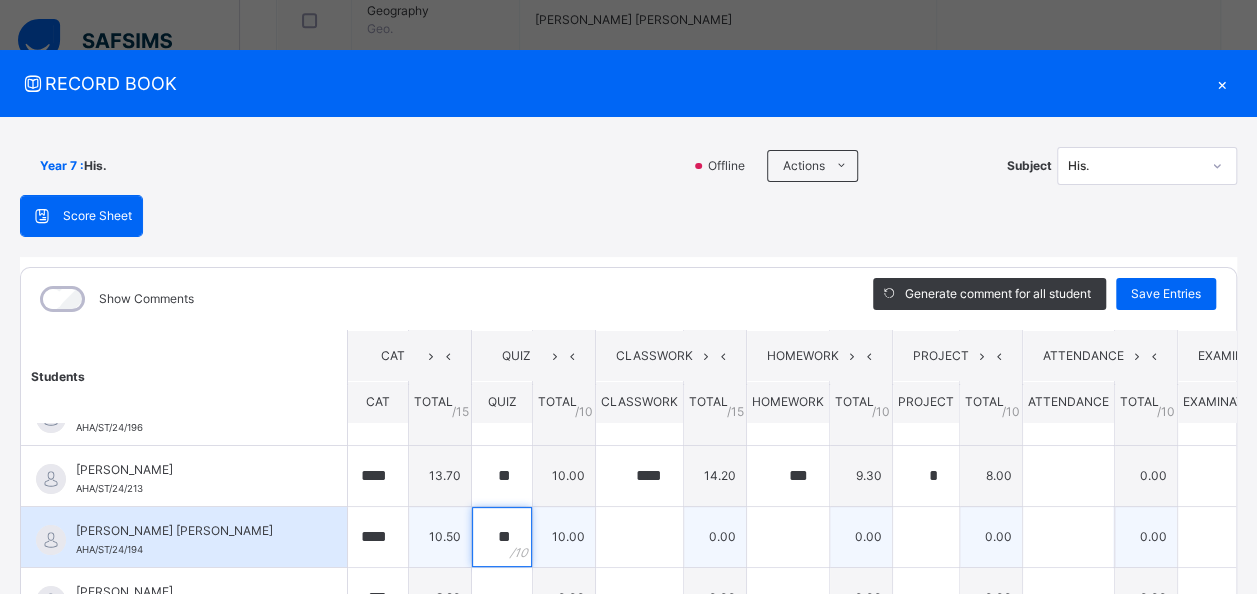 type on "**" 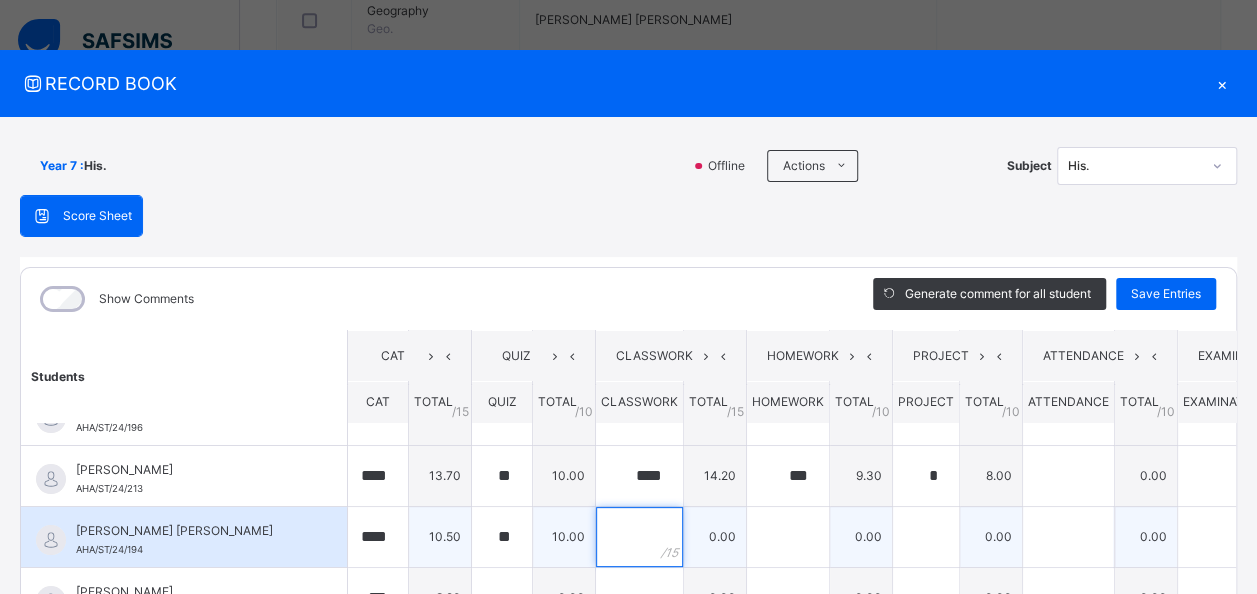 click at bounding box center [639, 537] 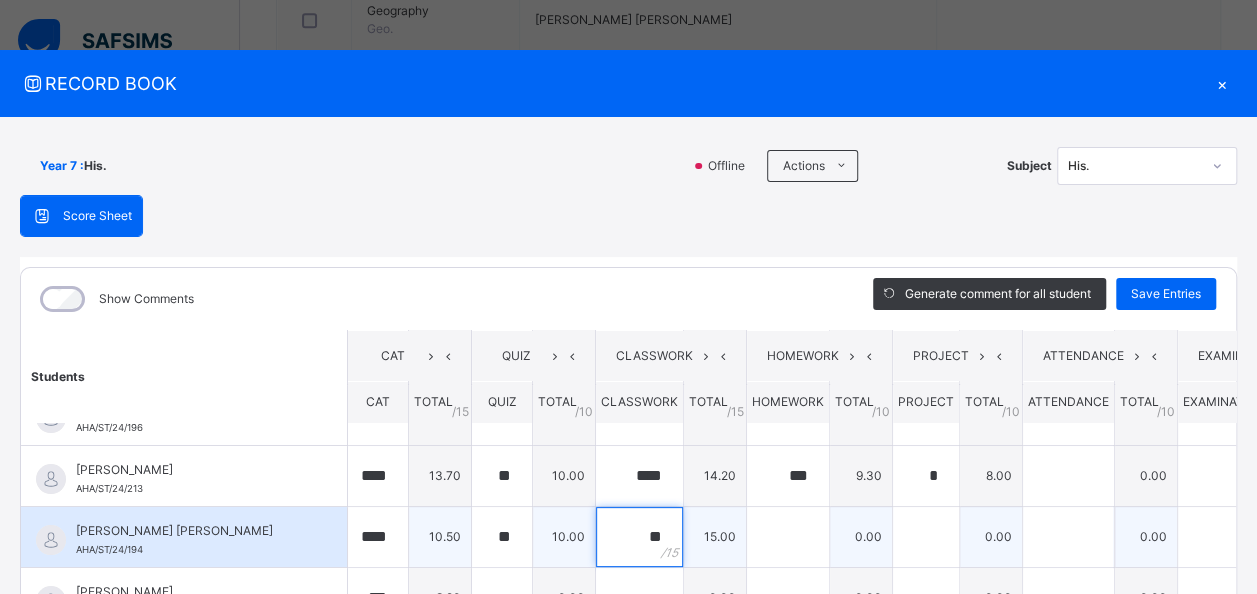 type on "**" 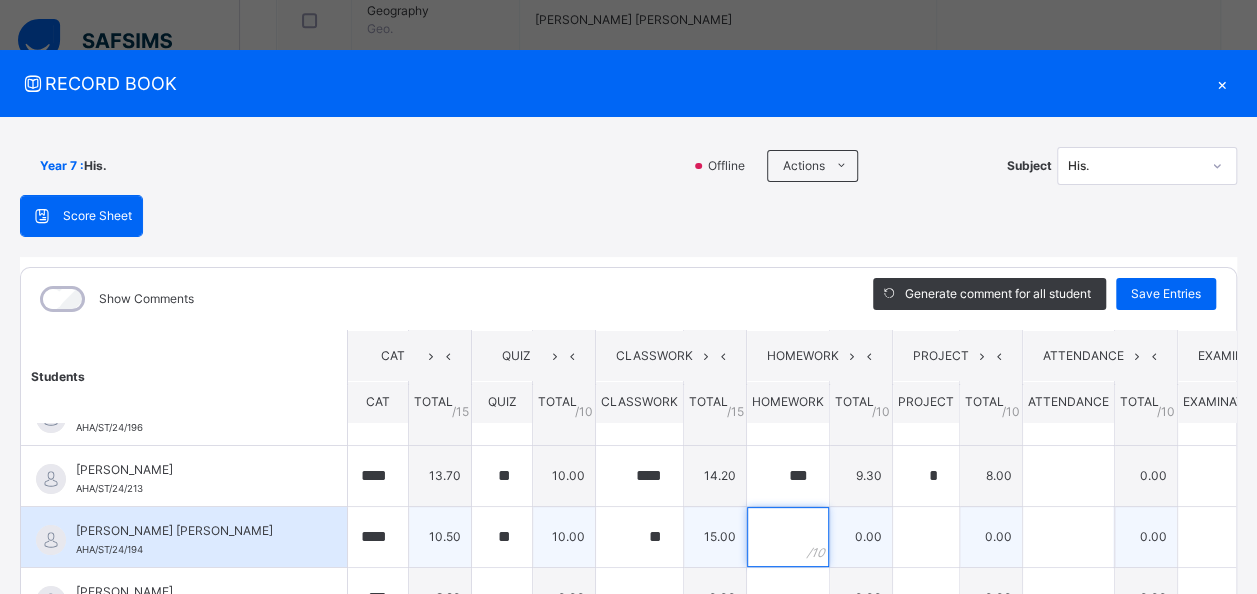click at bounding box center (788, 537) 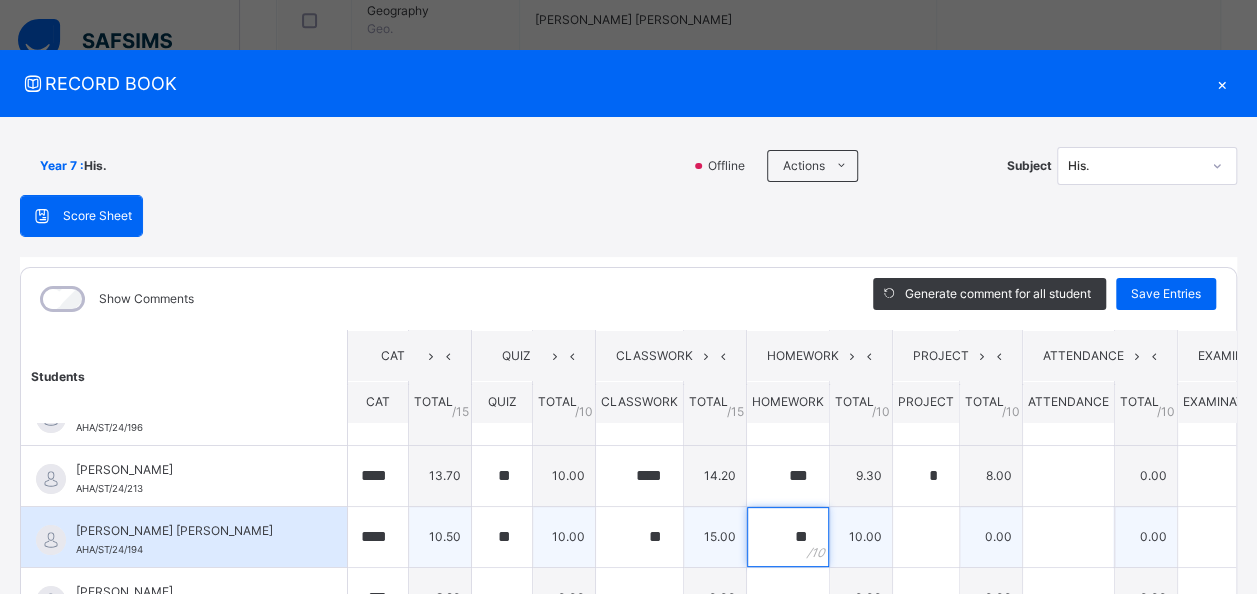 type on "**" 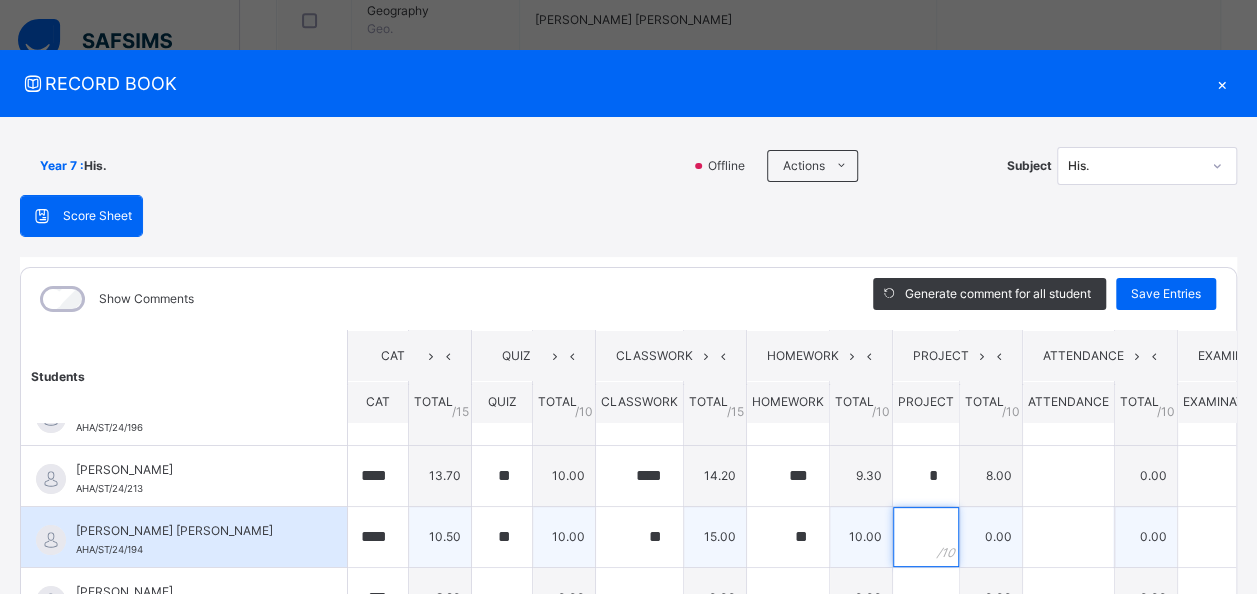 click at bounding box center [926, 537] 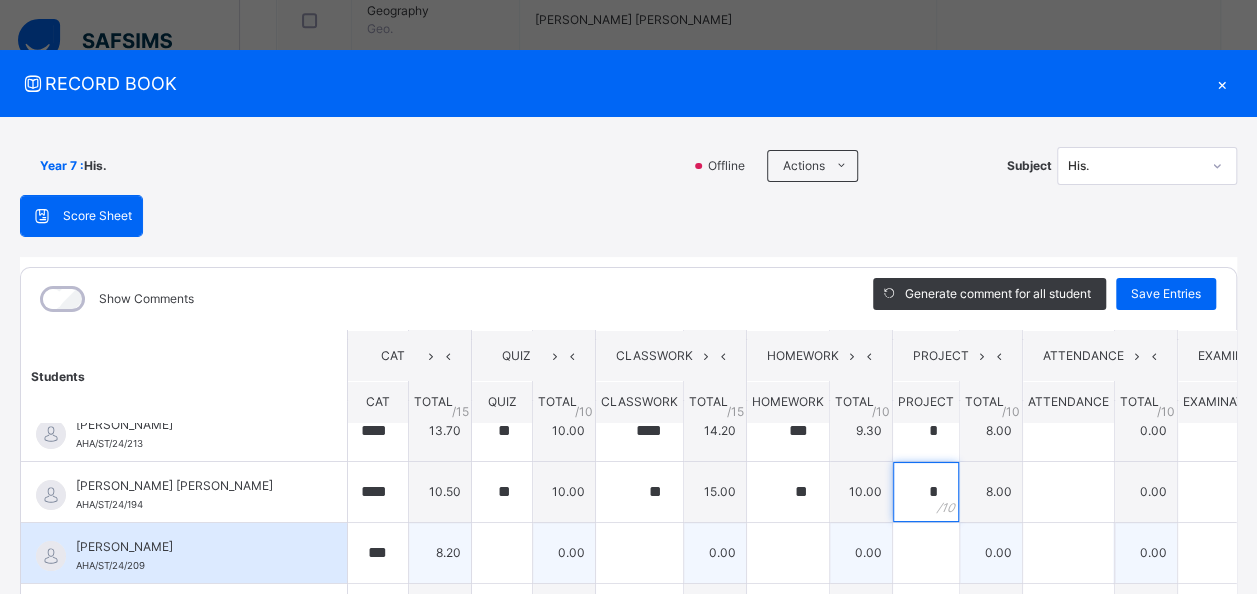 scroll, scrollTop: 200, scrollLeft: 0, axis: vertical 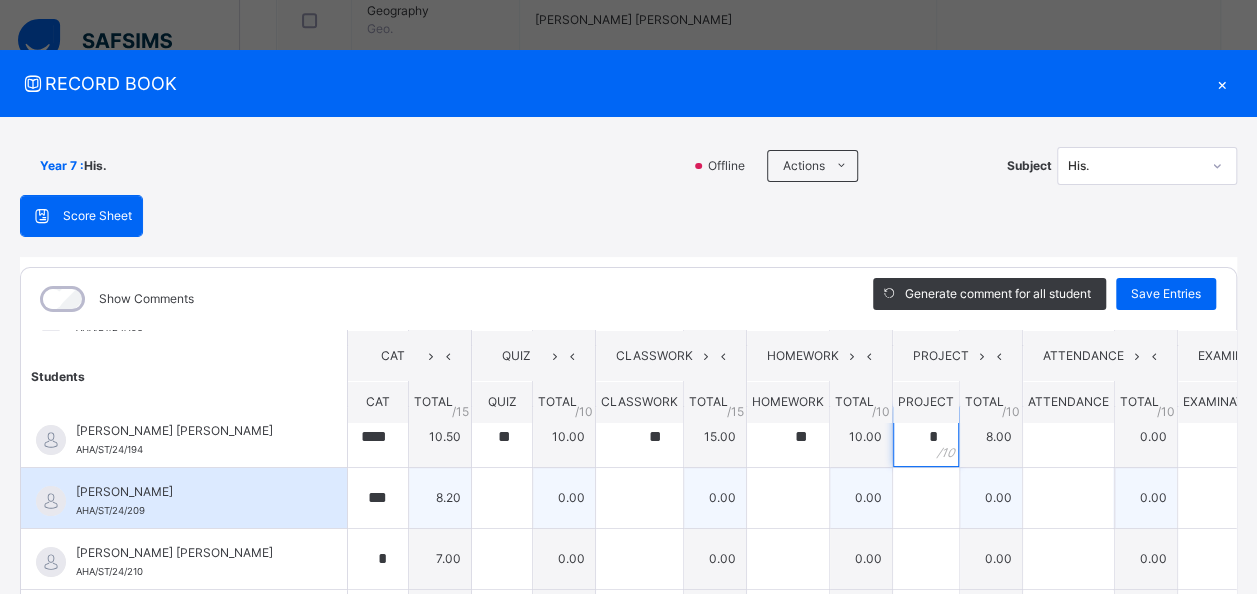 type on "*" 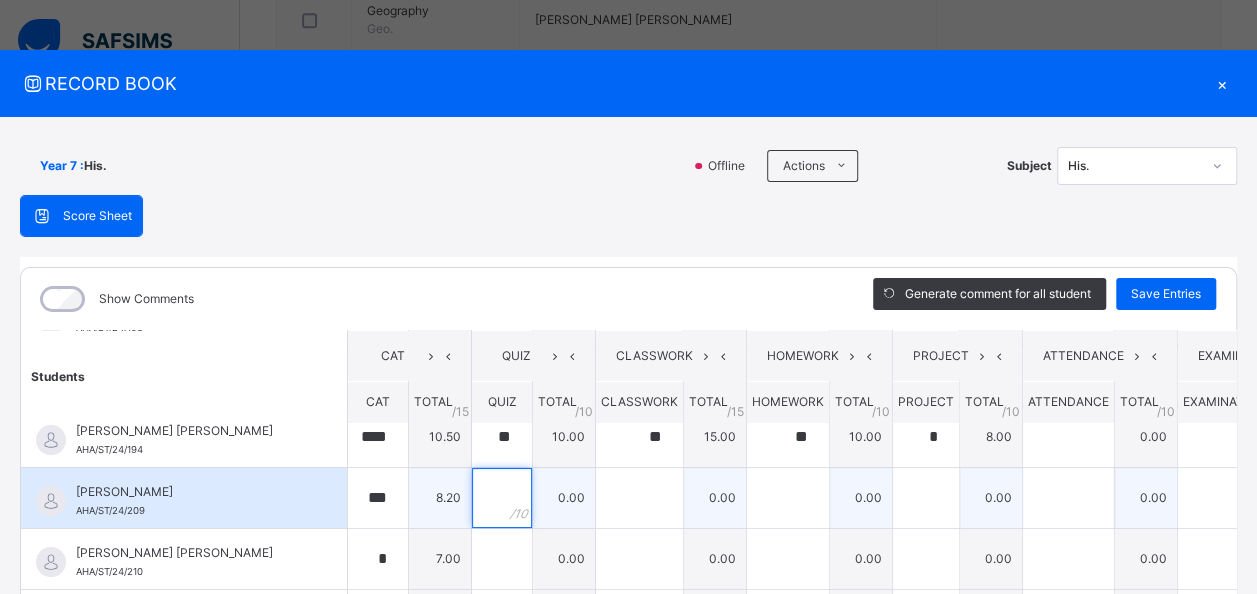 click at bounding box center (502, 498) 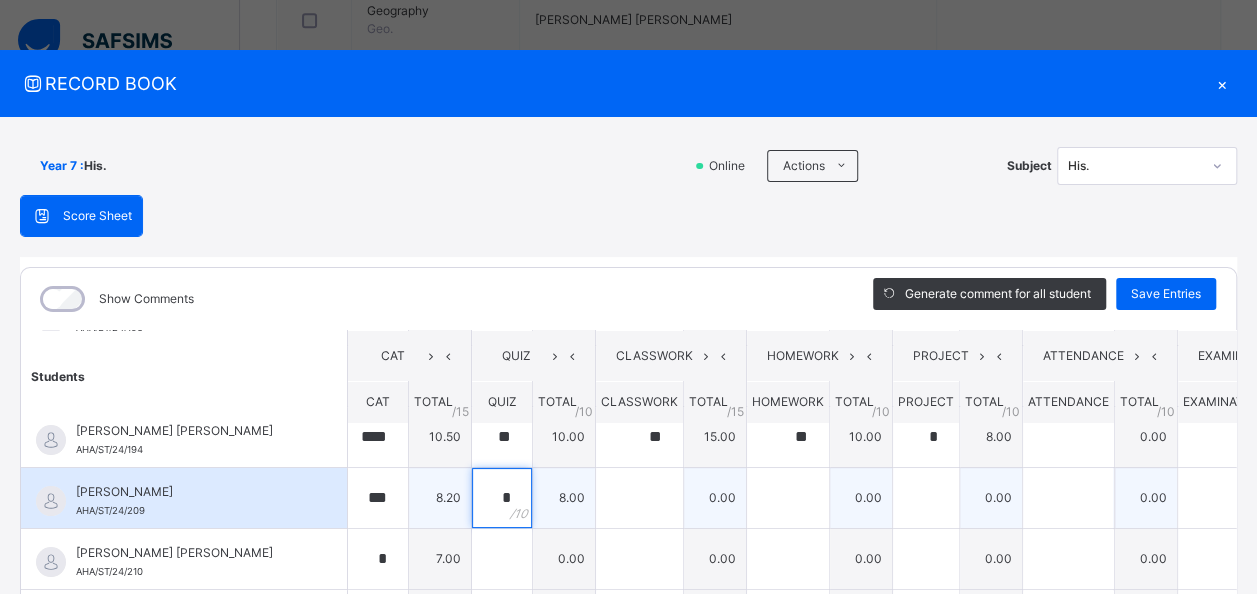 type on "*" 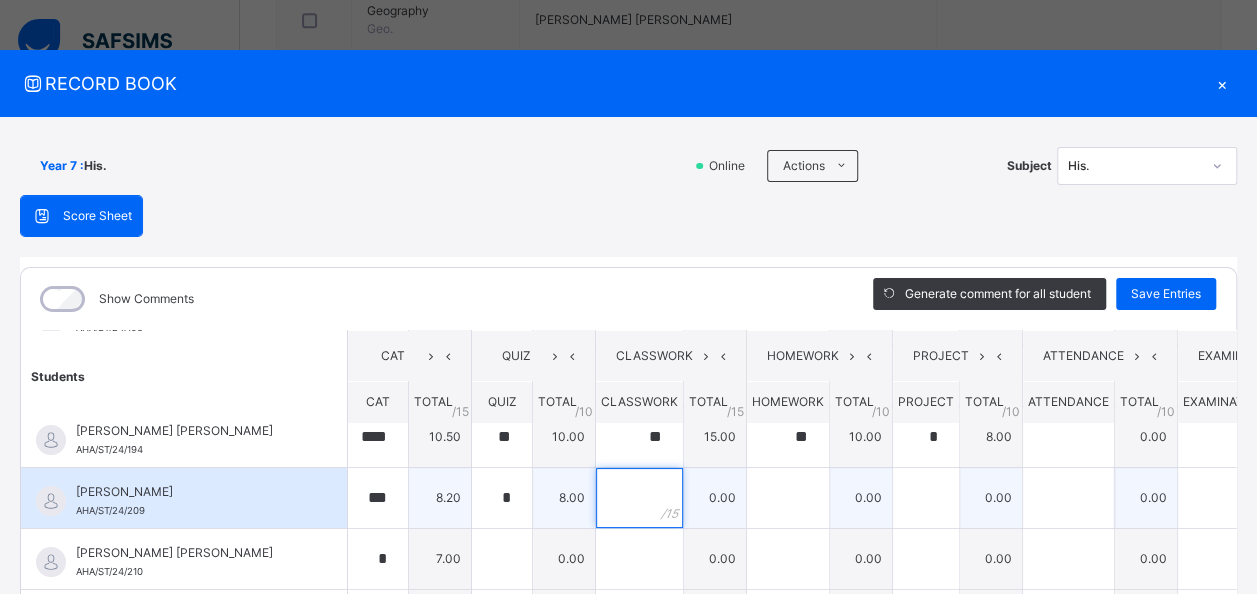 click at bounding box center (639, 498) 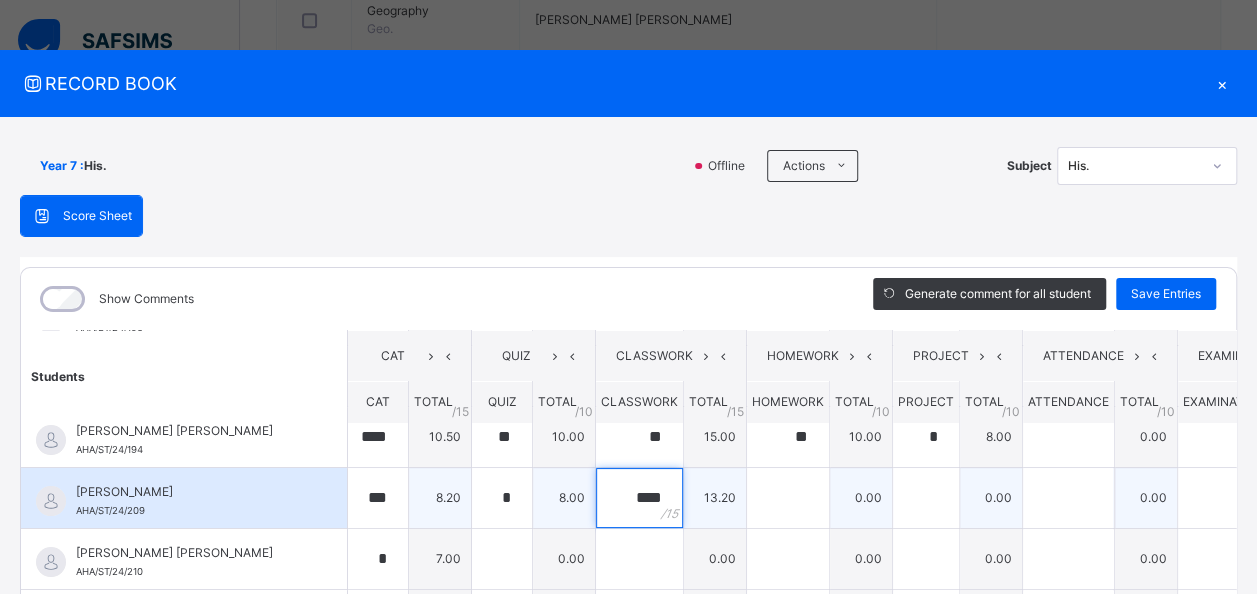 type on "****" 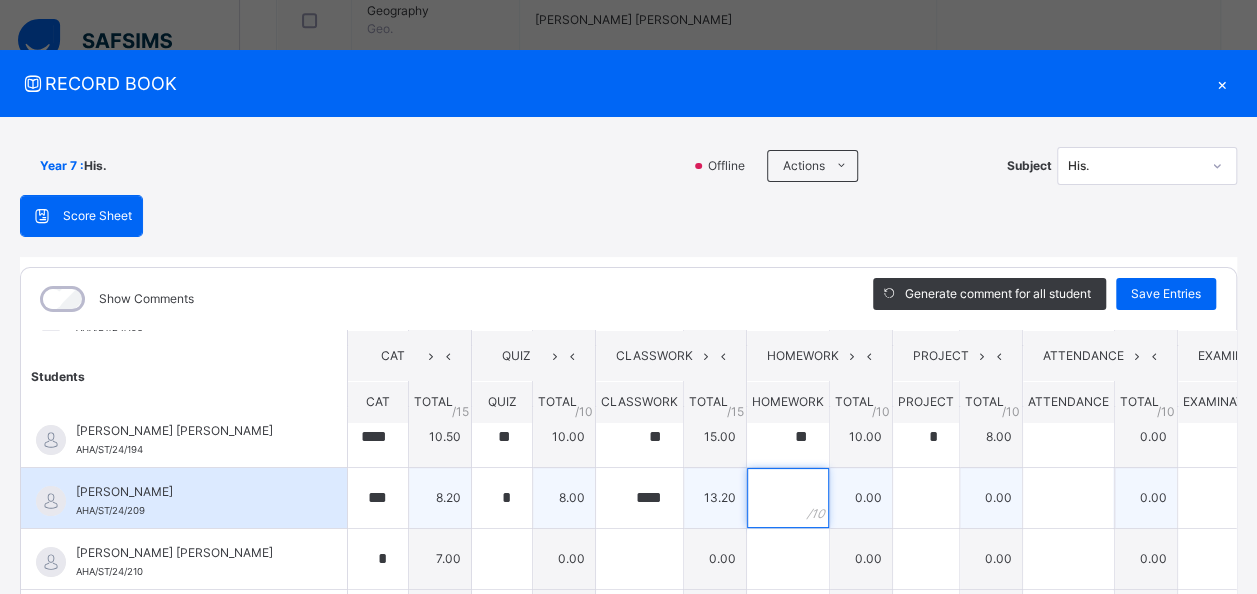 click at bounding box center (788, 498) 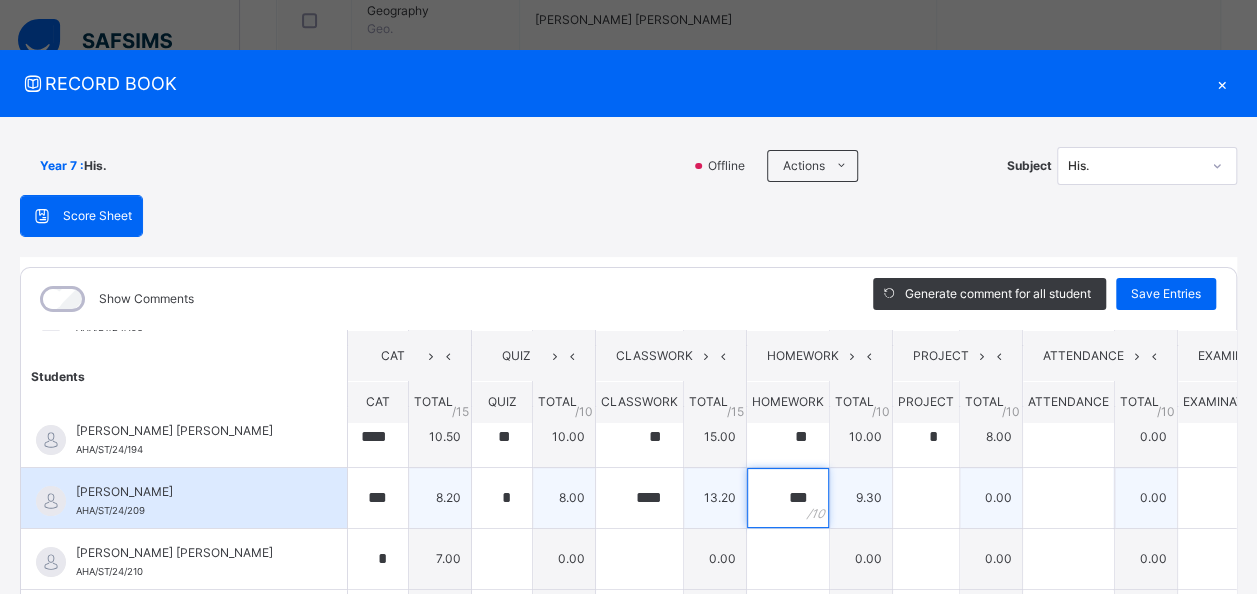 type on "***" 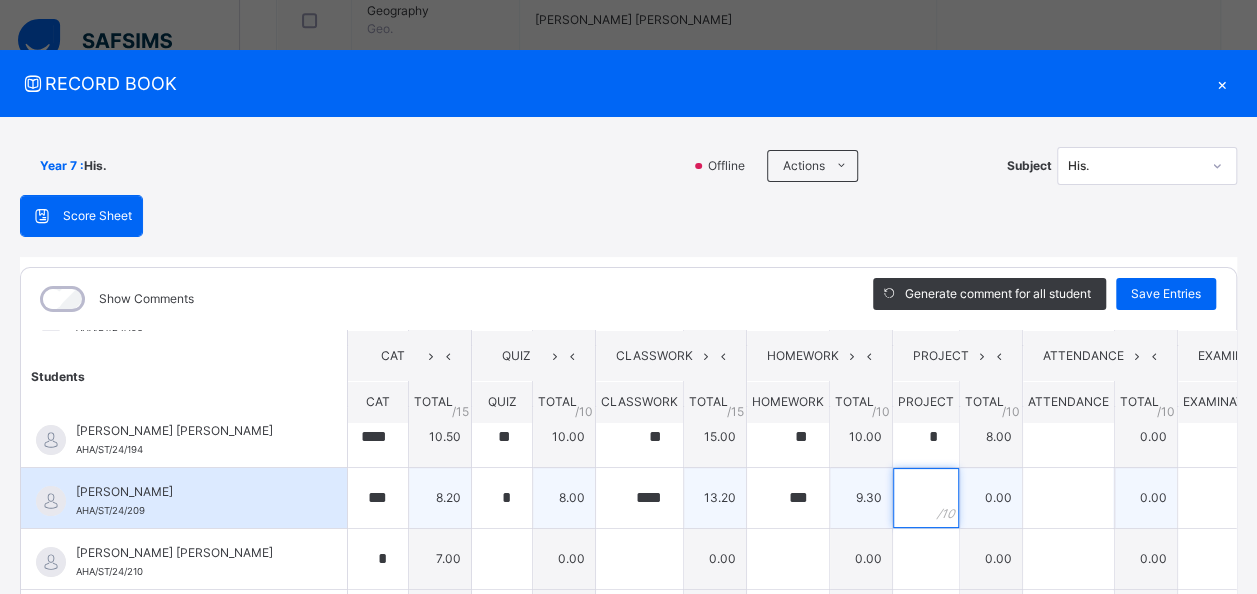 click at bounding box center [926, 498] 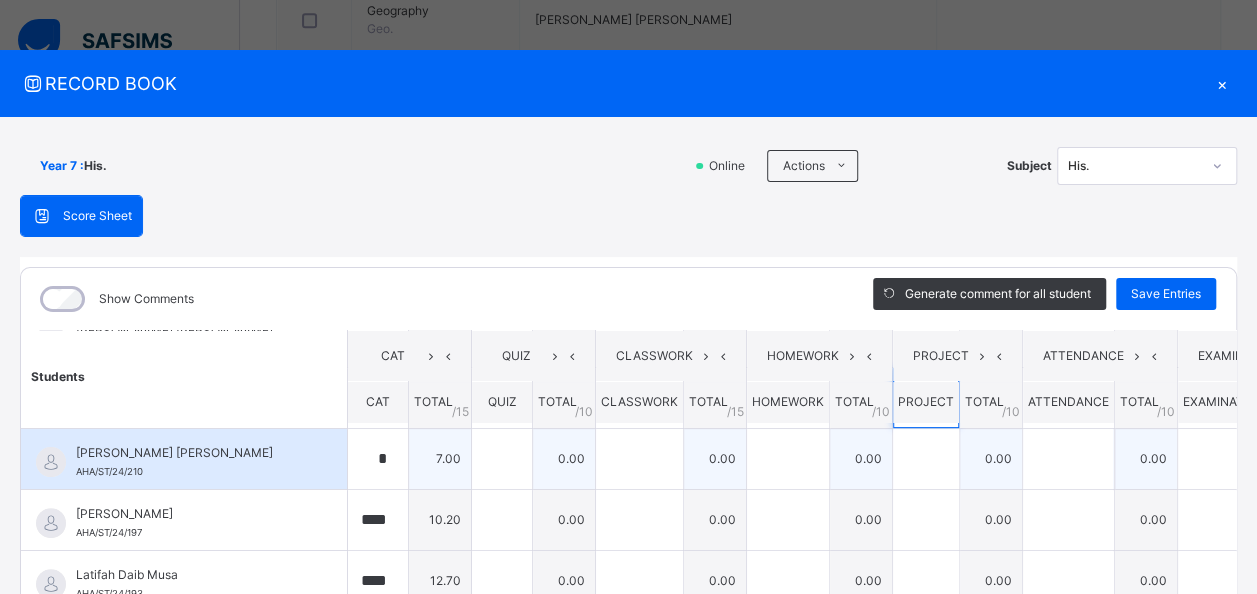 scroll, scrollTop: 200, scrollLeft: 0, axis: vertical 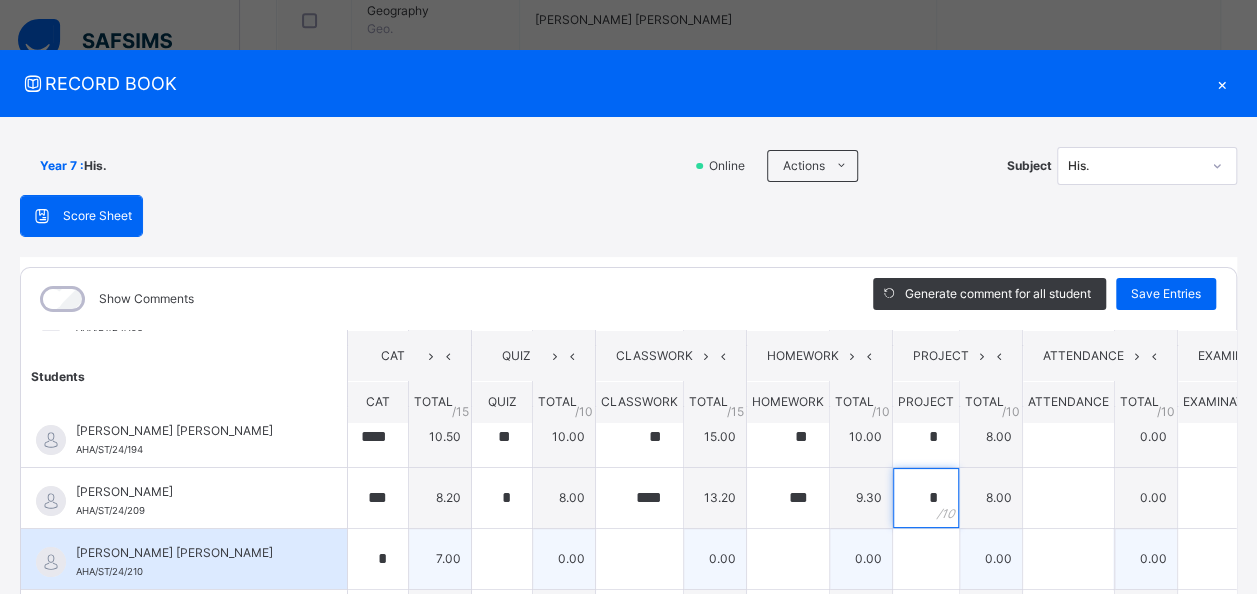 type on "*" 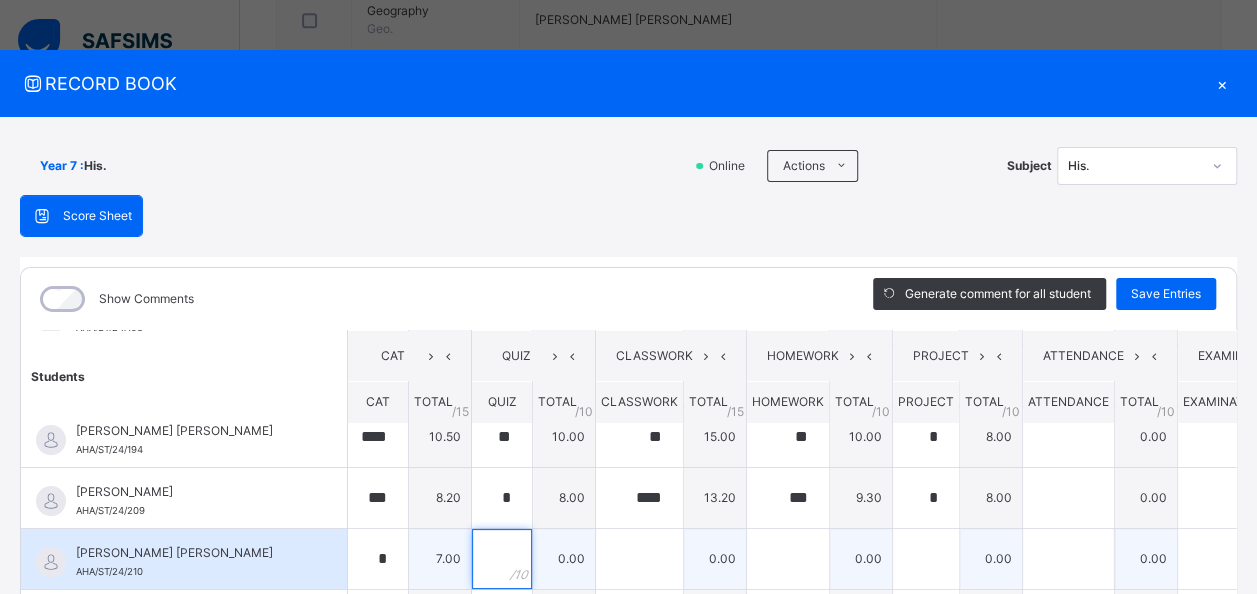 click at bounding box center (502, 559) 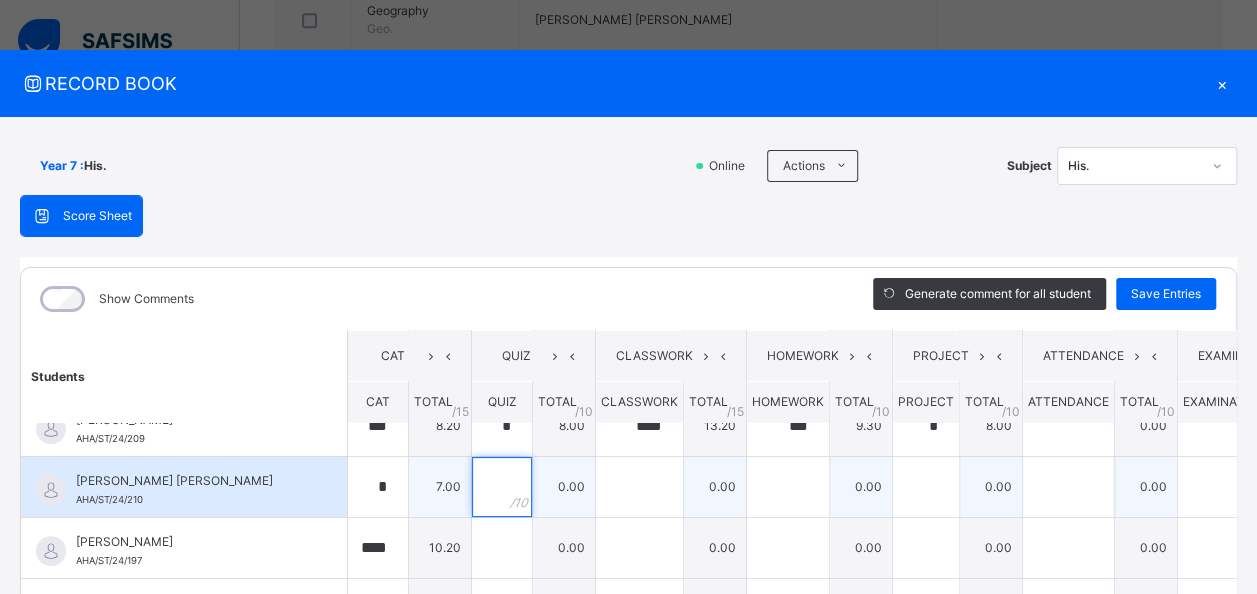 scroll, scrollTop: 300, scrollLeft: 0, axis: vertical 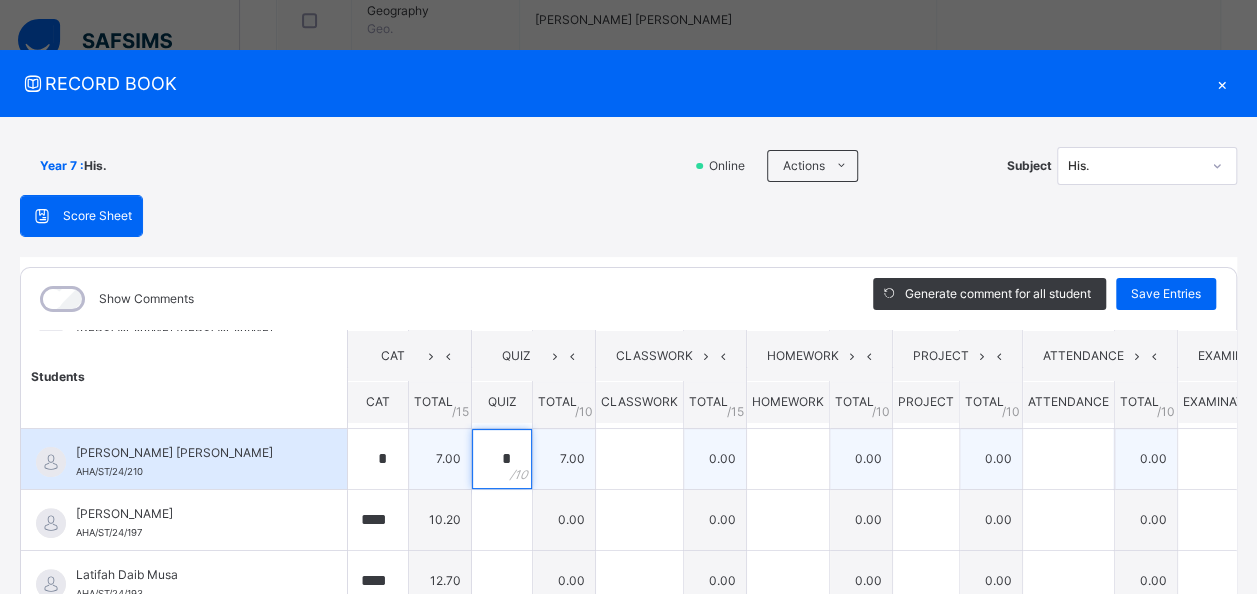 type on "*" 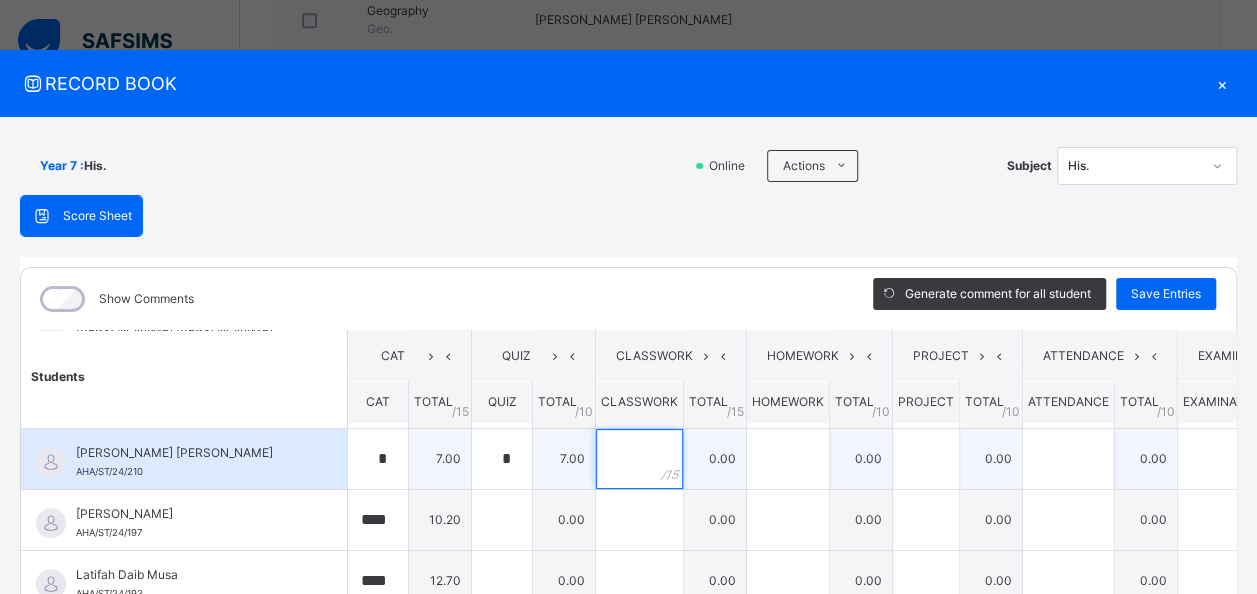 click at bounding box center [639, 459] 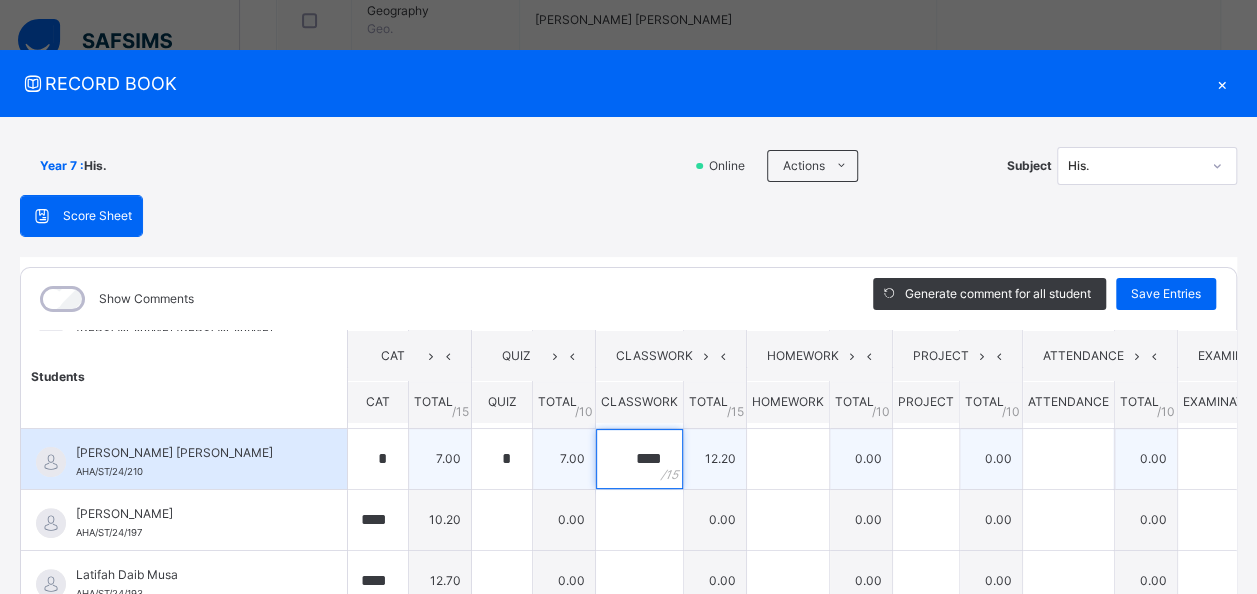 type on "****" 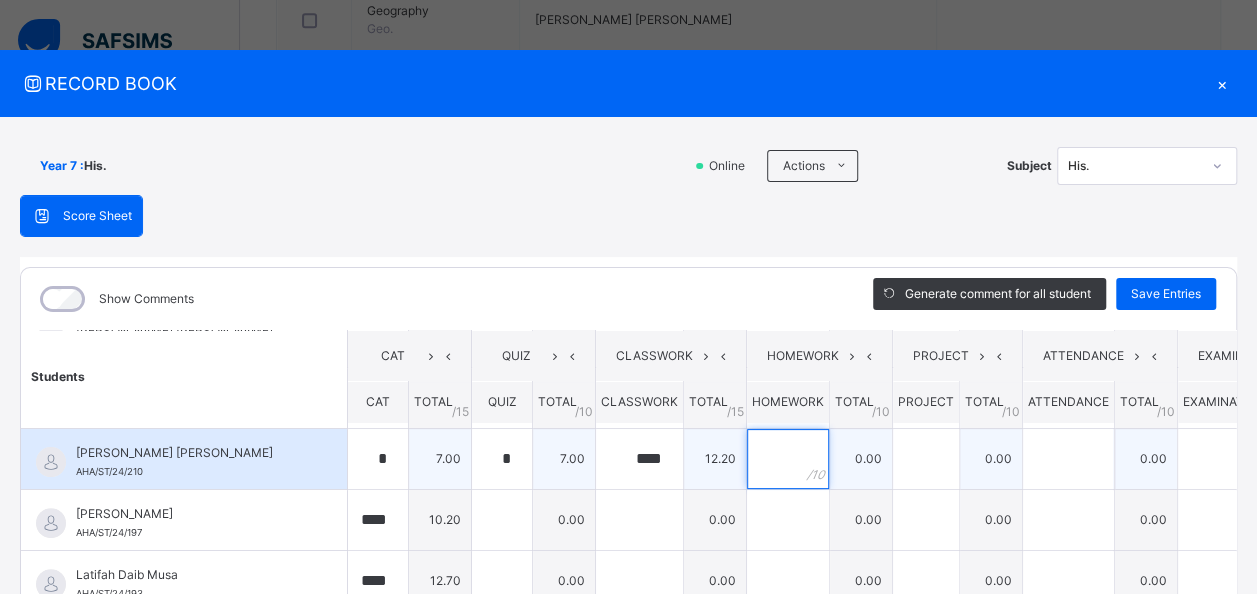 click at bounding box center [788, 459] 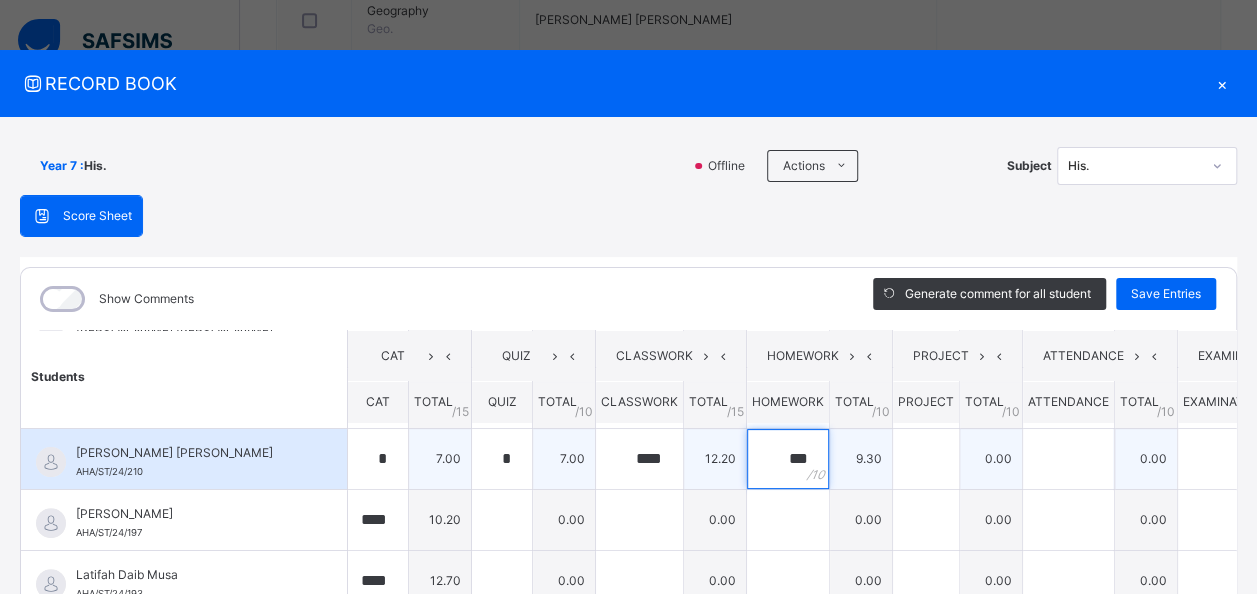 type on "***" 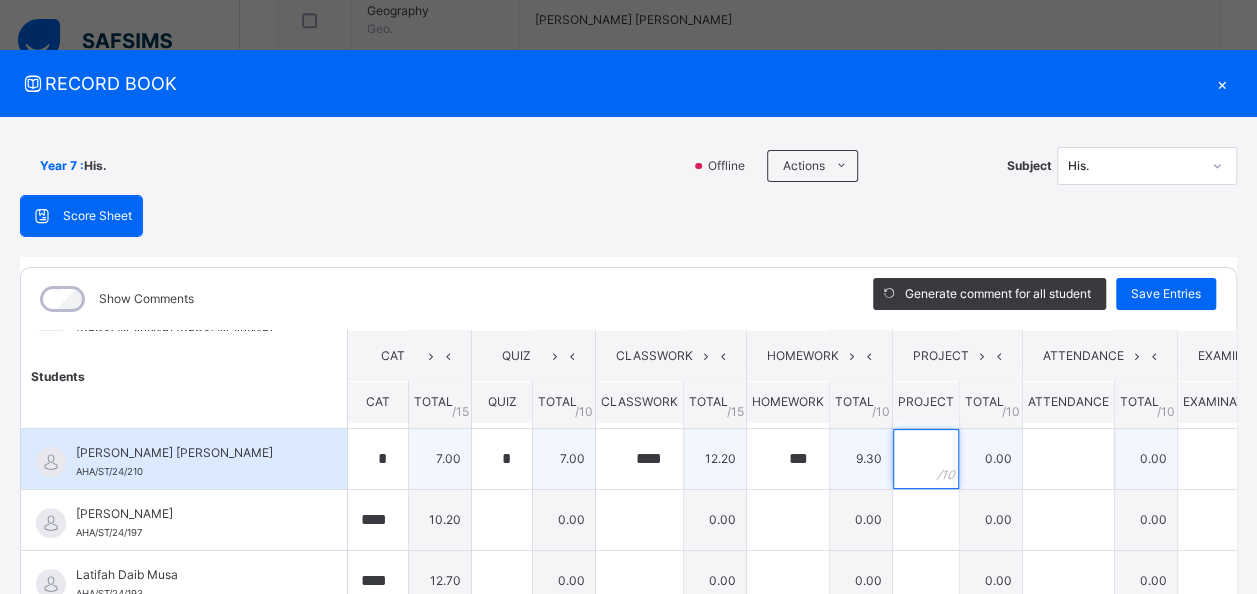 click at bounding box center [926, 459] 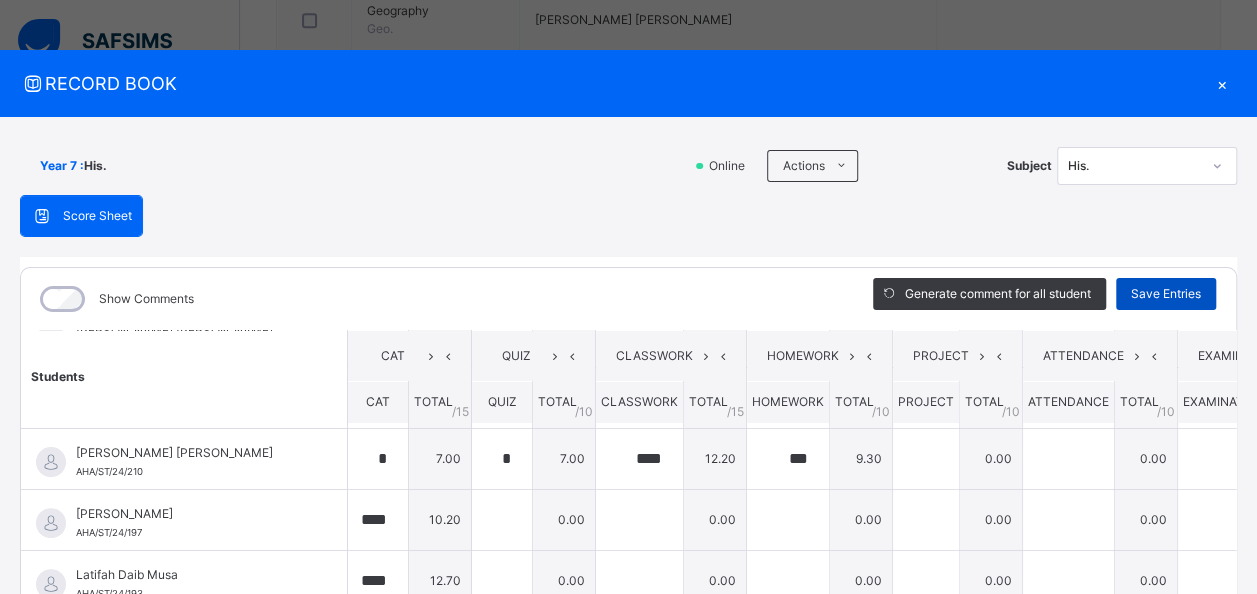 click on "Save Entries" at bounding box center (1166, 294) 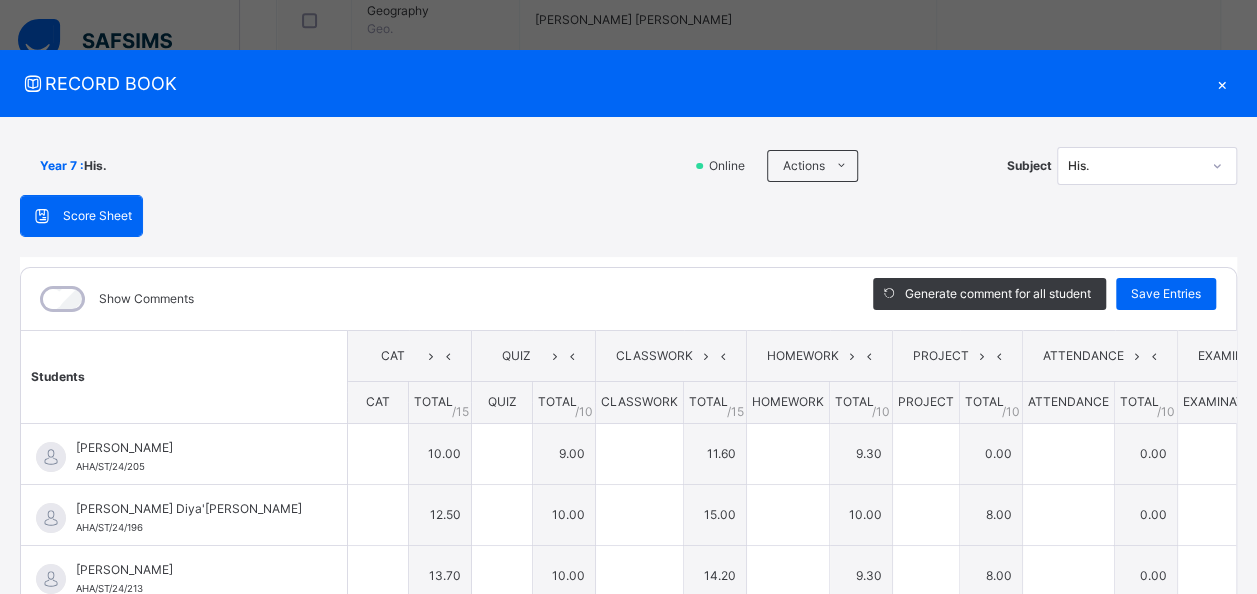 type on "**" 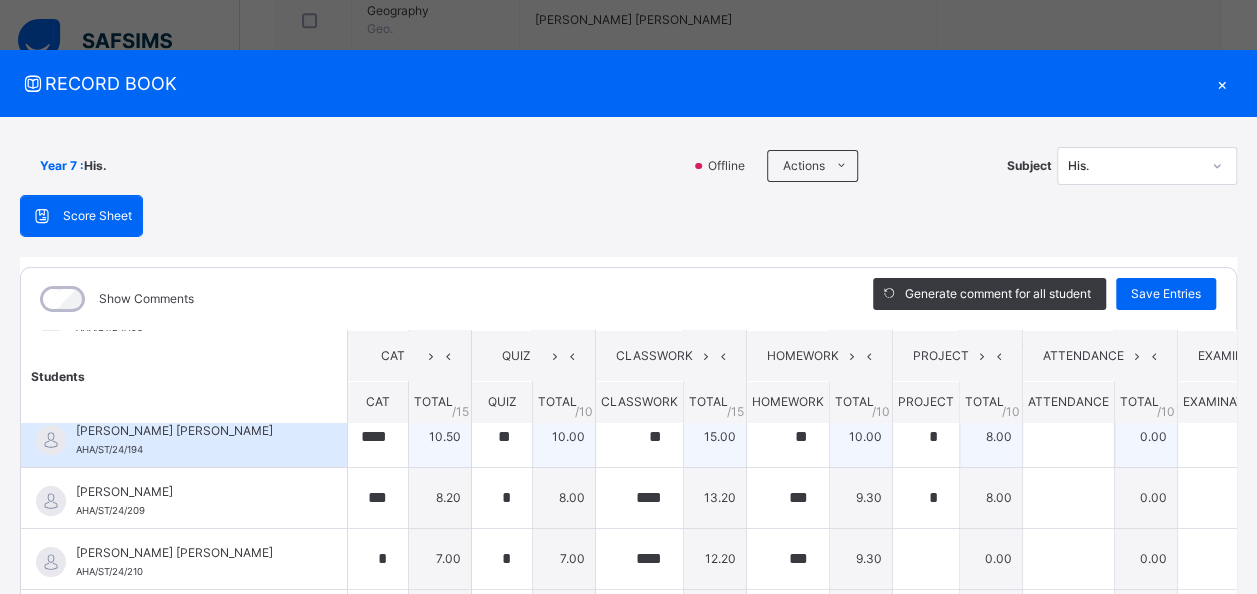 scroll, scrollTop: 300, scrollLeft: 0, axis: vertical 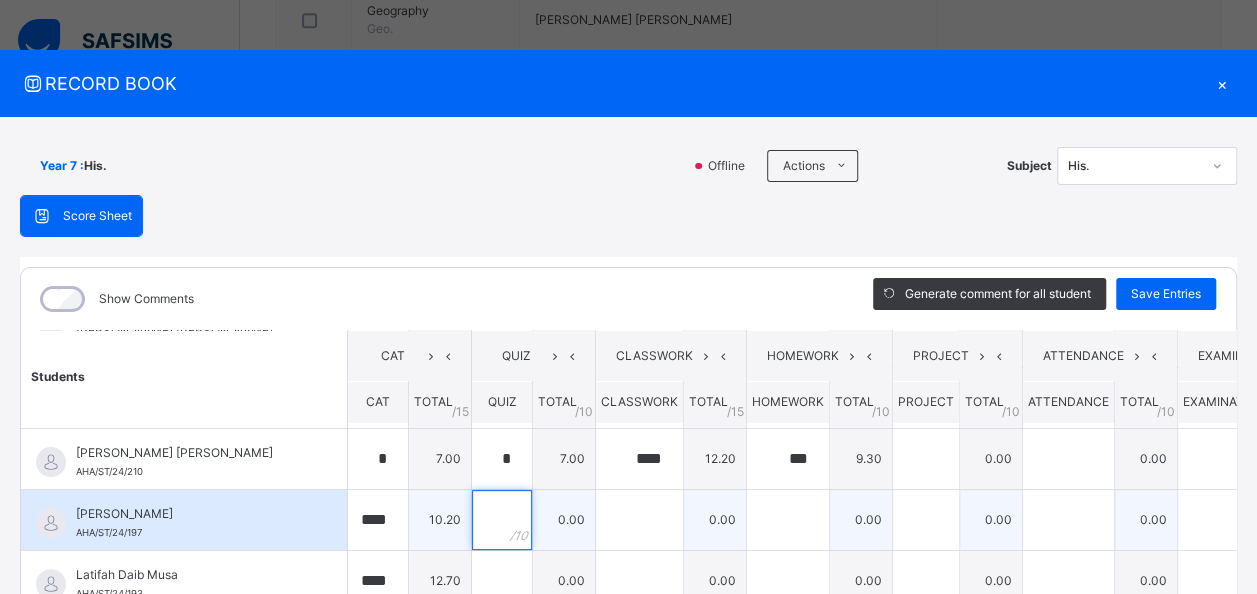 click at bounding box center (502, 520) 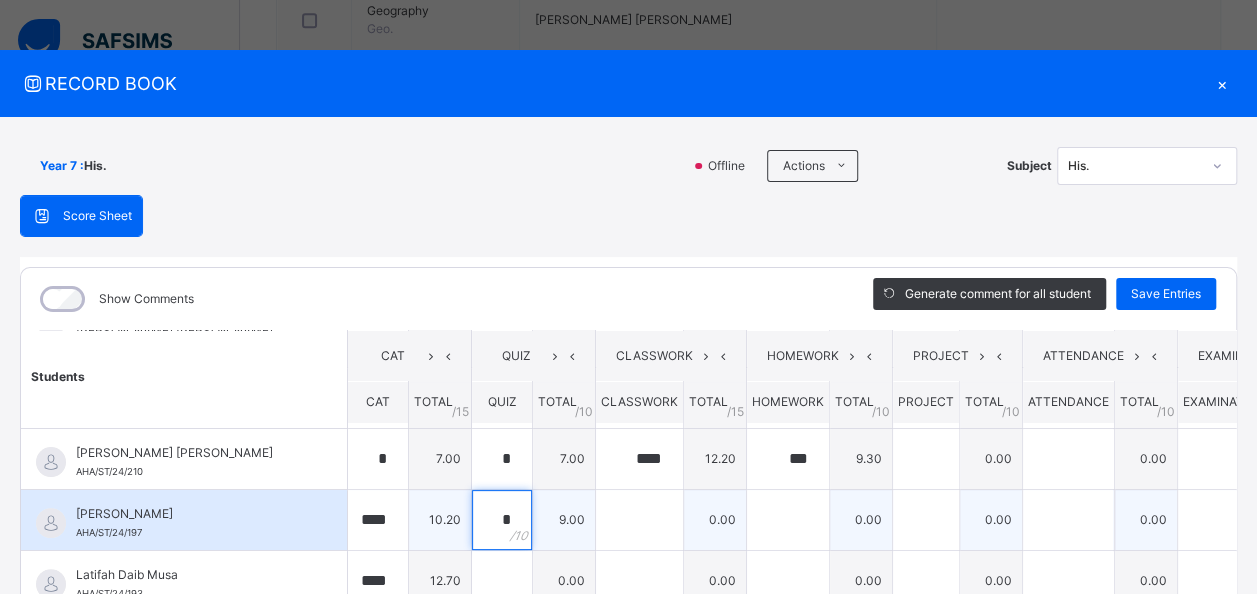 type on "*" 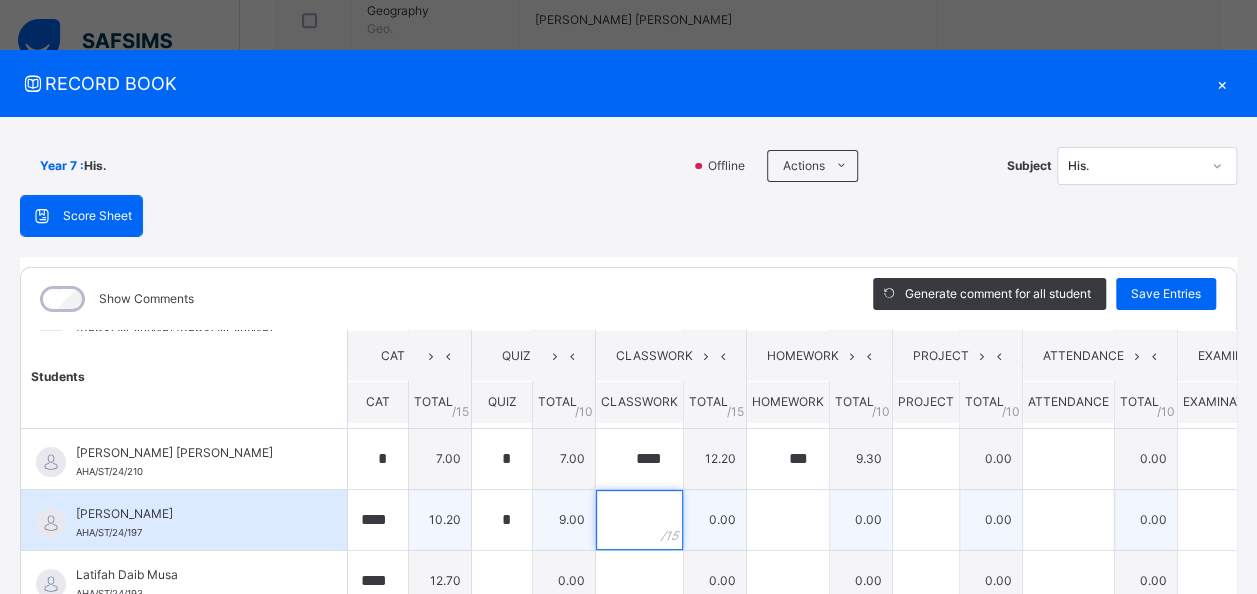 click at bounding box center (639, 520) 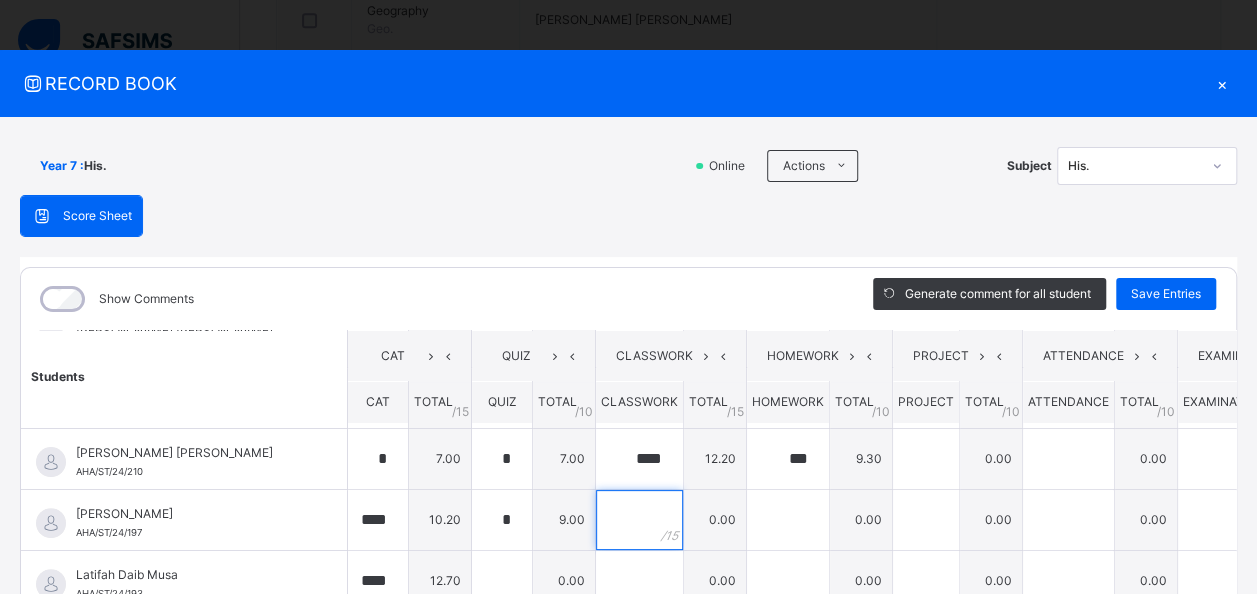 scroll, scrollTop: 335, scrollLeft: 0, axis: vertical 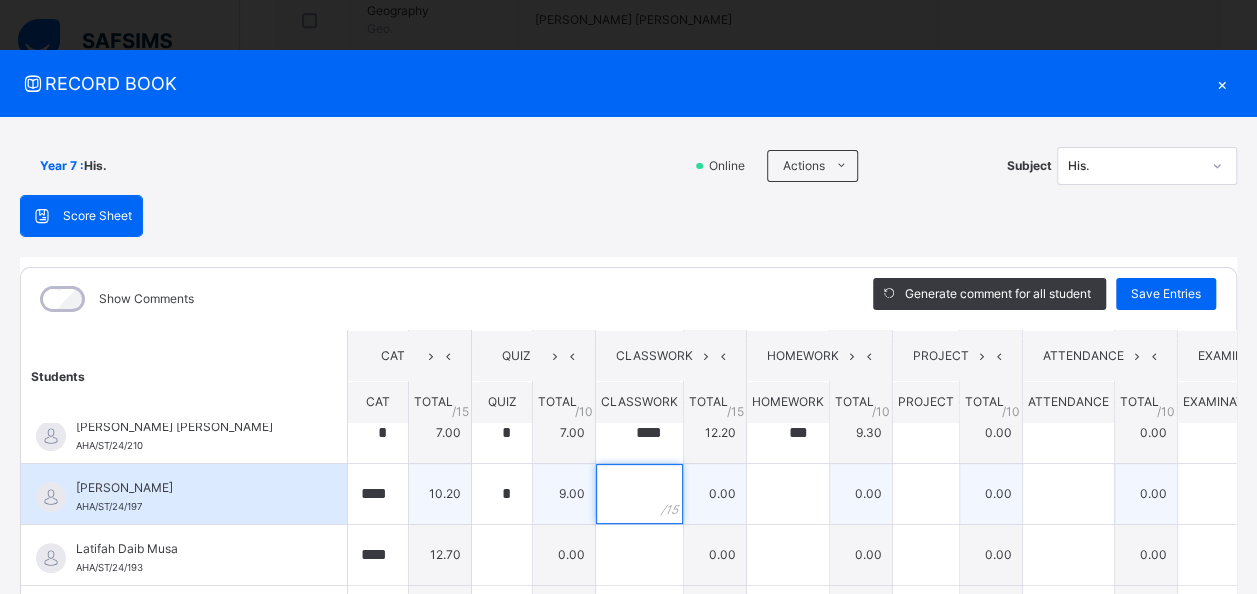 click at bounding box center [639, 494] 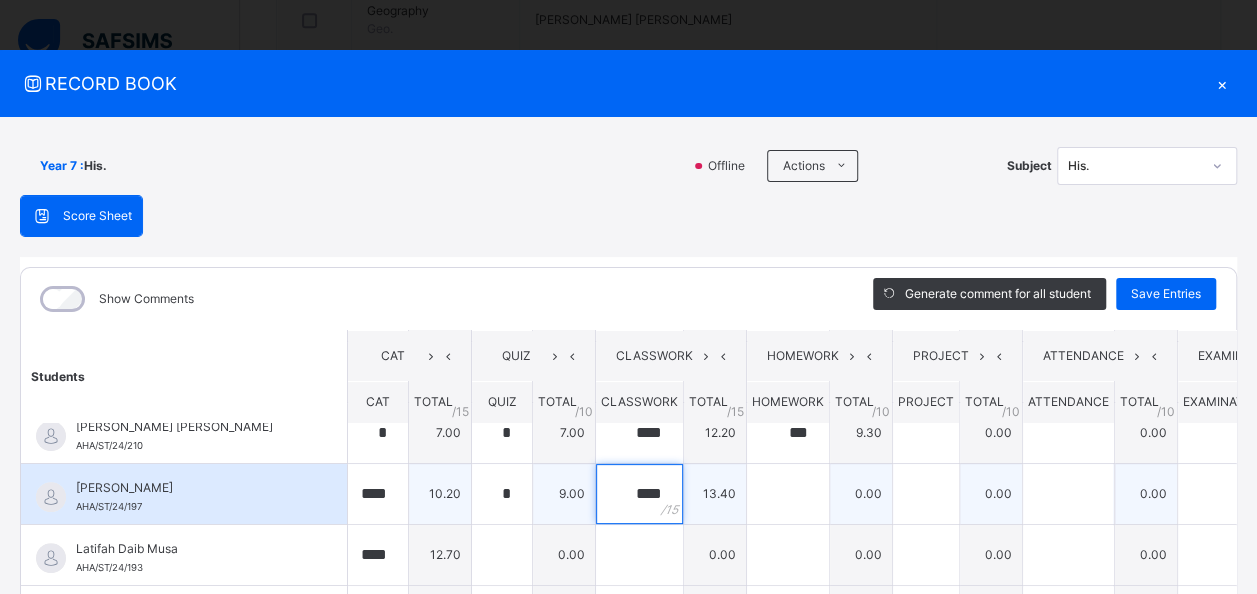 type on "****" 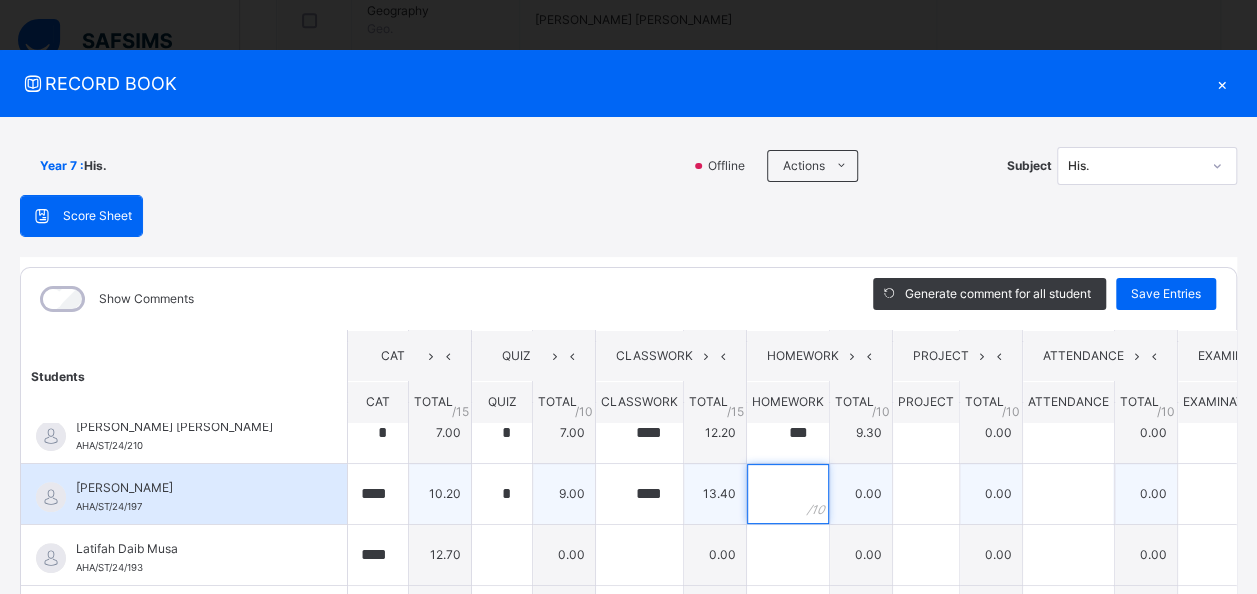 click at bounding box center (788, 494) 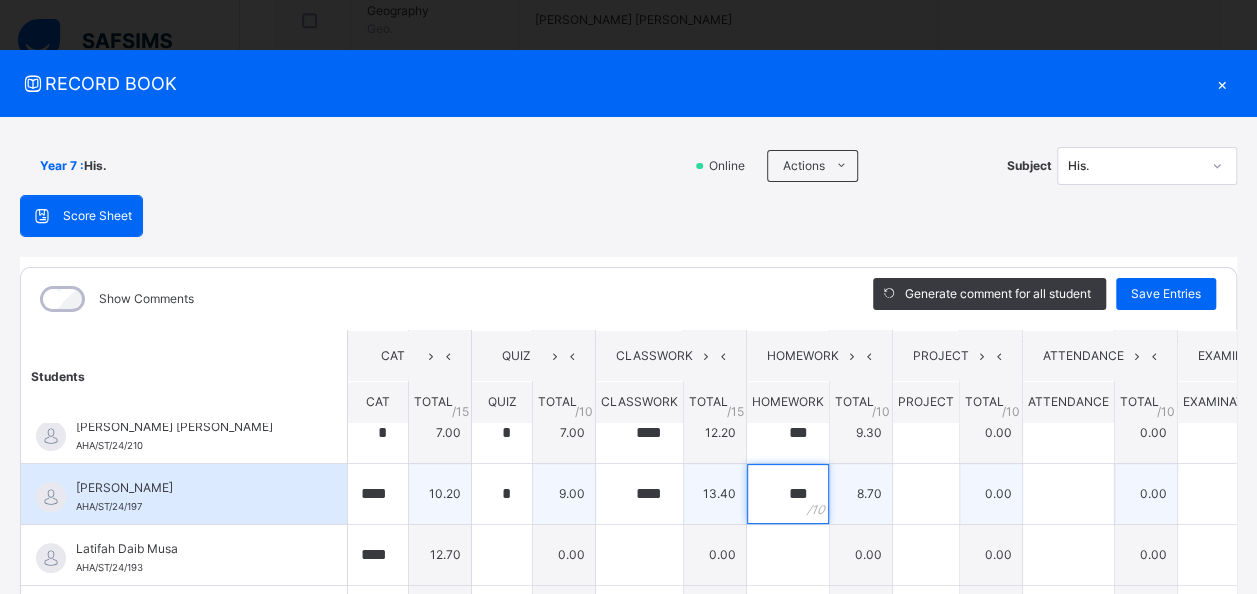 type on "***" 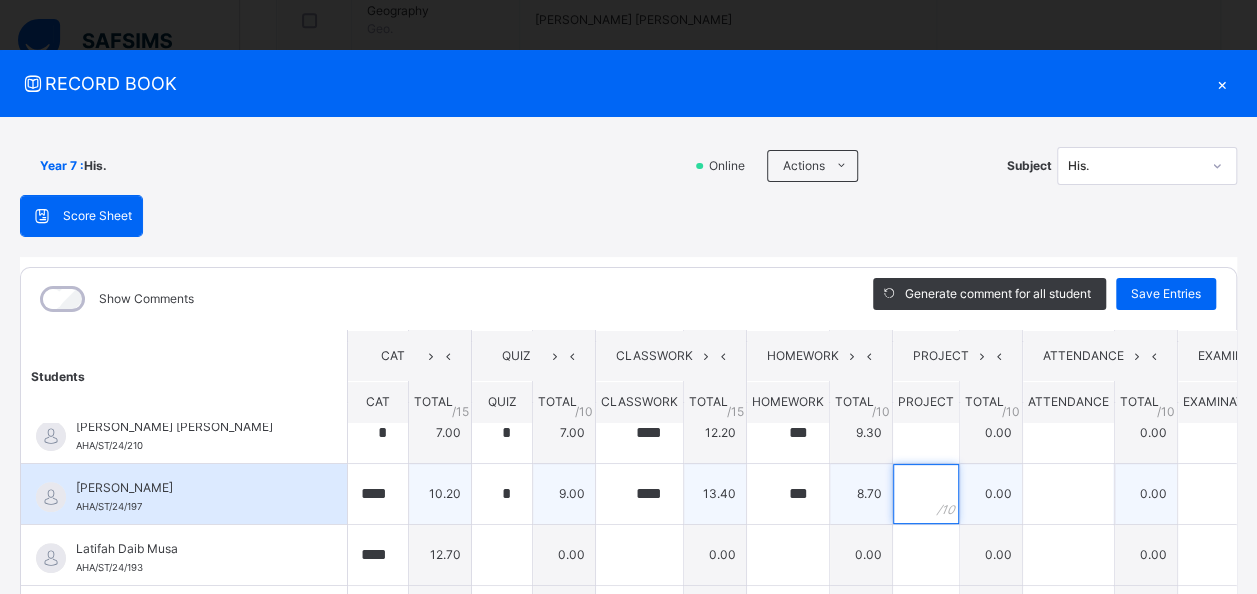 click at bounding box center (926, 494) 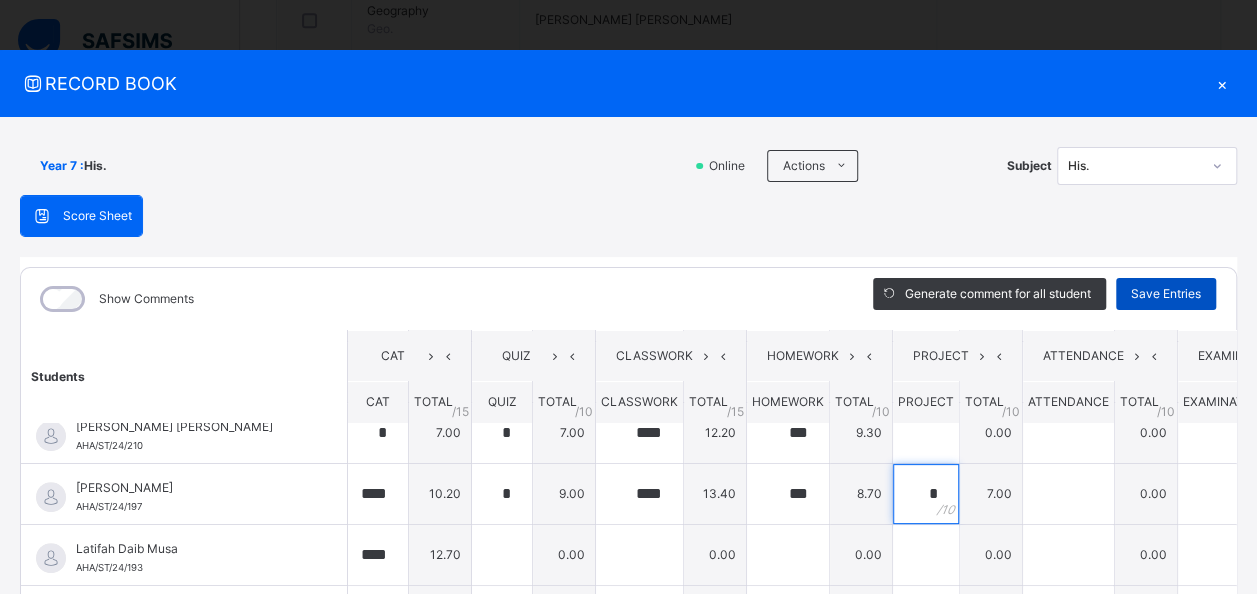 type on "*" 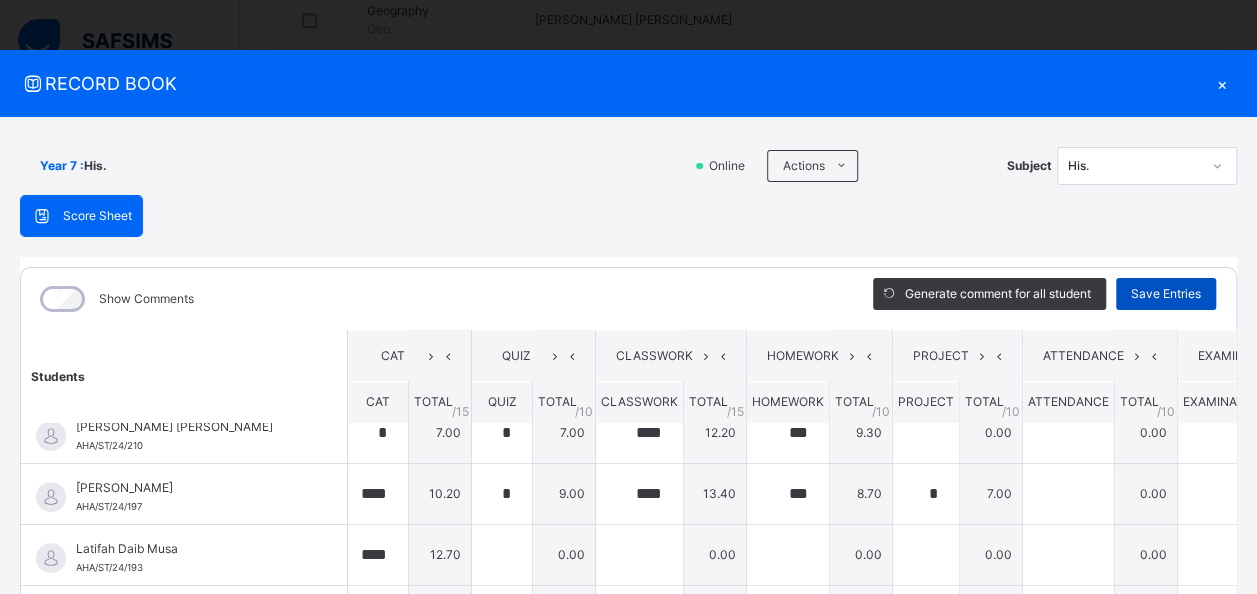 click on "Save Entries" at bounding box center (1166, 294) 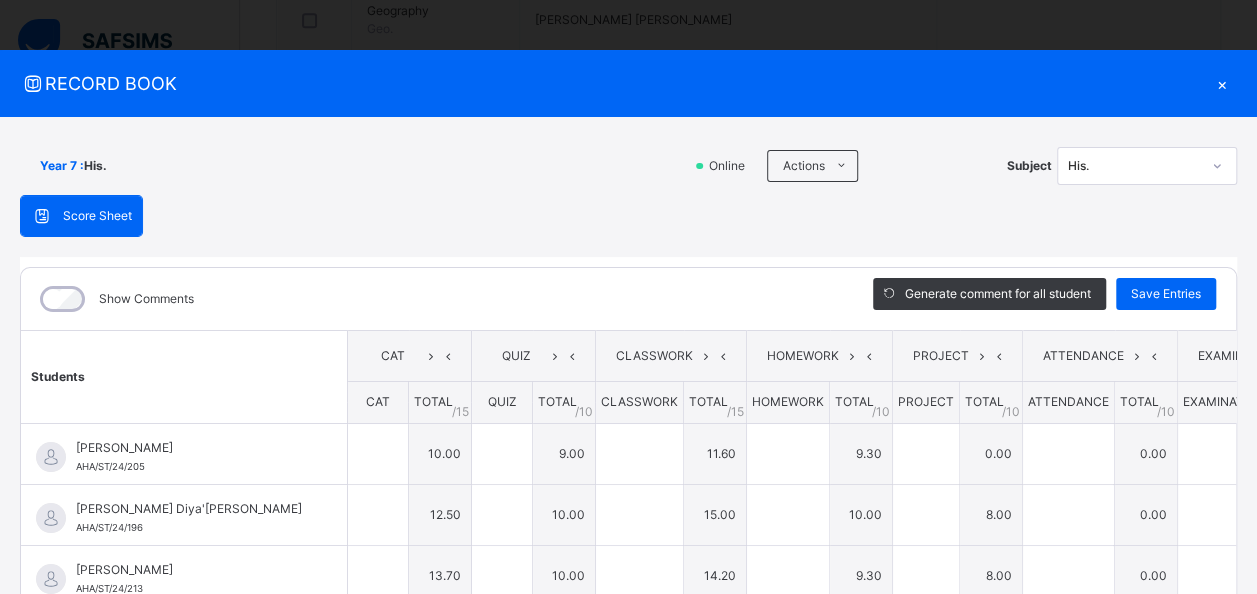 type on "**" 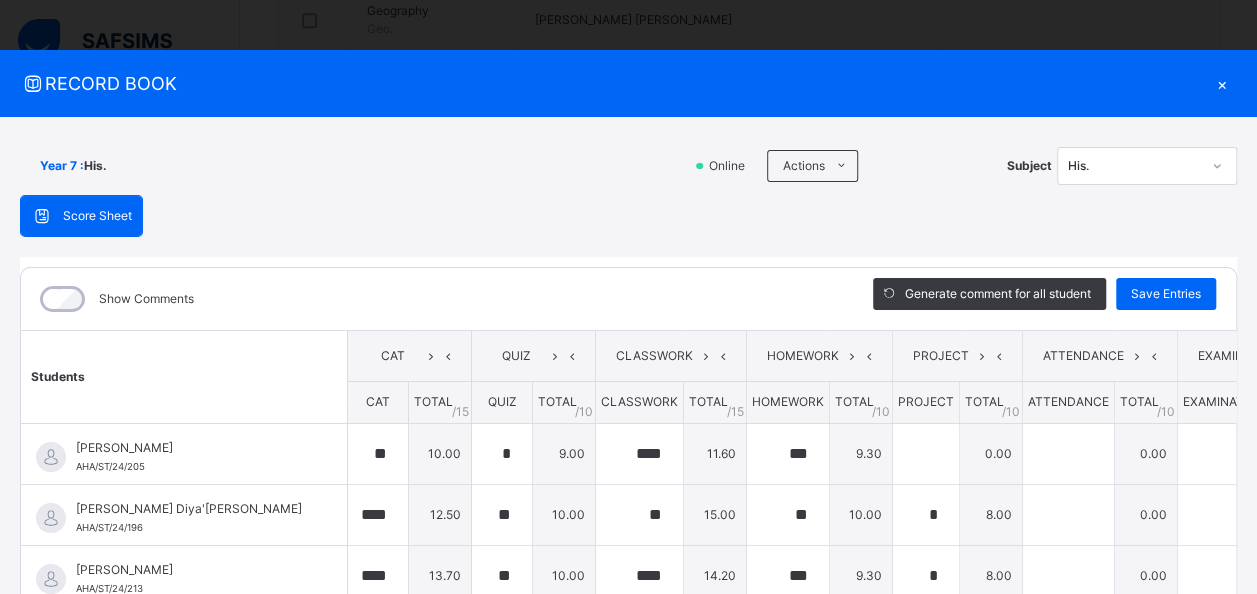 type on "**" 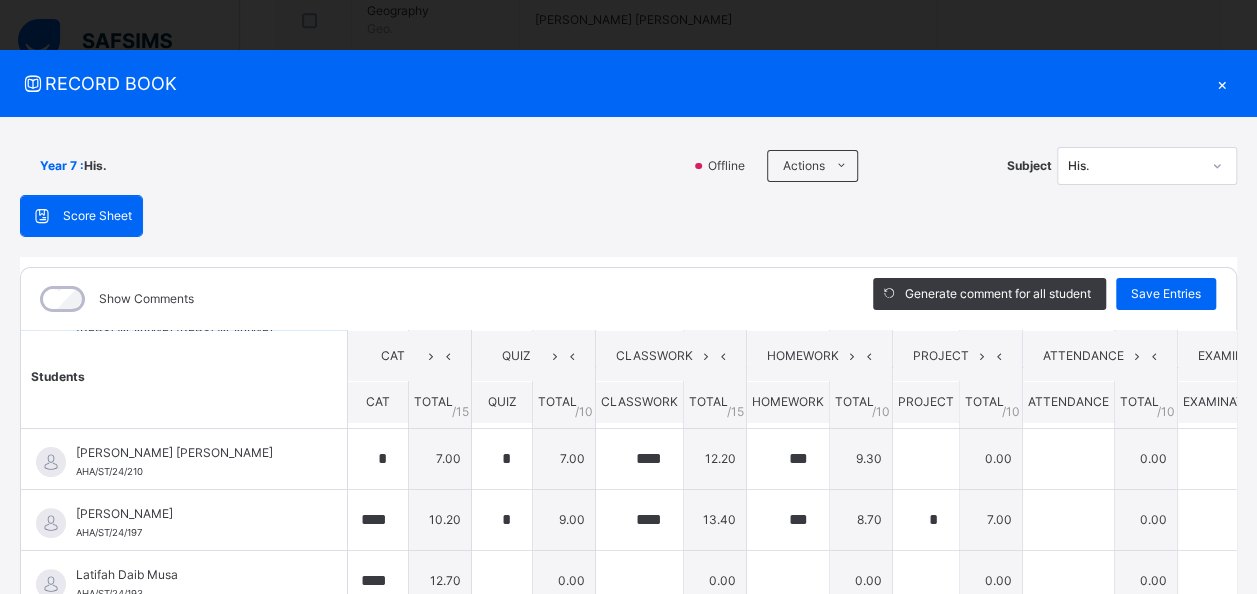 scroll, scrollTop: 335, scrollLeft: 0, axis: vertical 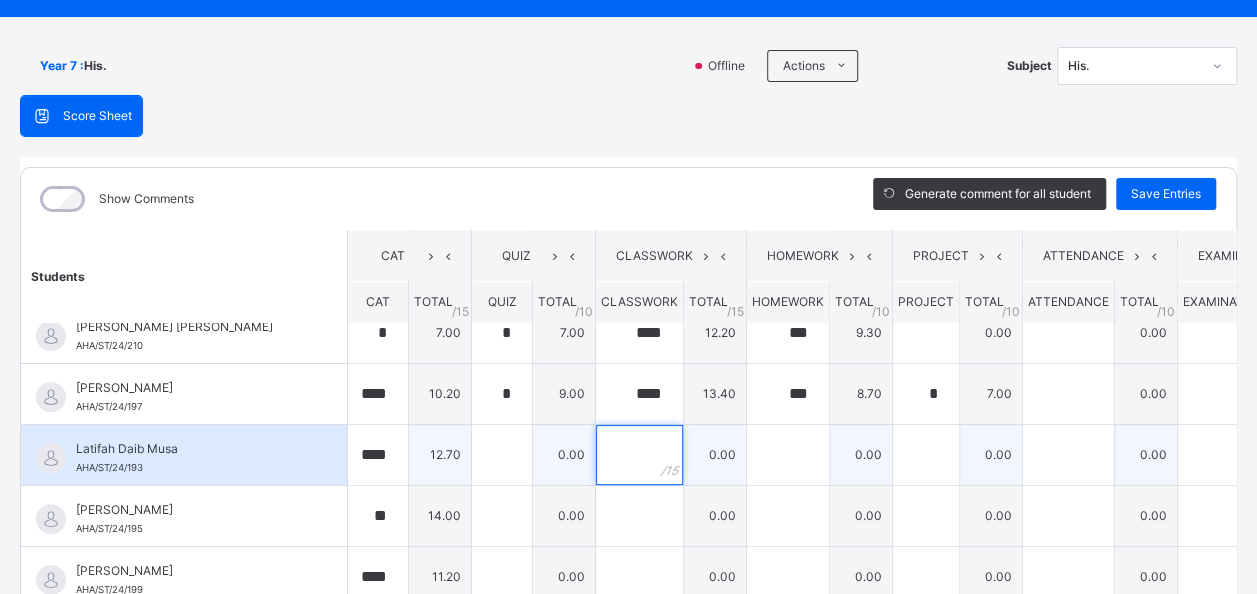 click at bounding box center [639, 455] 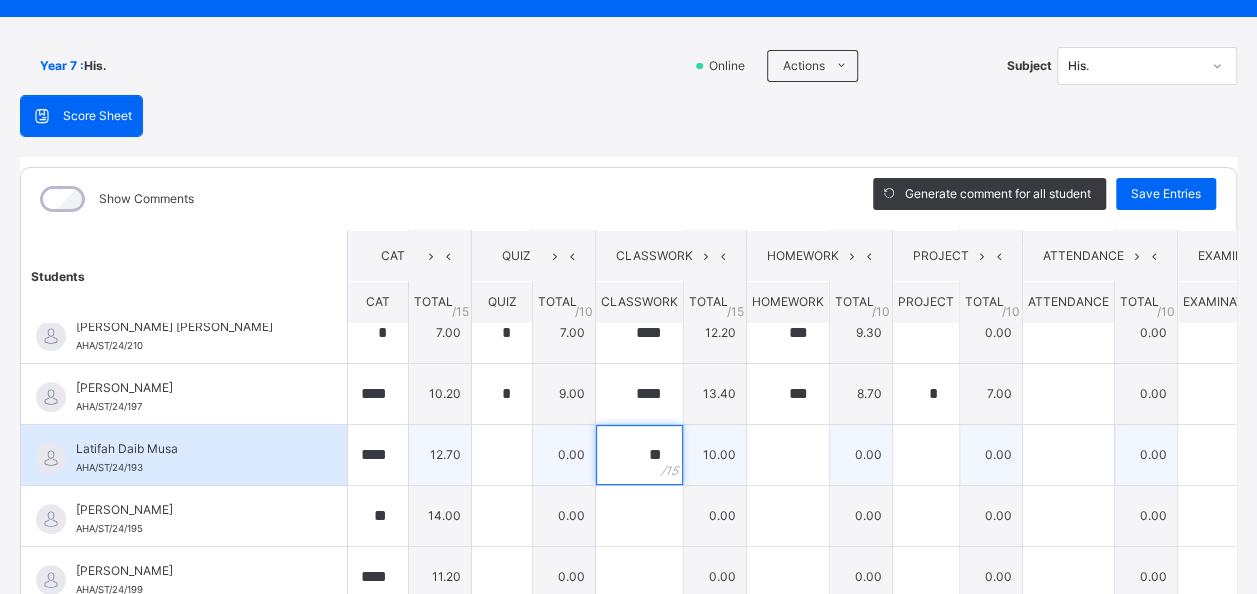 type on "**" 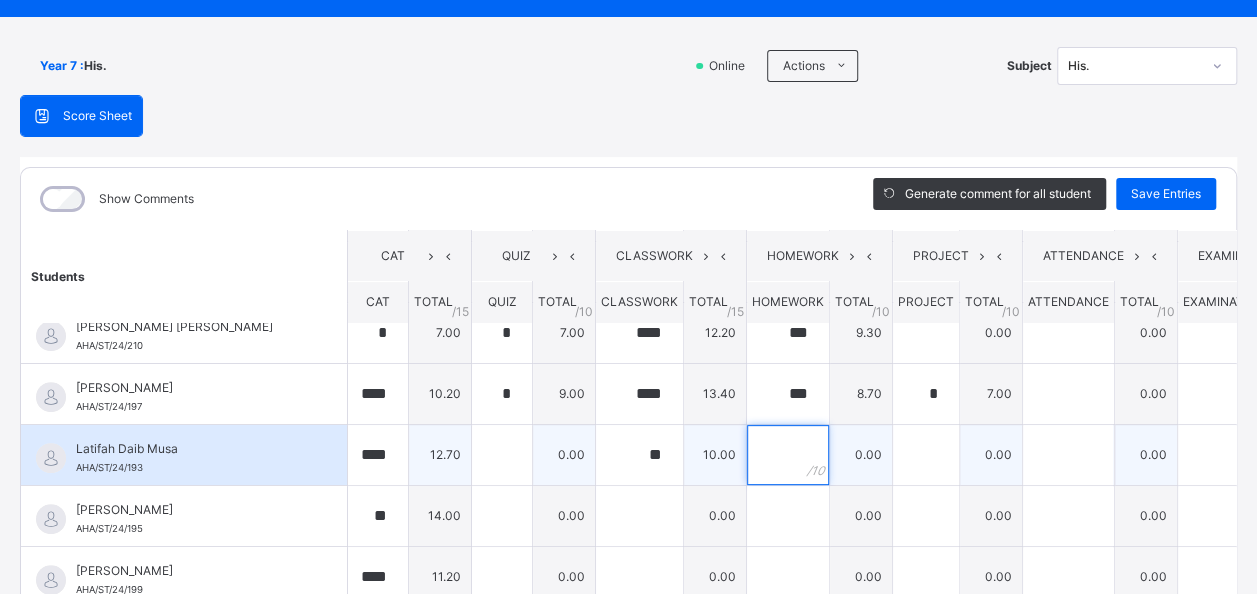click at bounding box center [788, 455] 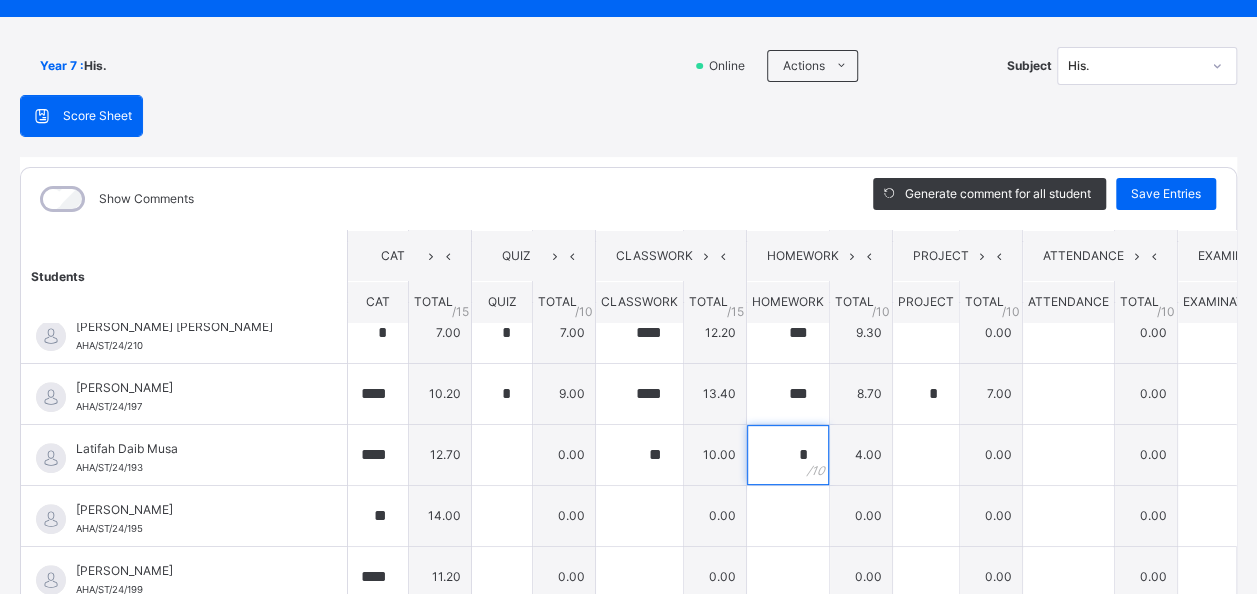 type on "*" 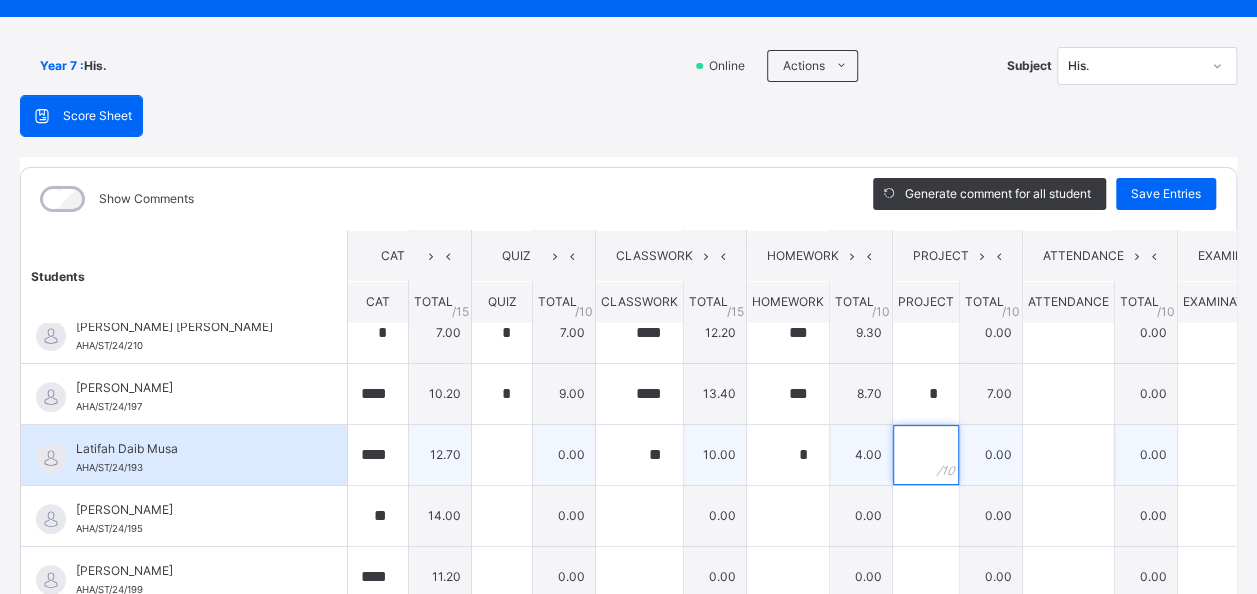 click at bounding box center (926, 455) 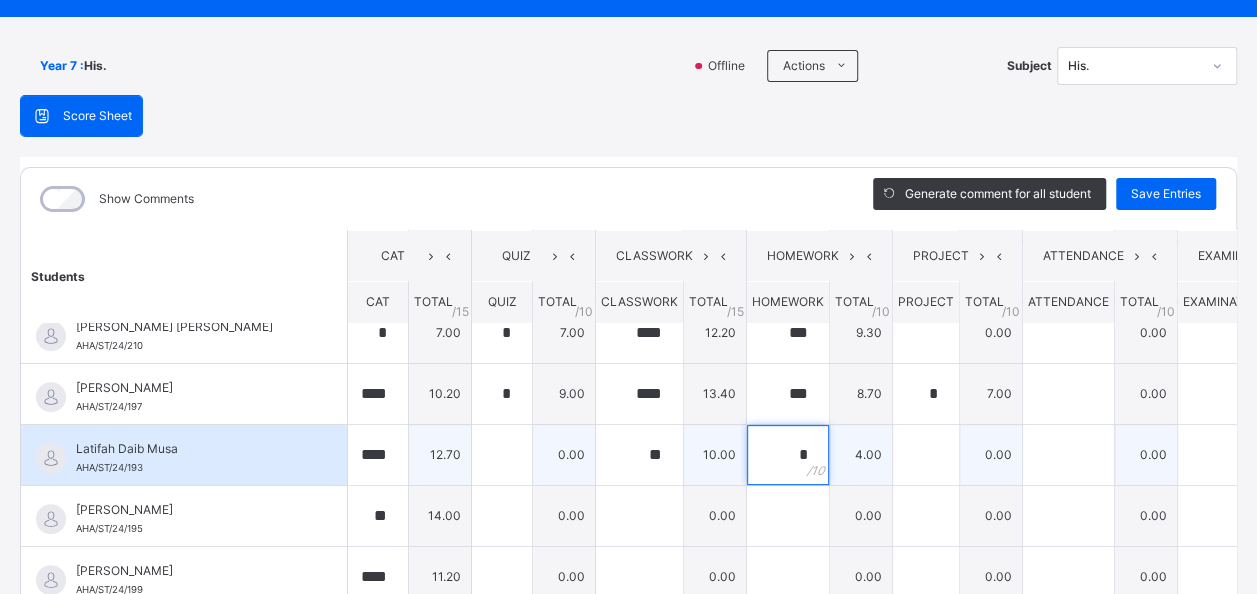 click on "*" at bounding box center (788, 455) 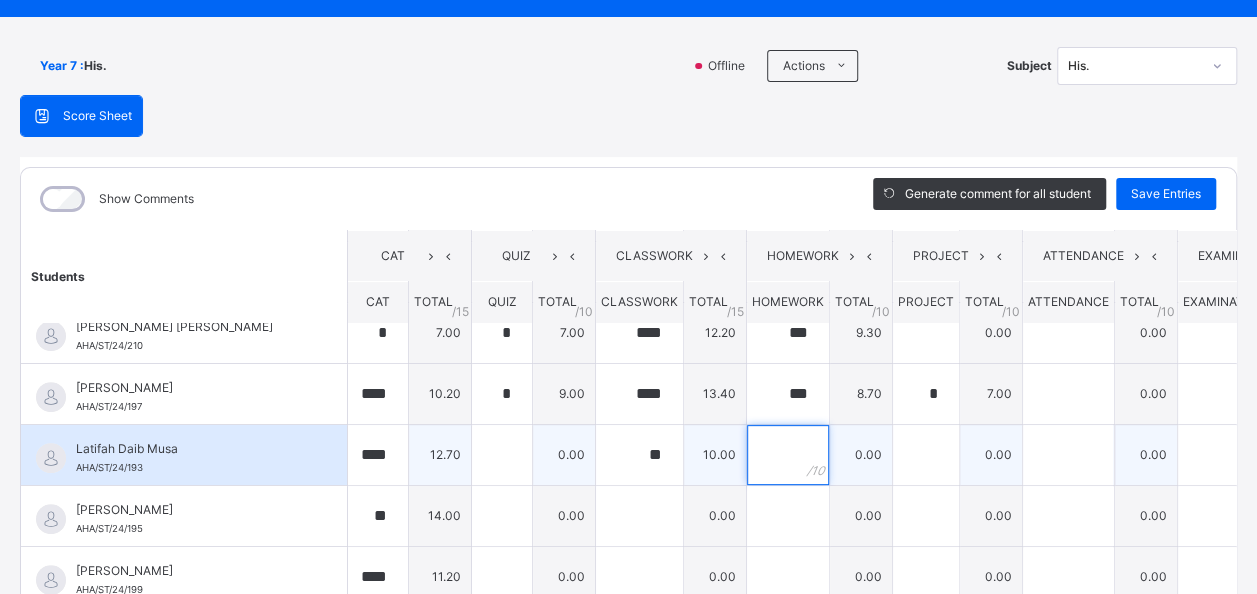 type on "*" 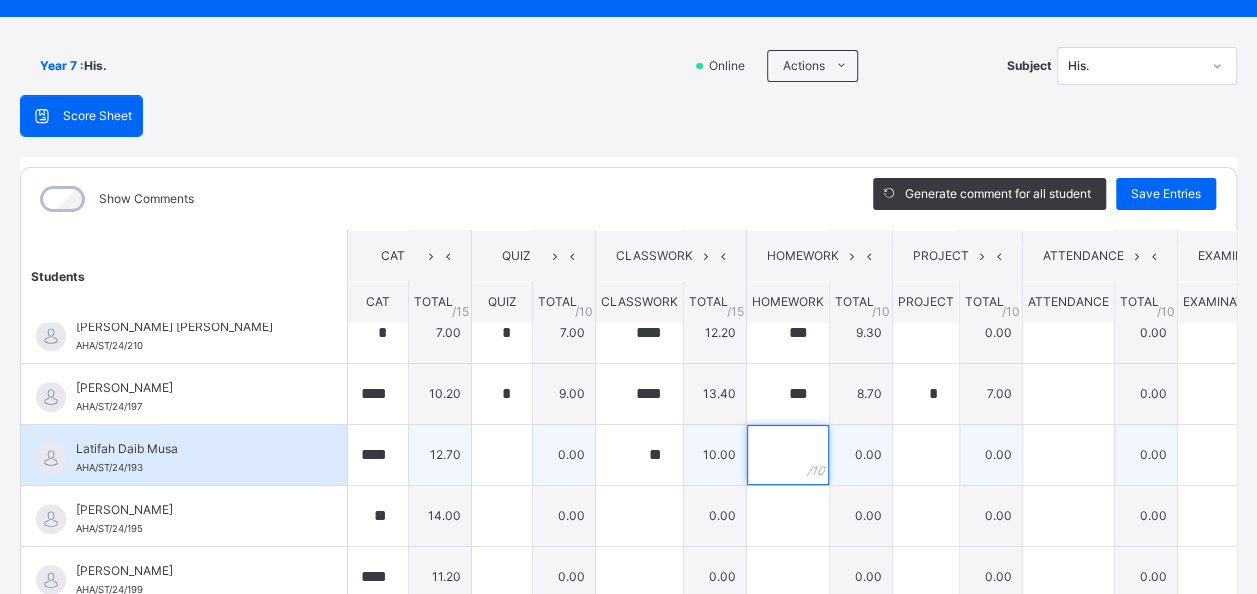 type 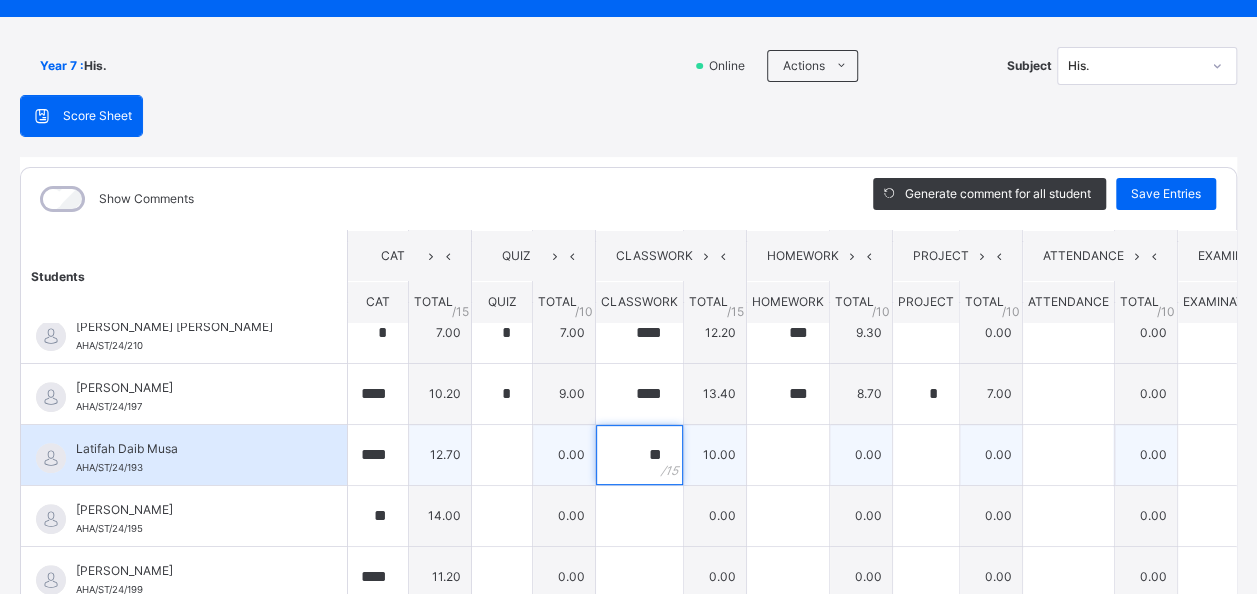 click on "**" at bounding box center (639, 455) 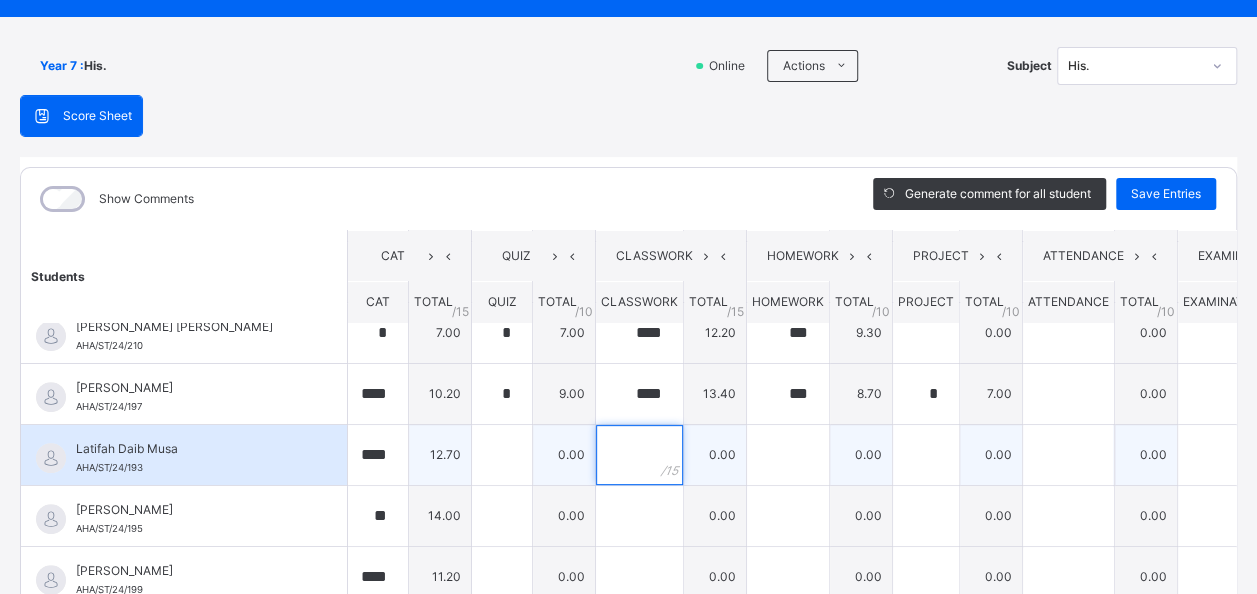 type 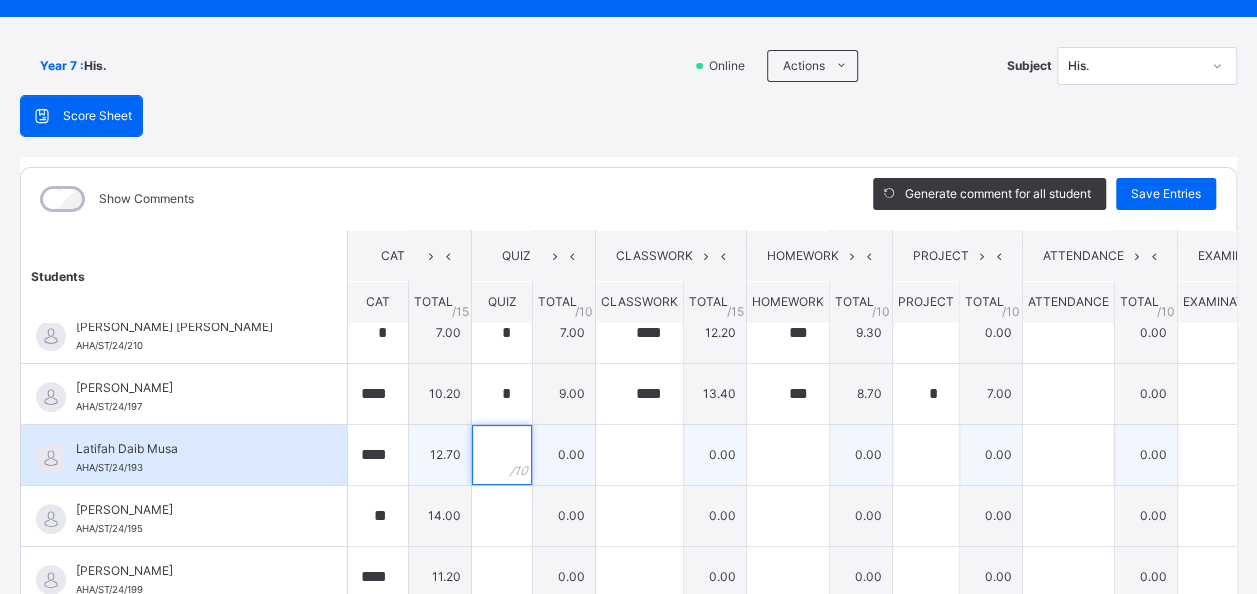click at bounding box center [502, 455] 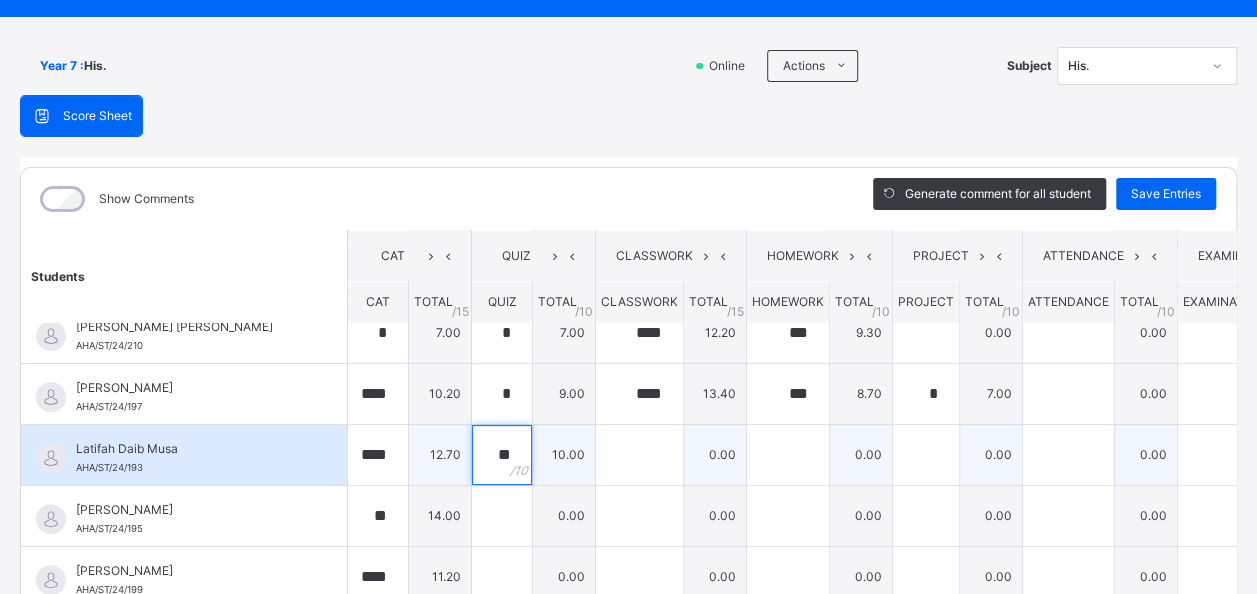 type on "**" 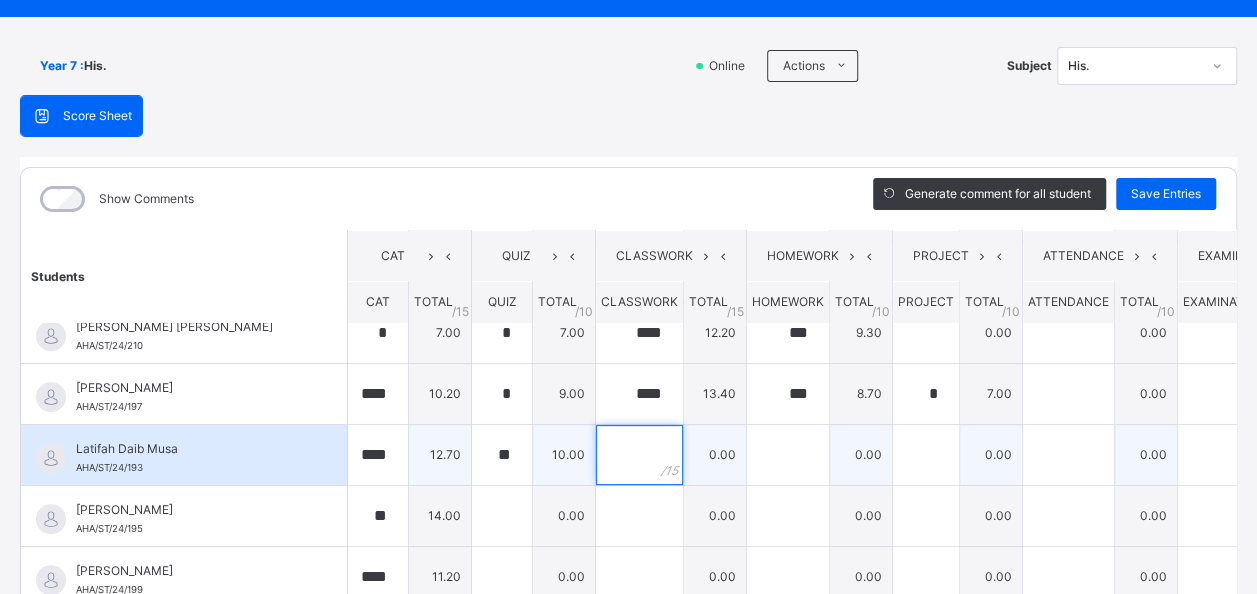 click at bounding box center [639, 455] 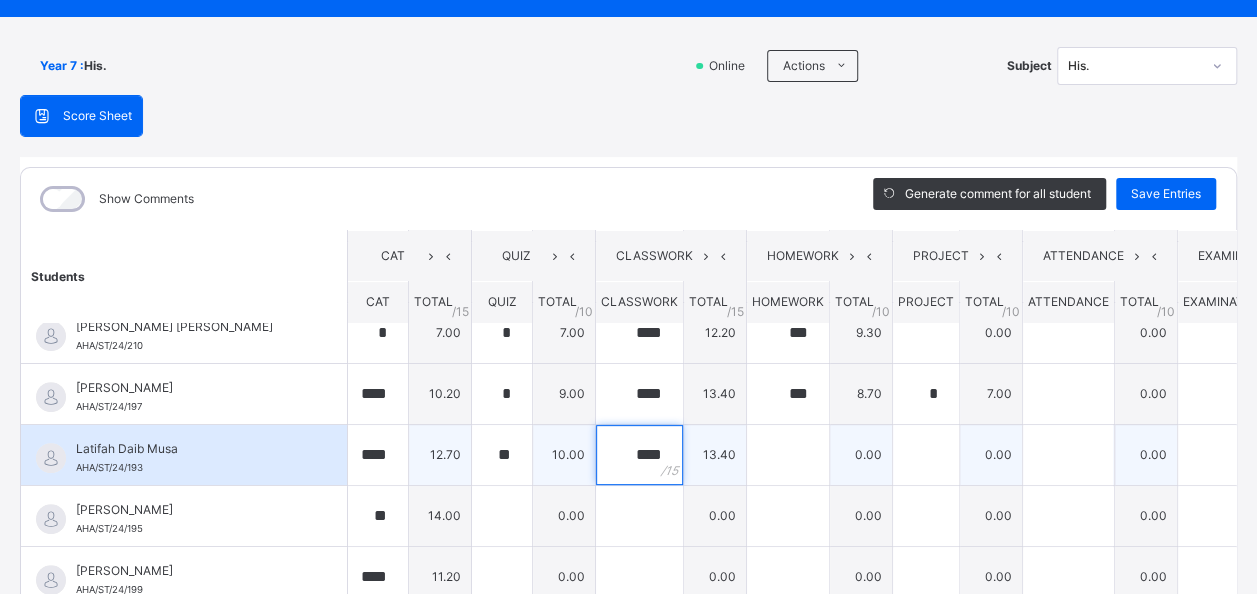 type on "****" 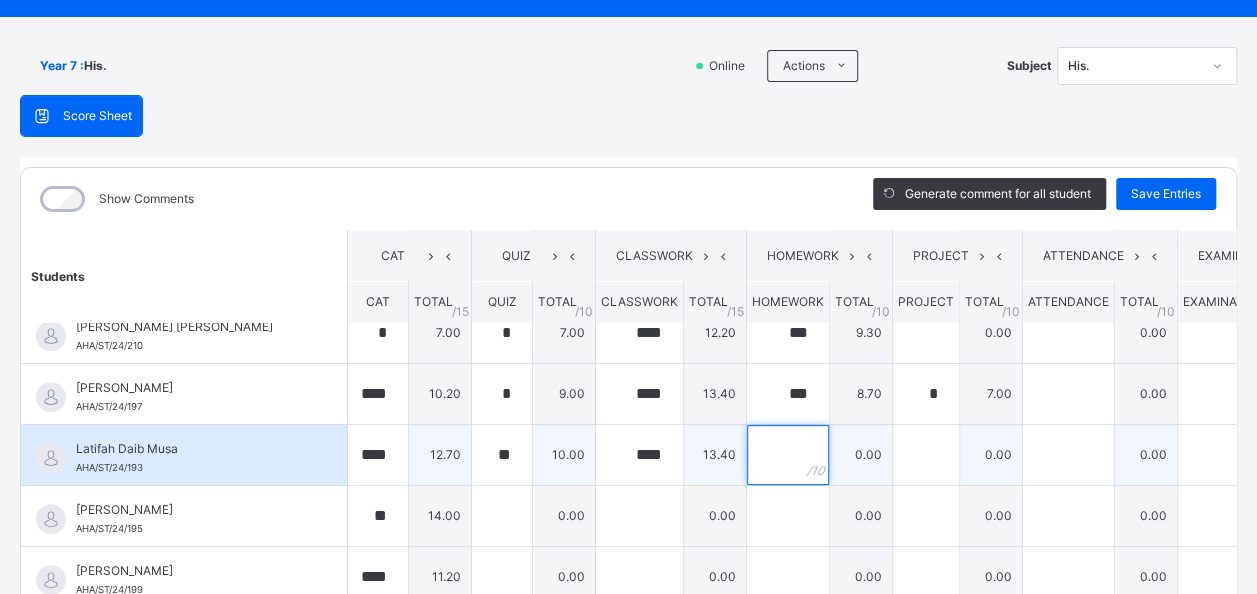 click at bounding box center (788, 455) 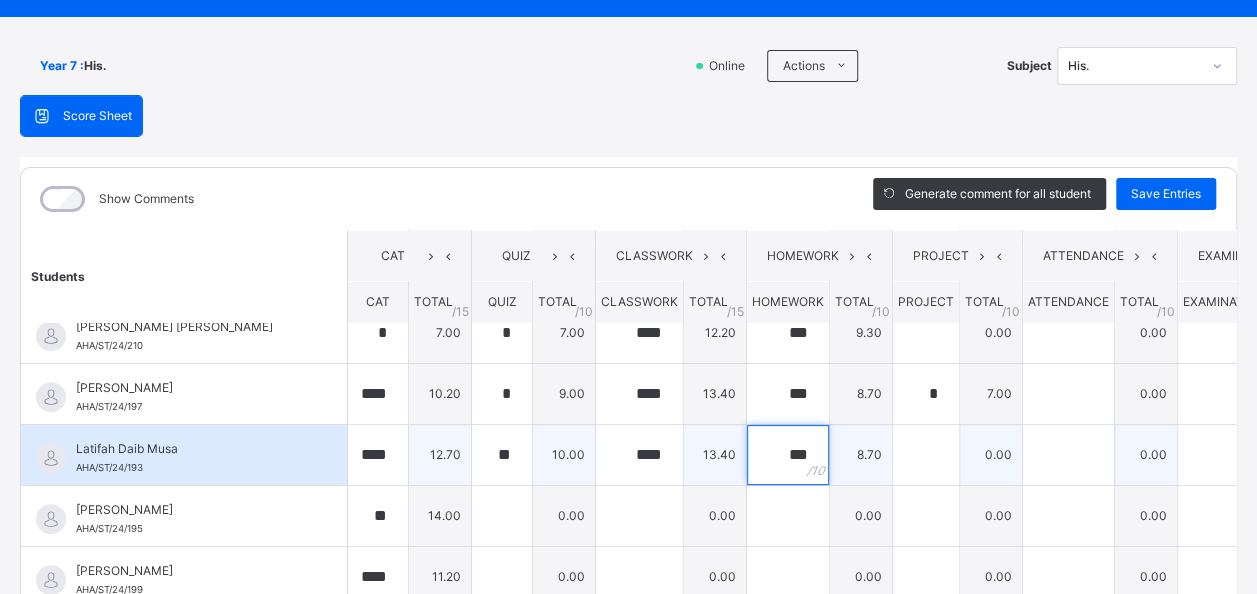 type on "***" 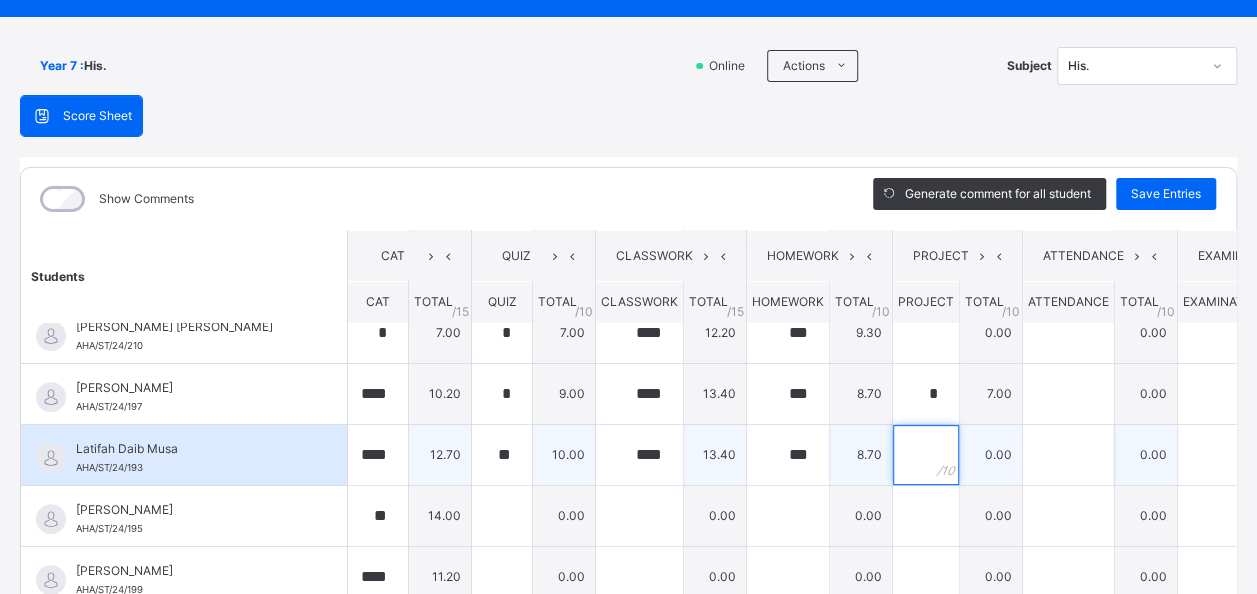 click at bounding box center (926, 455) 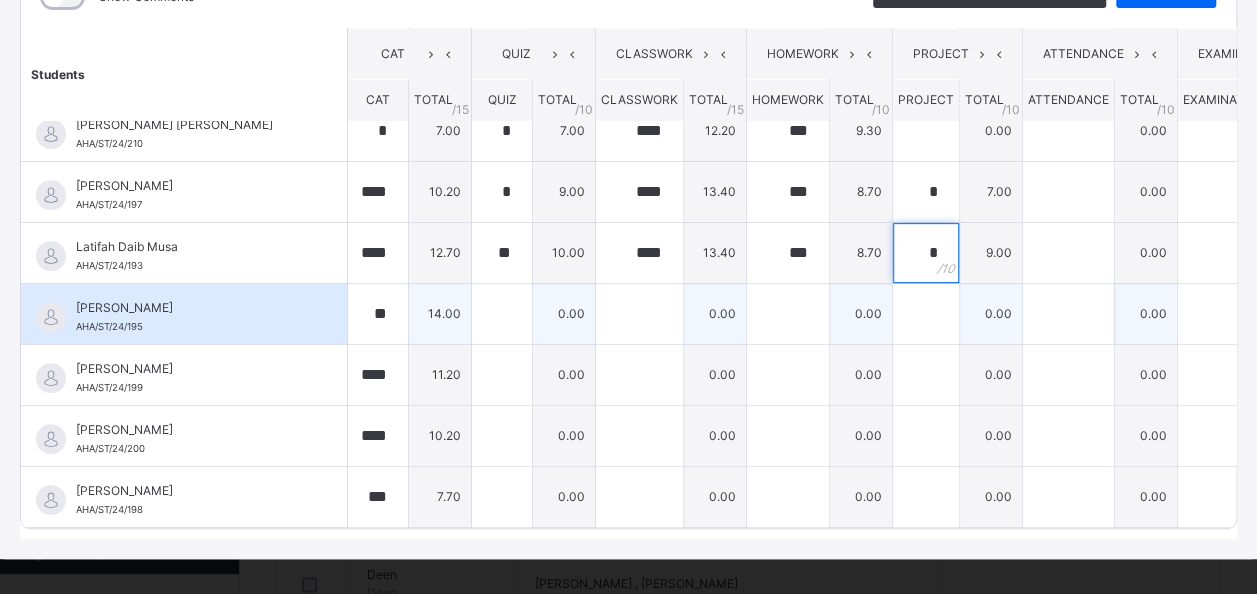 scroll, scrollTop: 331, scrollLeft: 0, axis: vertical 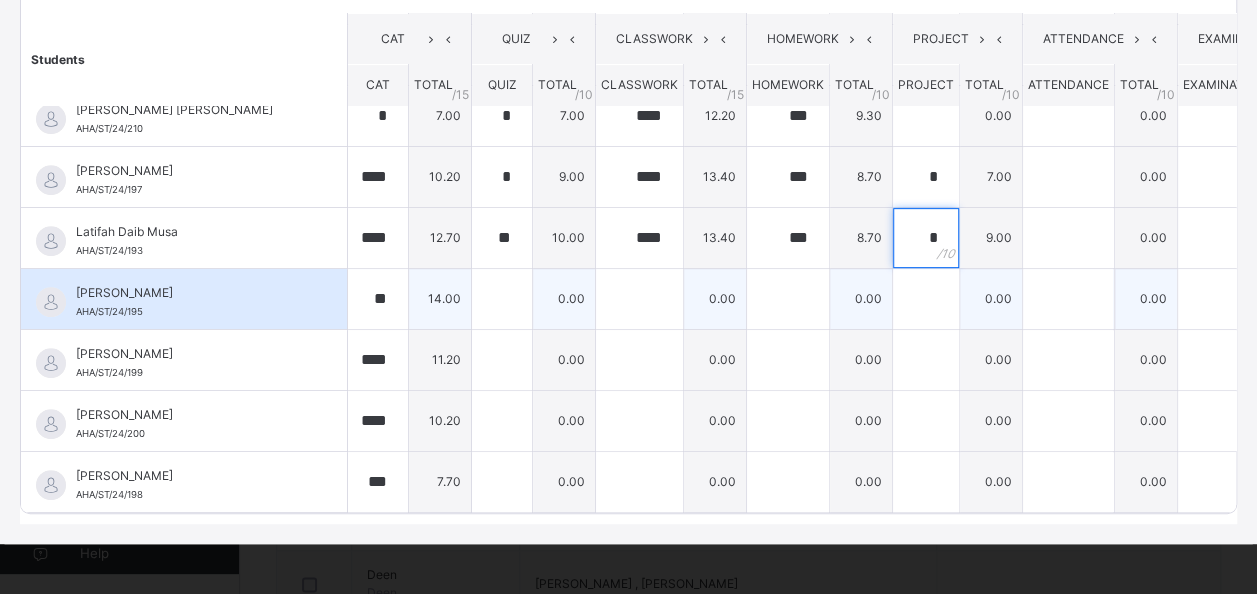 type on "*" 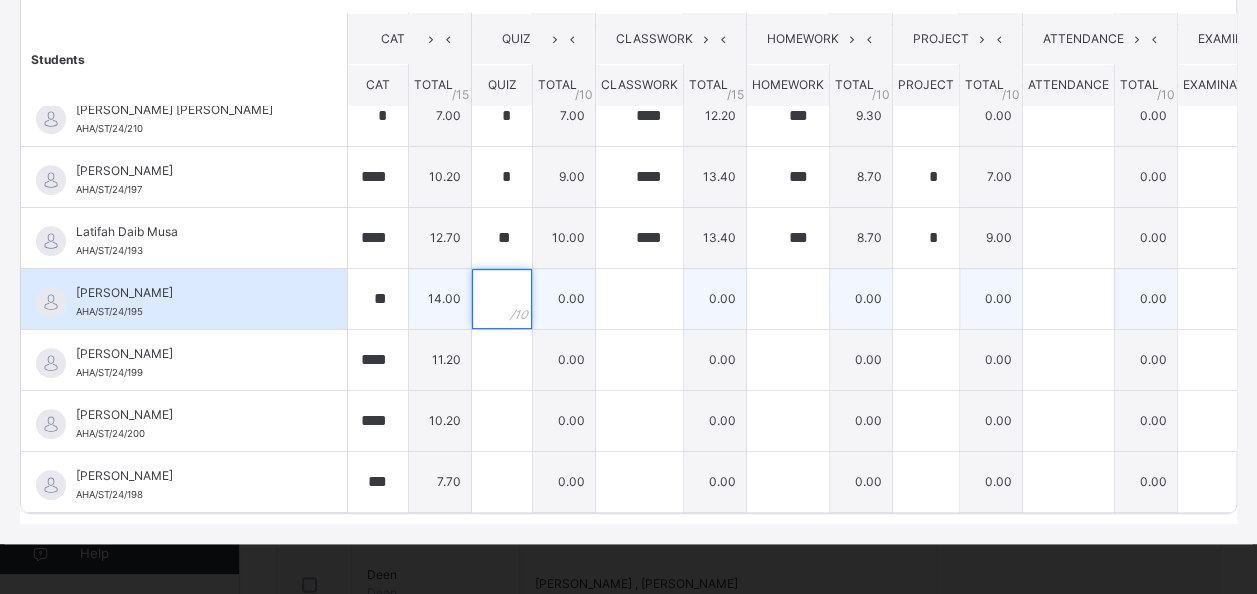 click at bounding box center [502, 299] 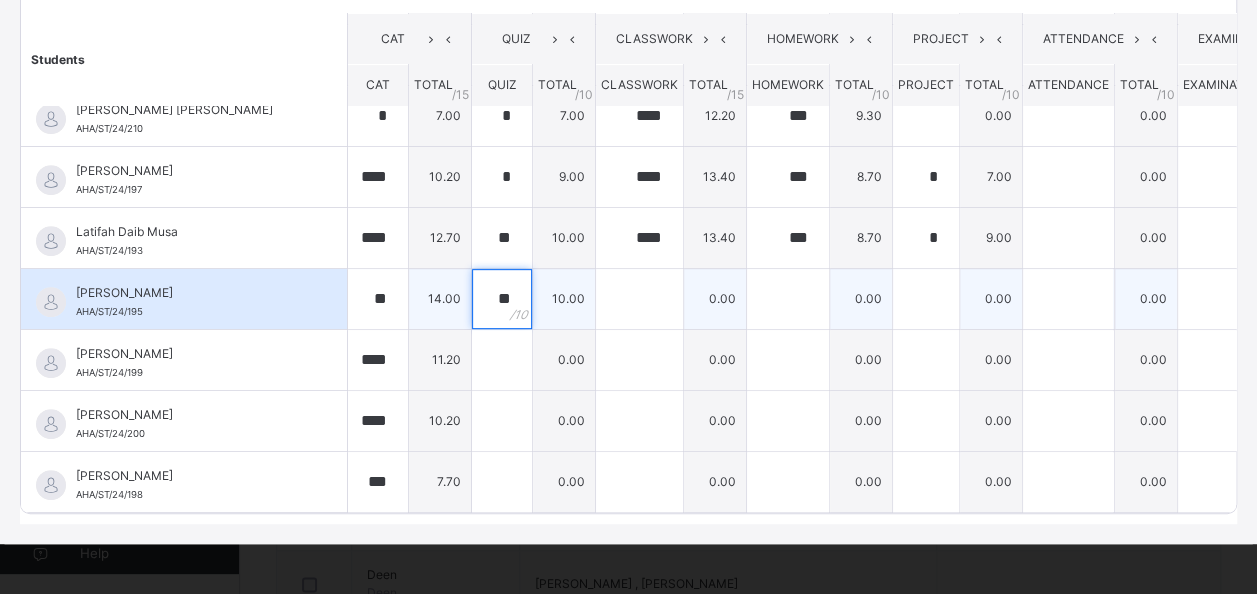 type on "**" 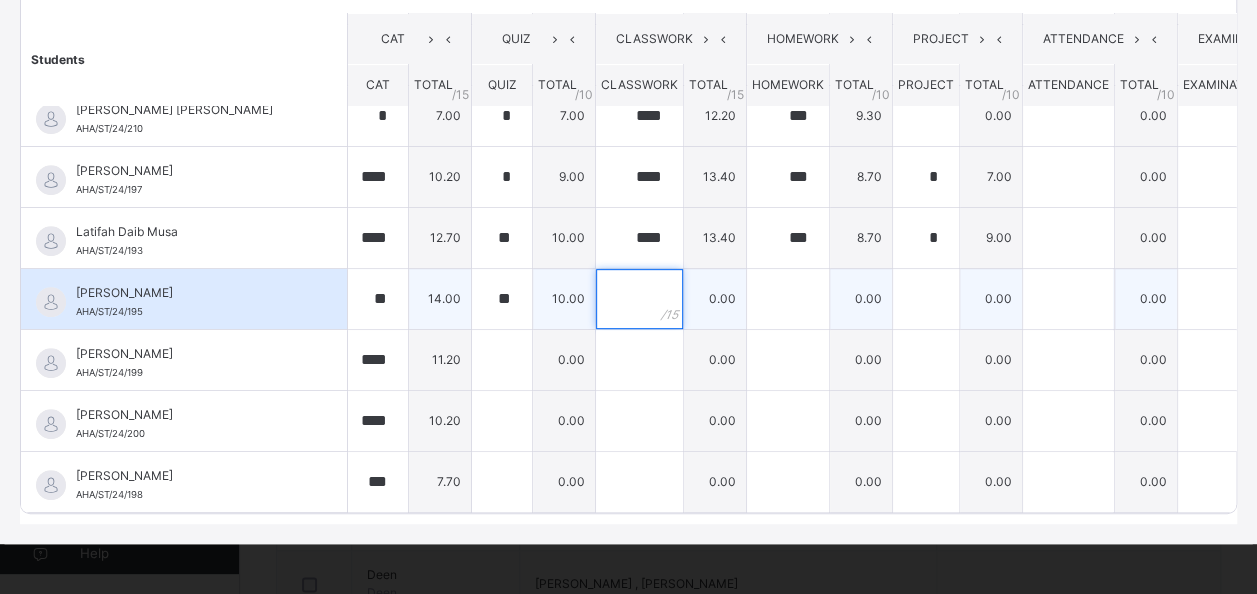 click at bounding box center [639, 299] 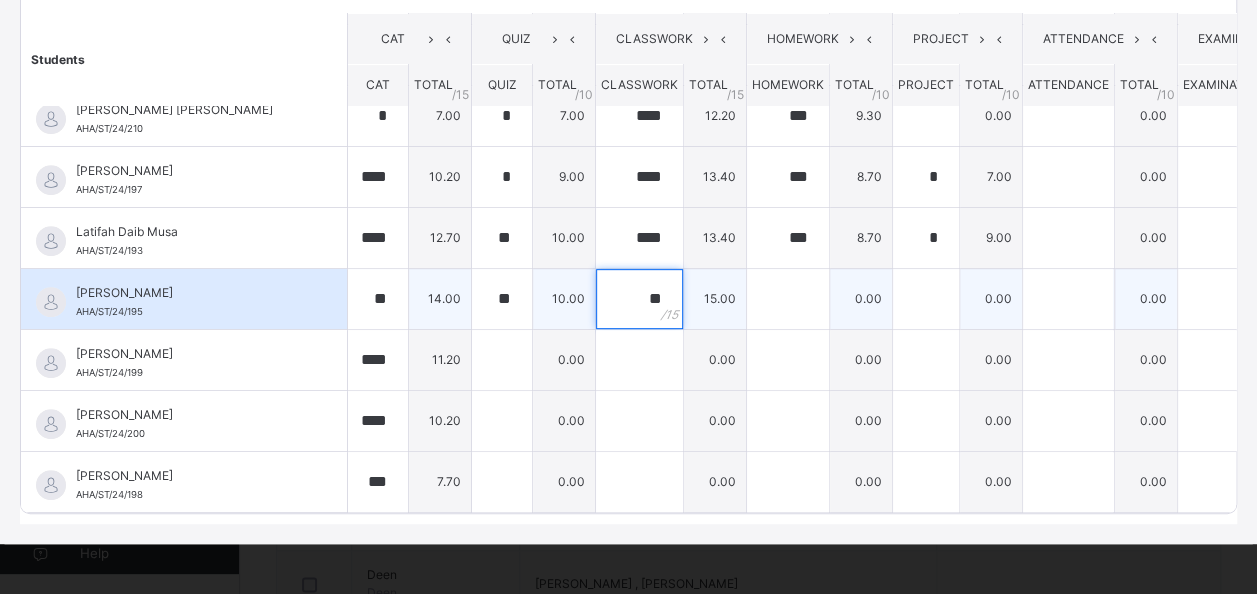 type on "**" 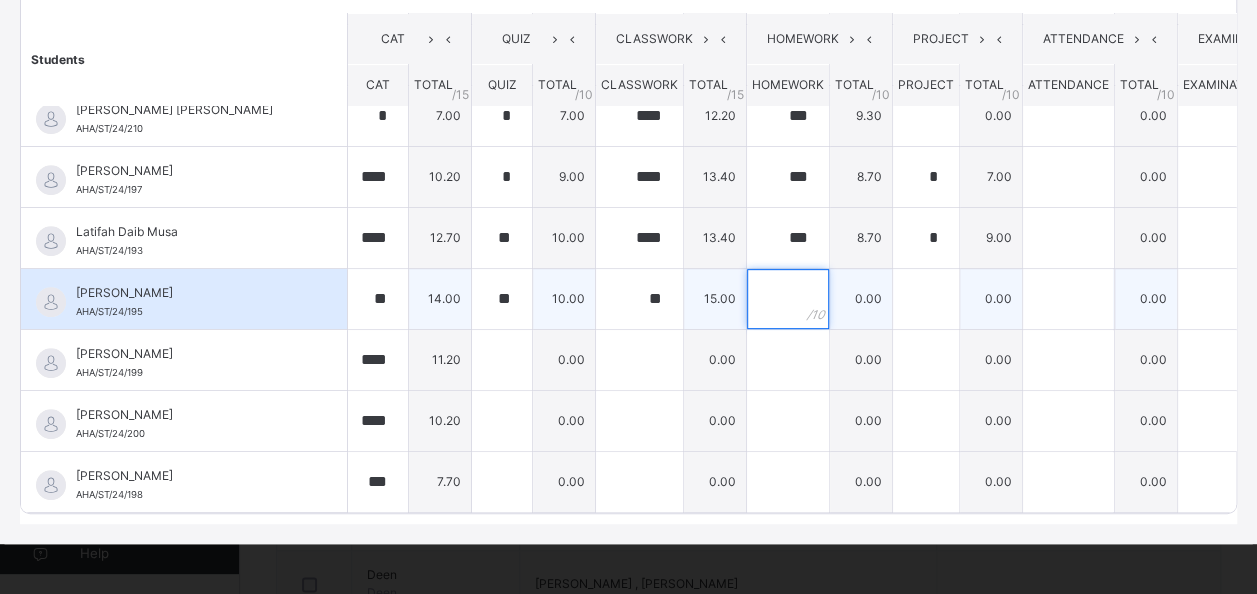 click at bounding box center (788, 299) 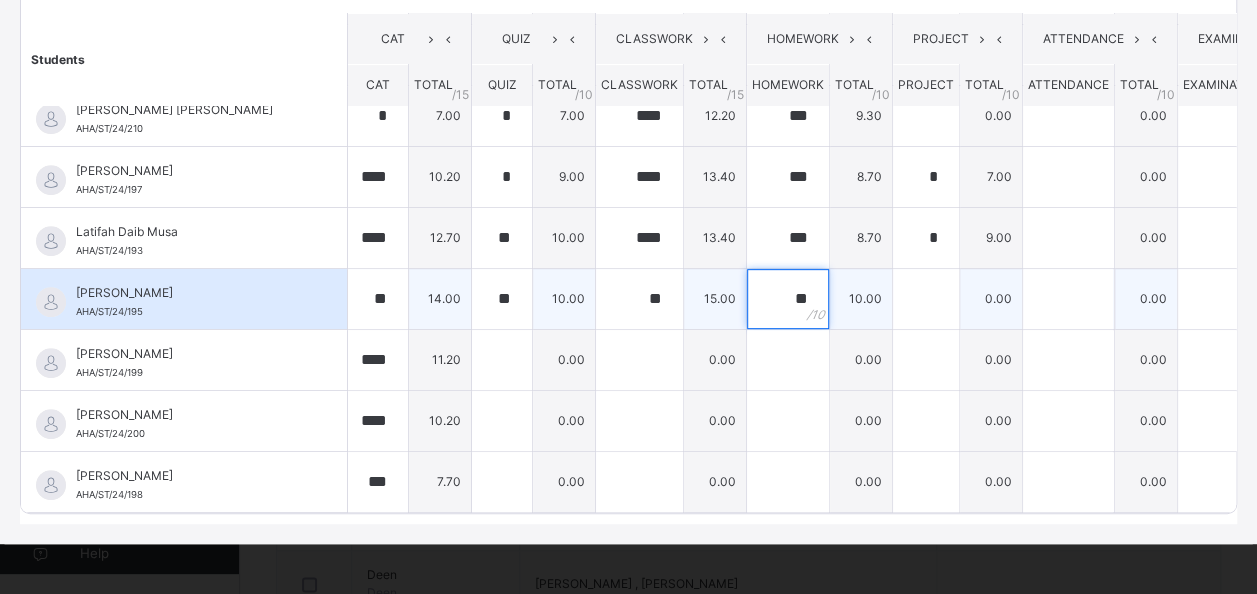 type on "**" 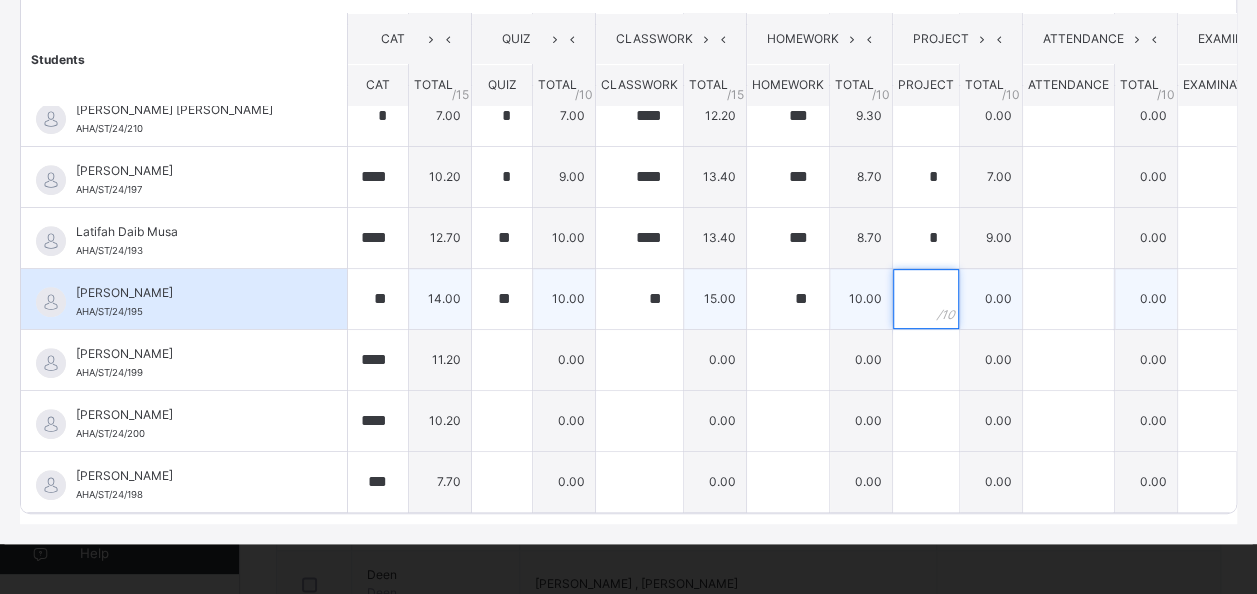 click at bounding box center (926, 299) 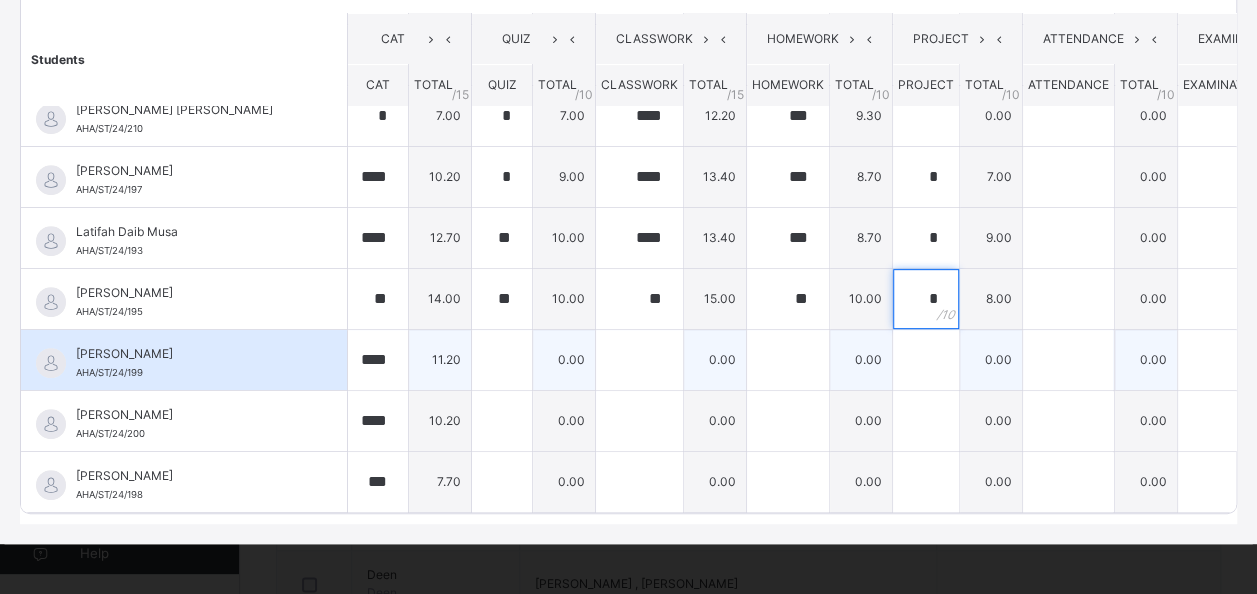 type on "*" 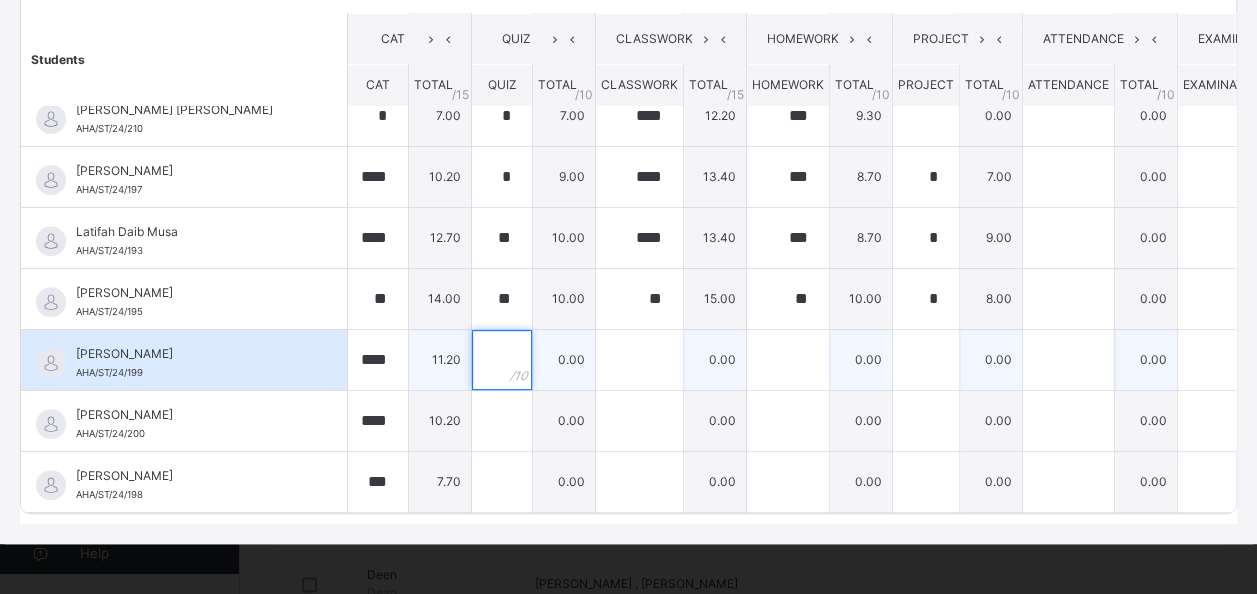 click at bounding box center [502, 360] 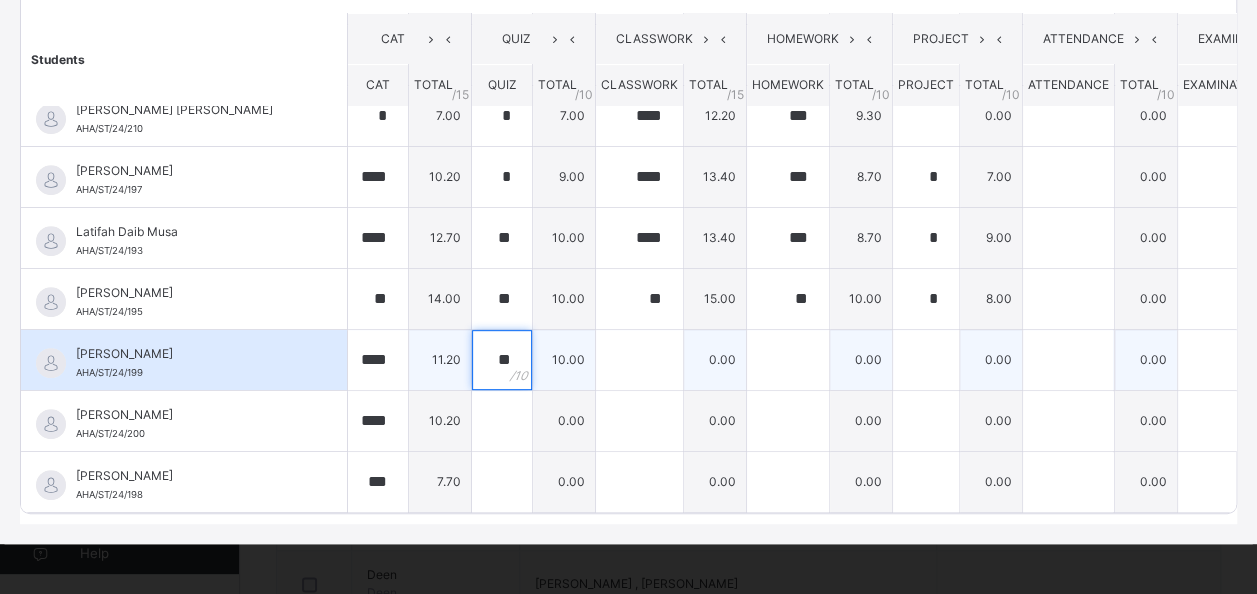 type on "**" 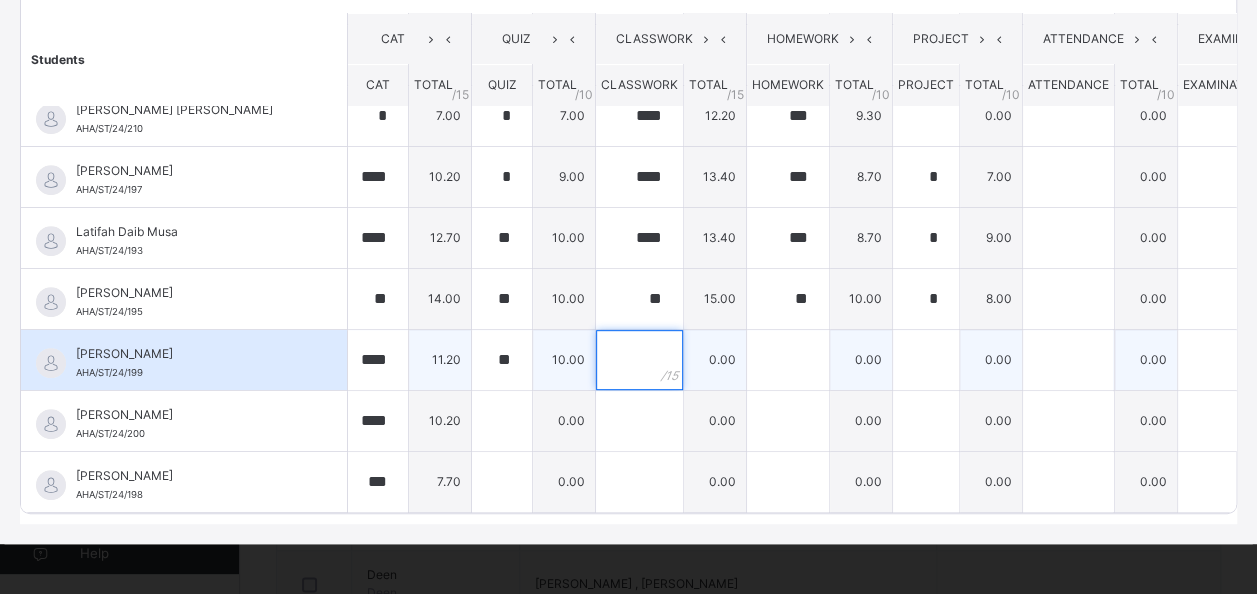 click at bounding box center [639, 360] 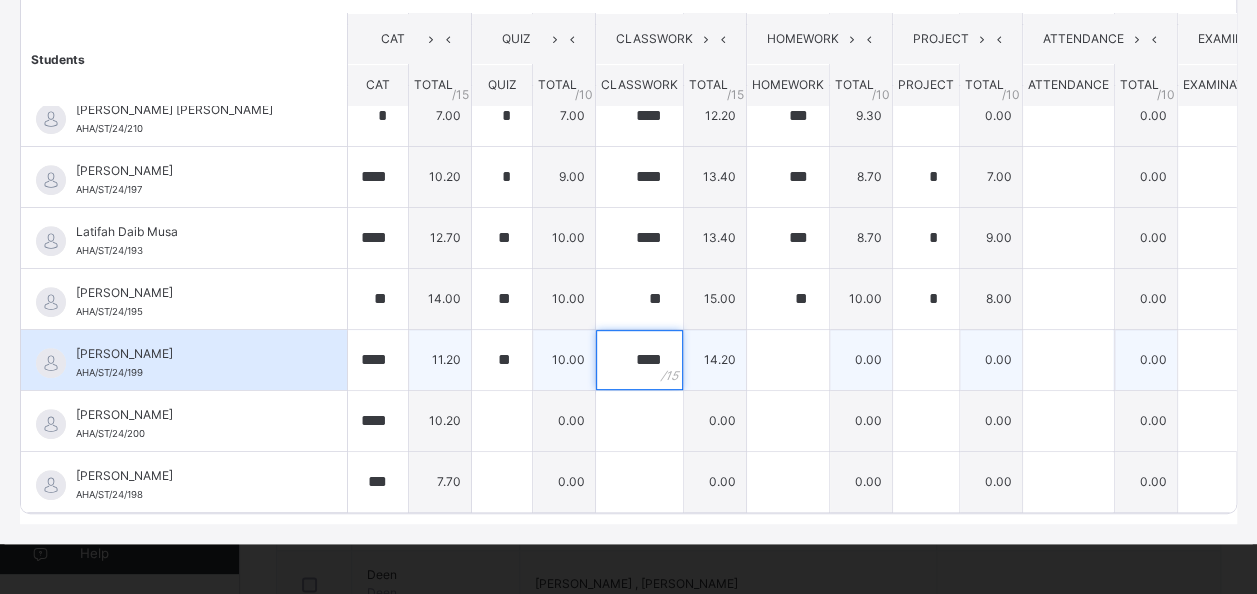 type on "****" 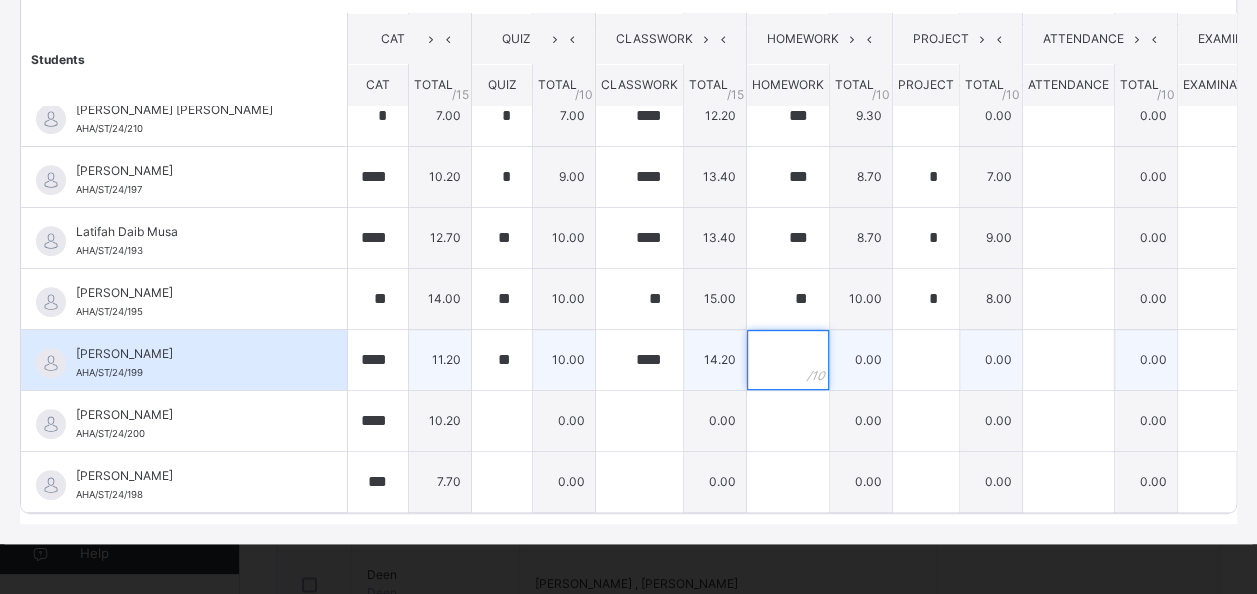 click at bounding box center [788, 360] 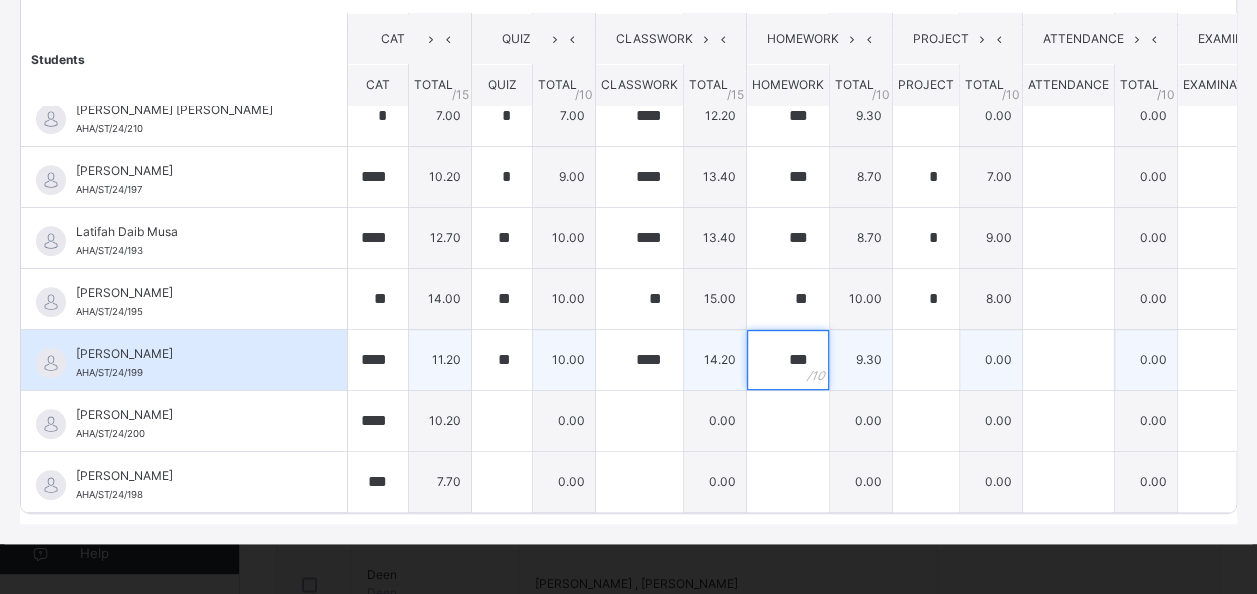 type on "***" 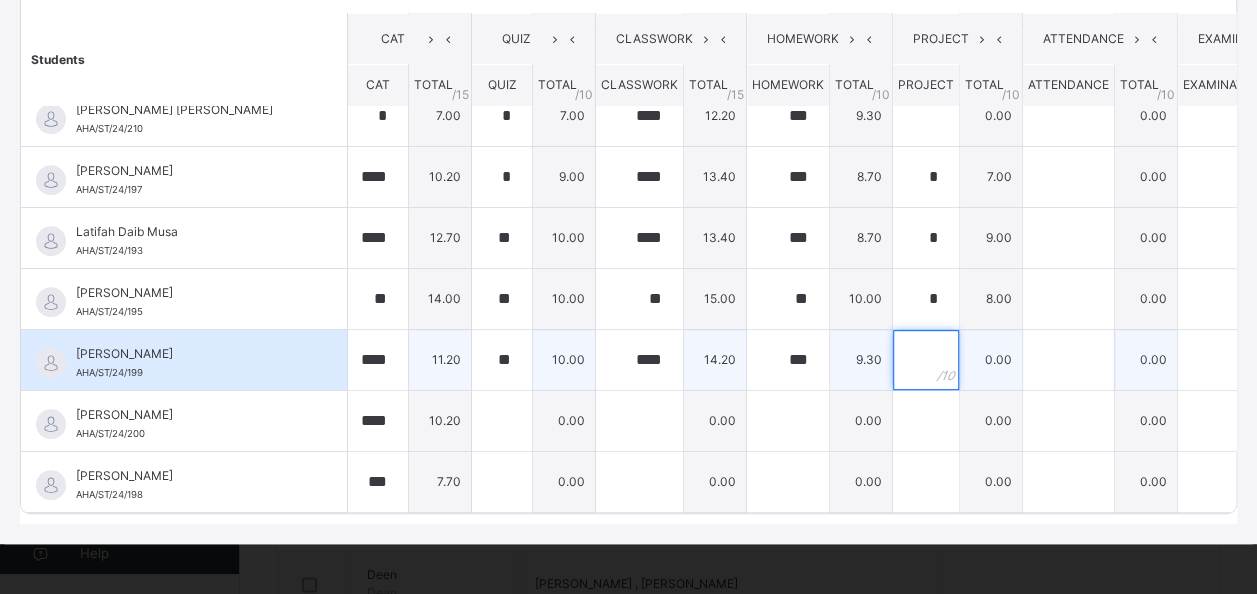 click at bounding box center [926, 360] 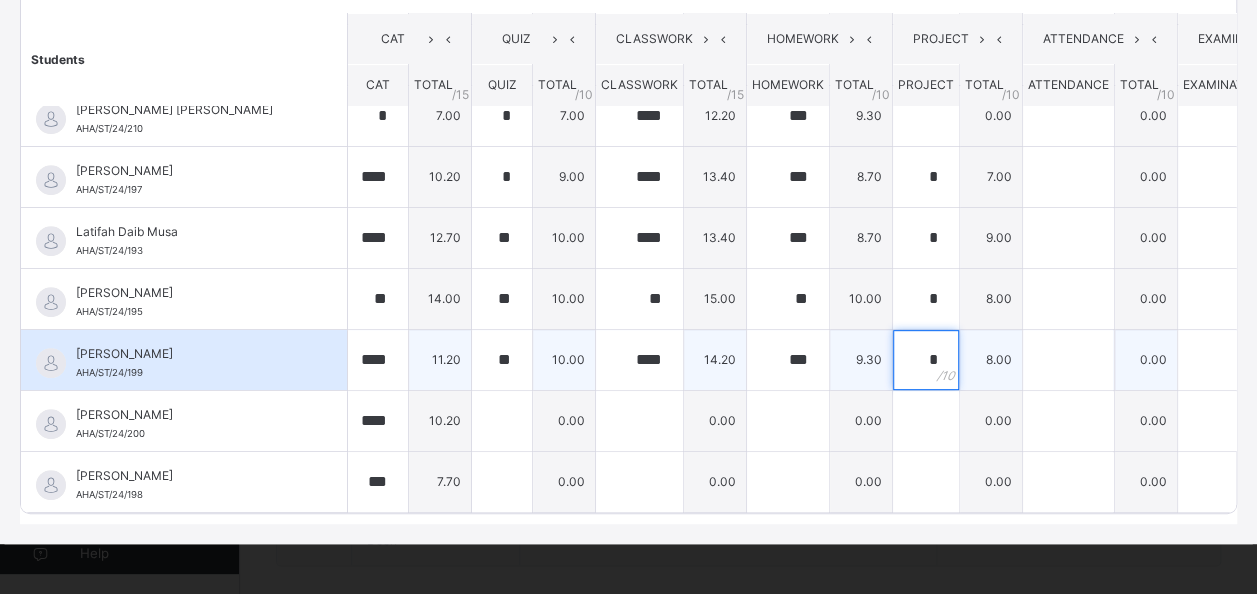 scroll, scrollTop: 1001, scrollLeft: 0, axis: vertical 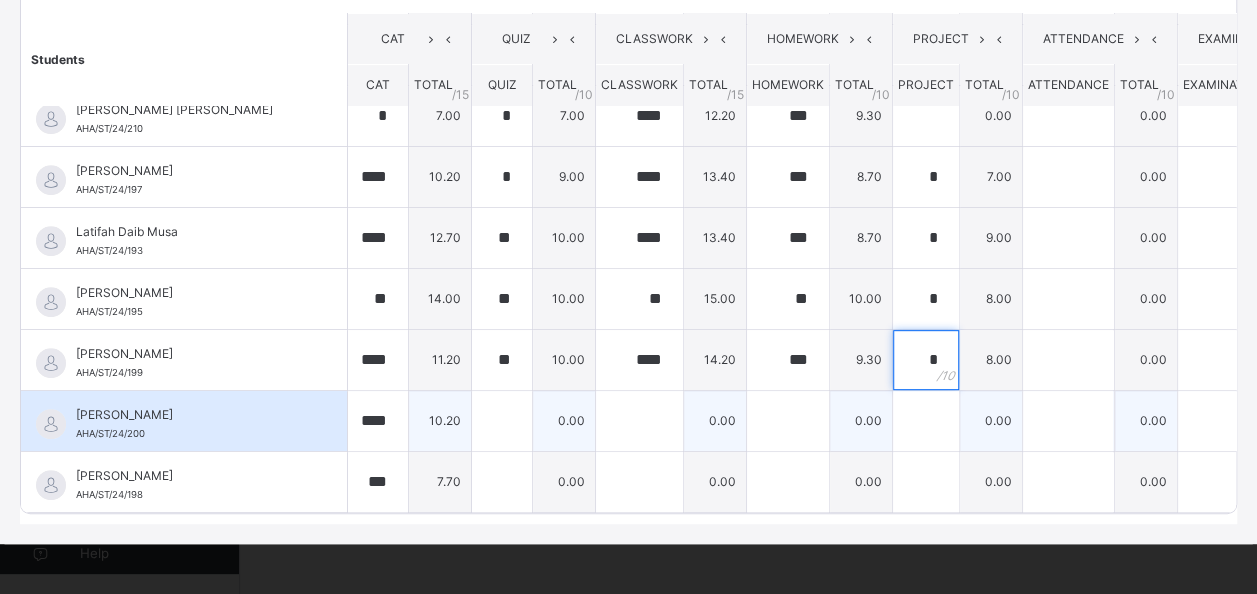 type on "*" 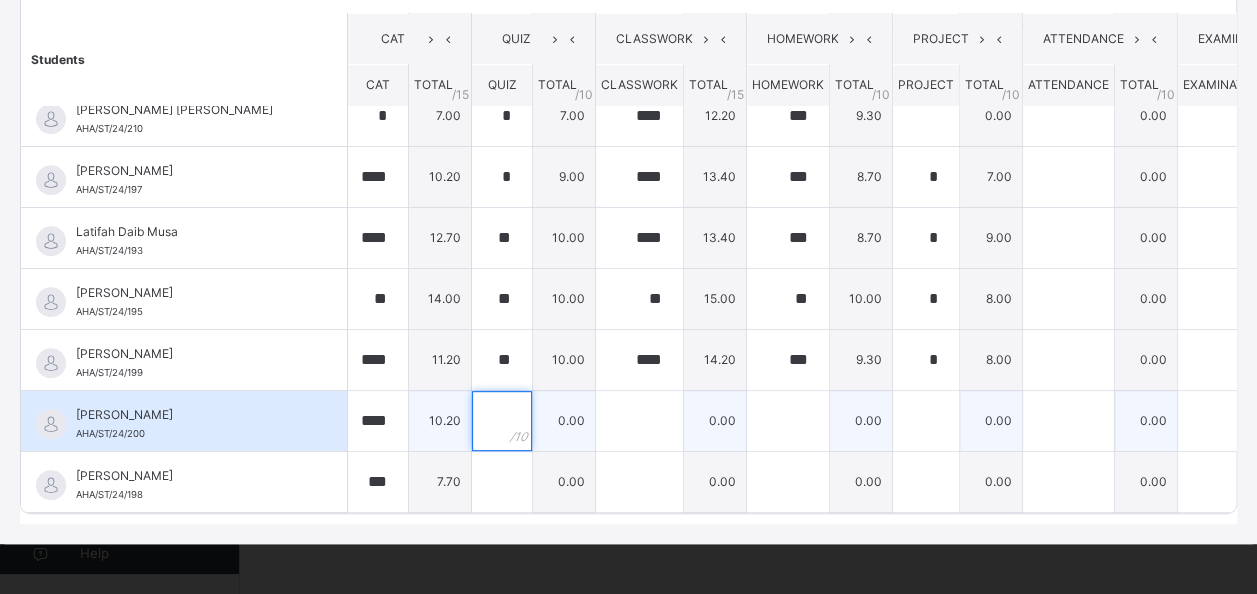 click at bounding box center [502, 421] 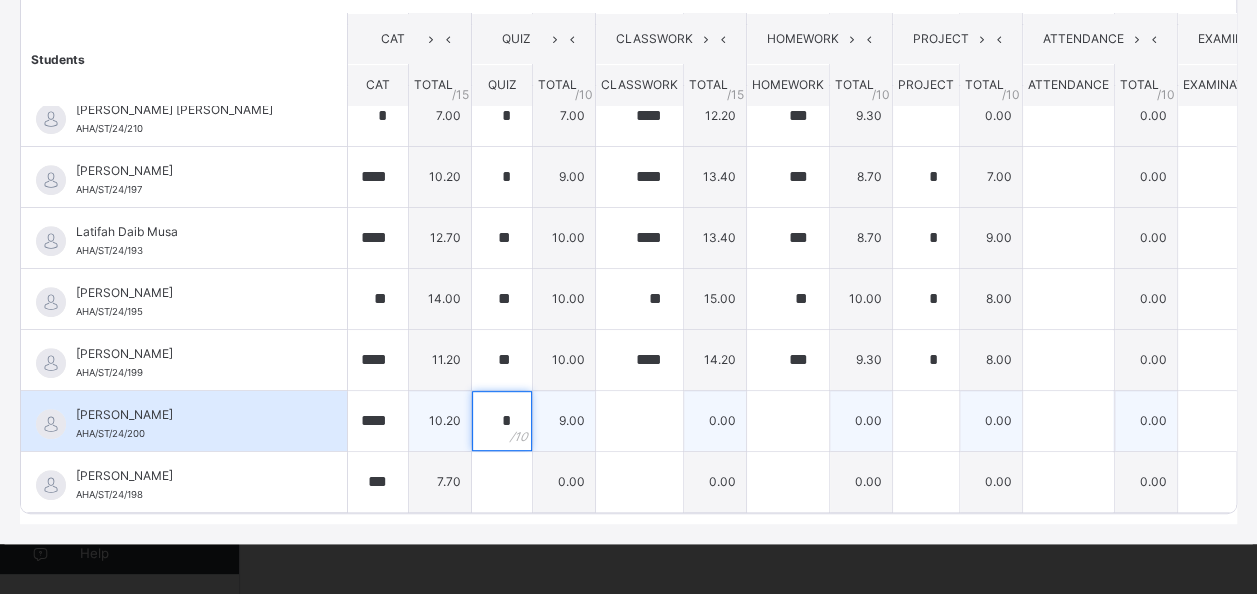 type on "*" 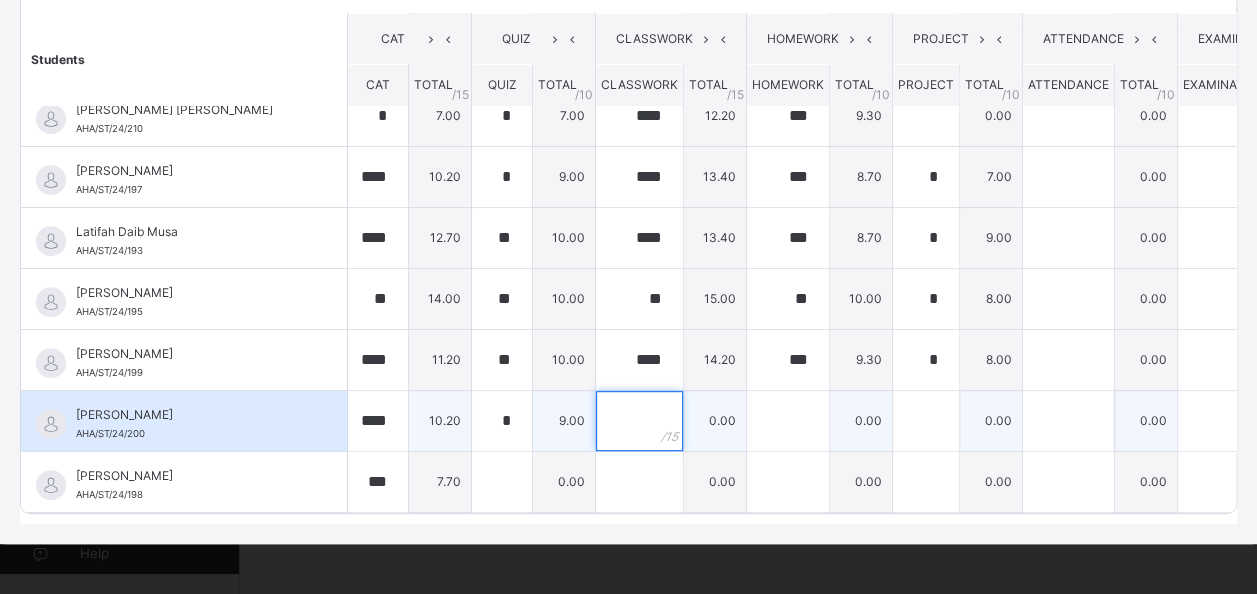 click at bounding box center (639, 421) 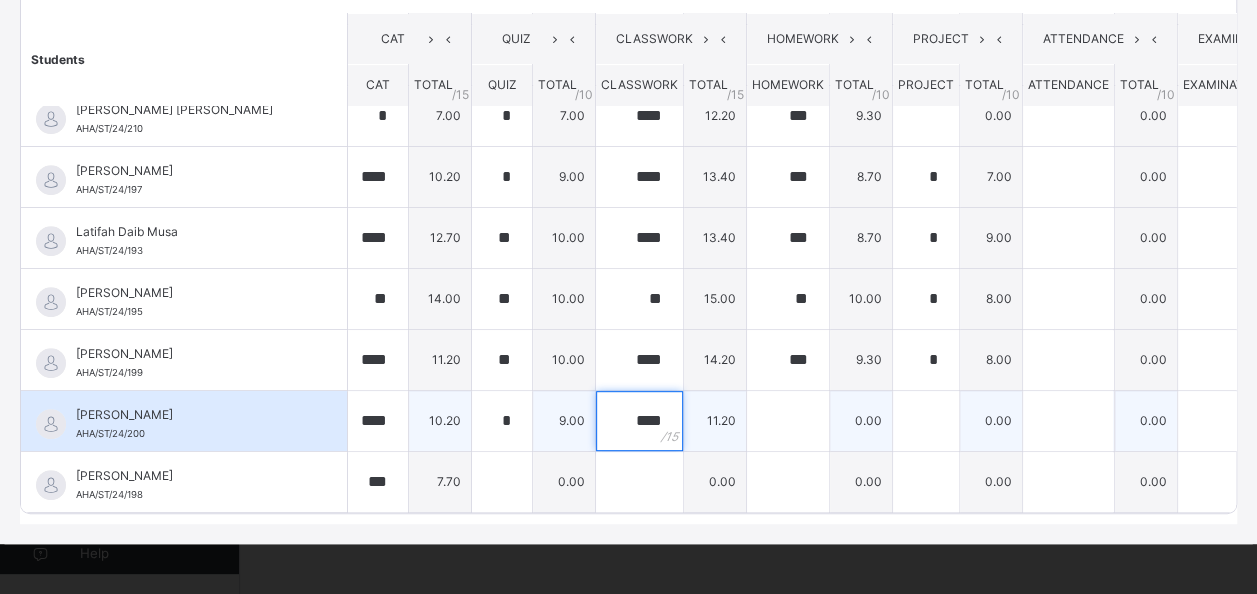 type on "****" 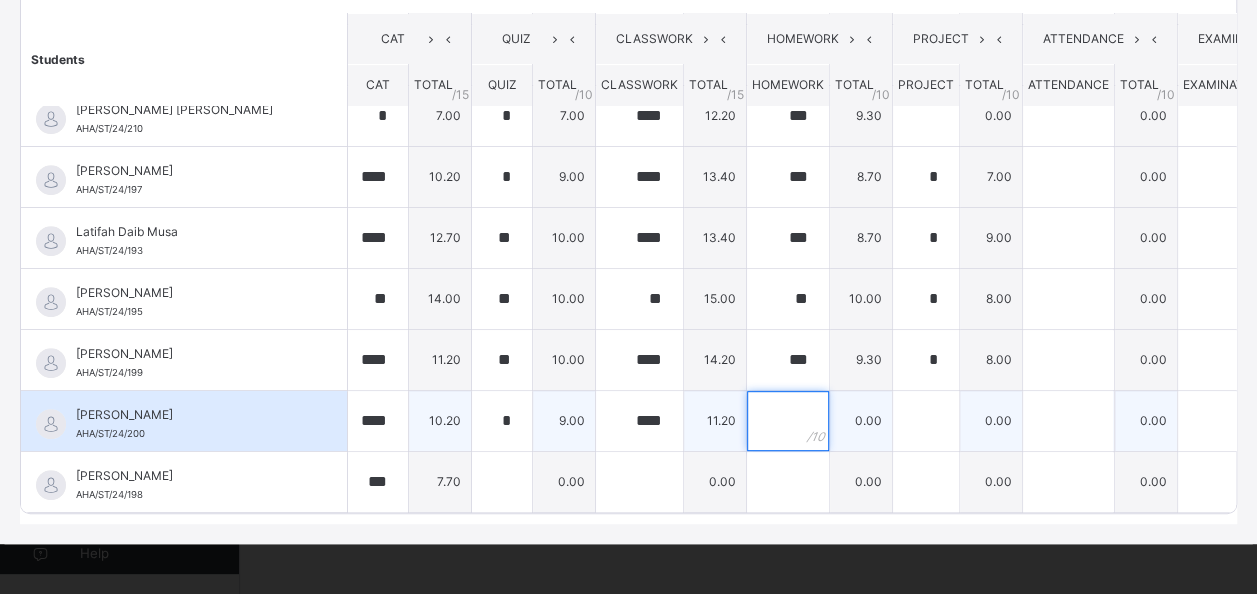 click at bounding box center (788, 421) 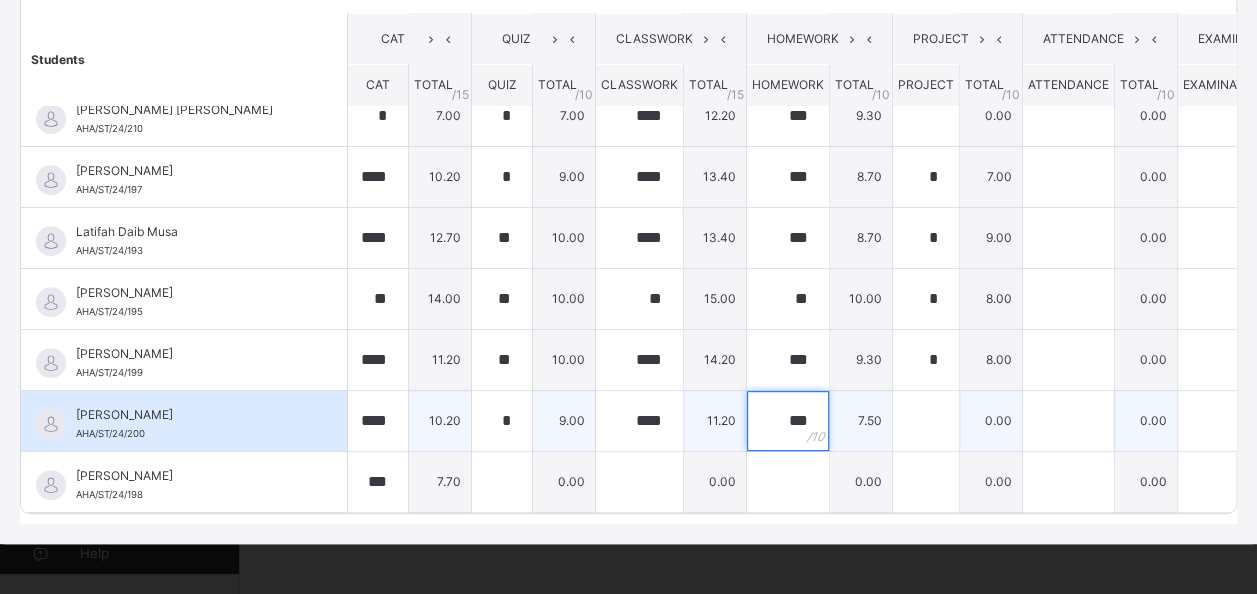 type on "***" 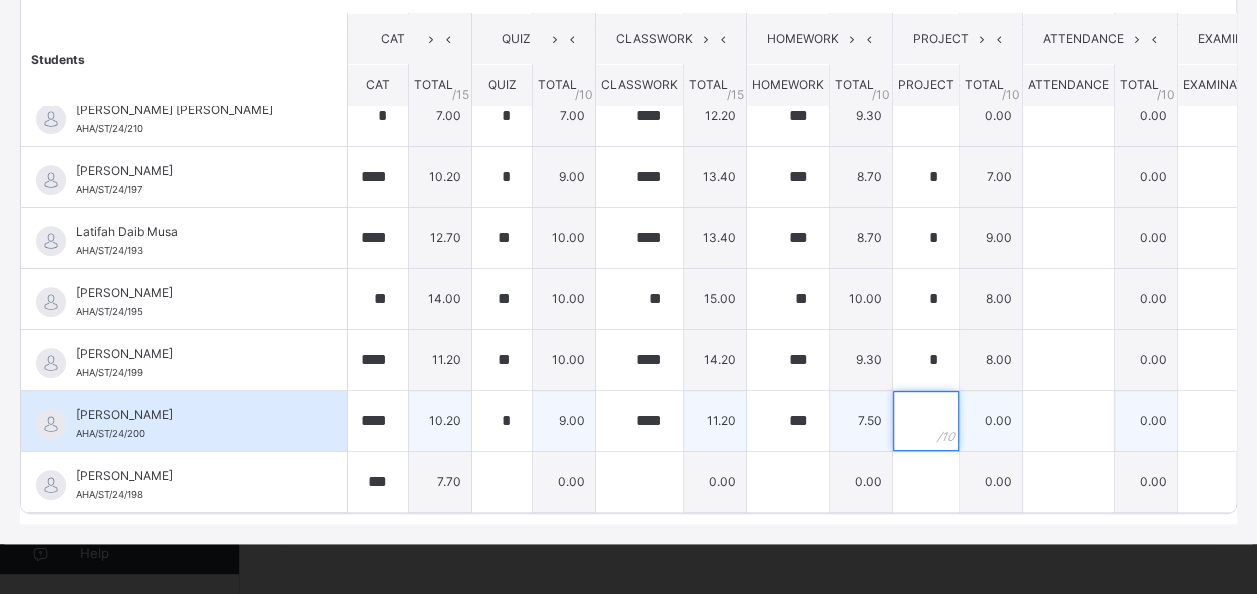 click at bounding box center (926, 421) 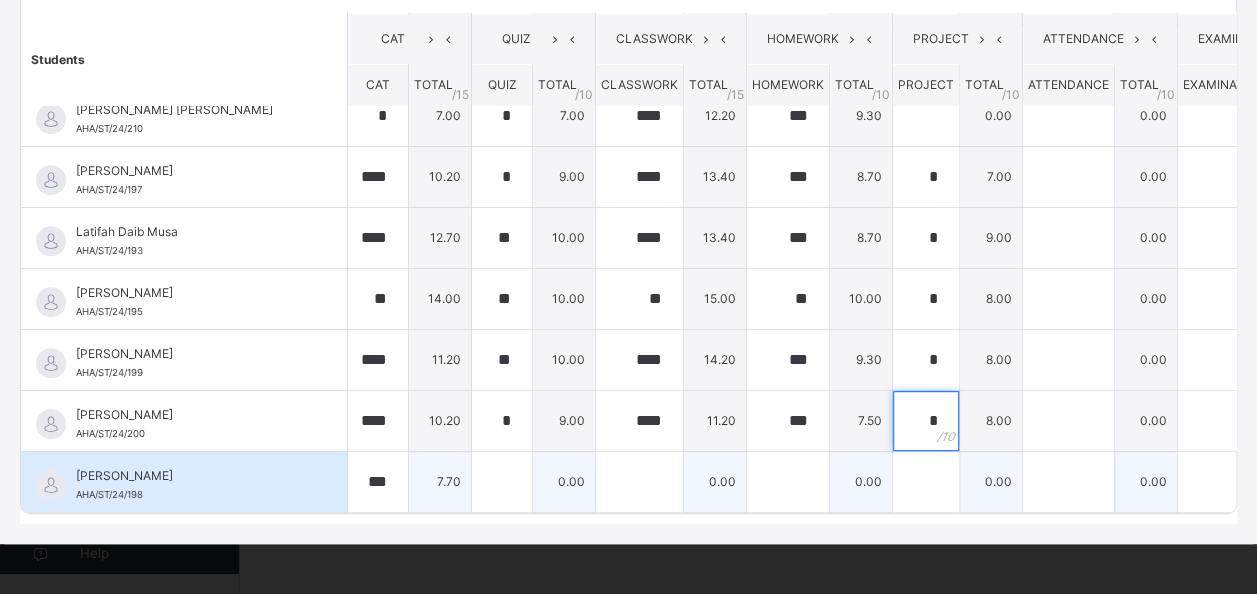 type on "*" 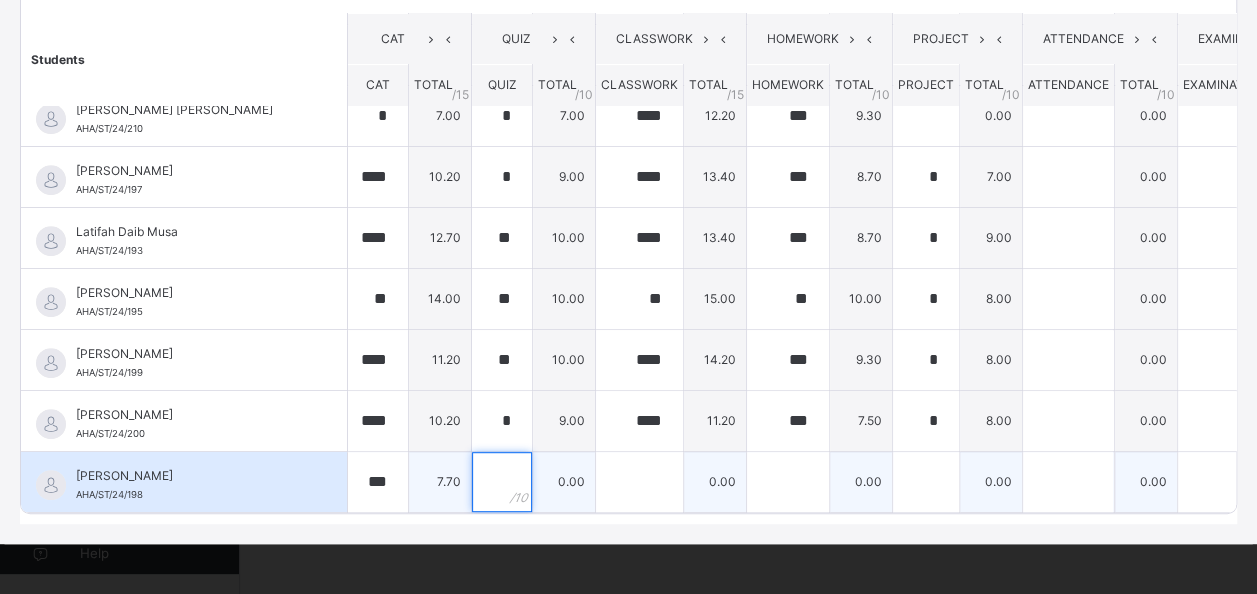 click at bounding box center (502, 482) 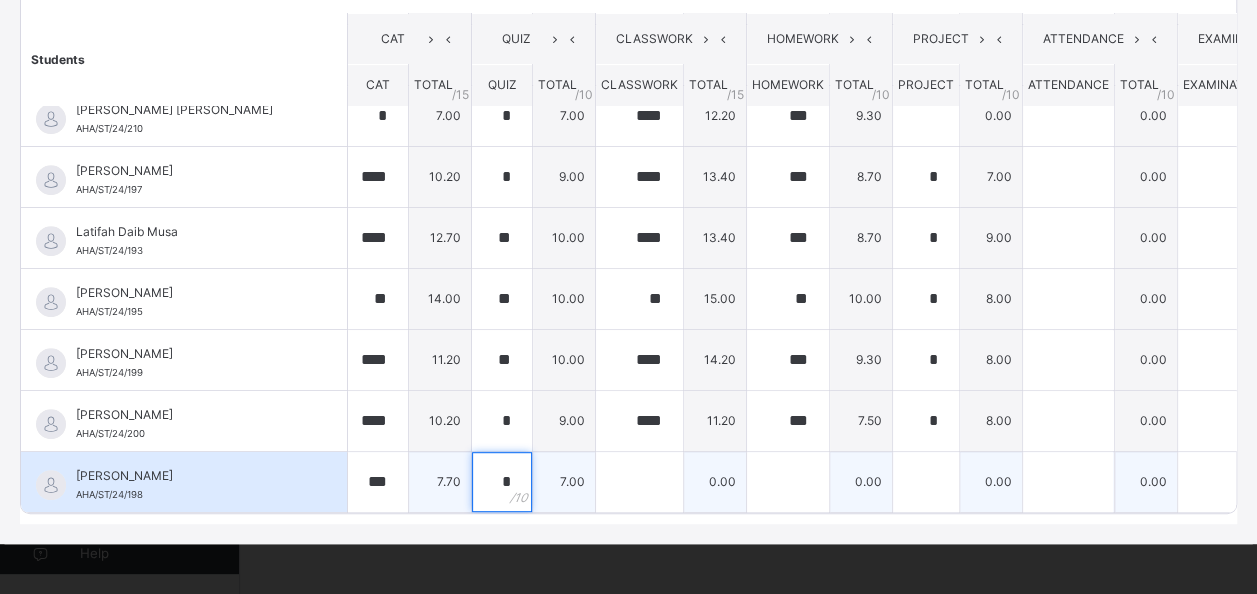 type on "*" 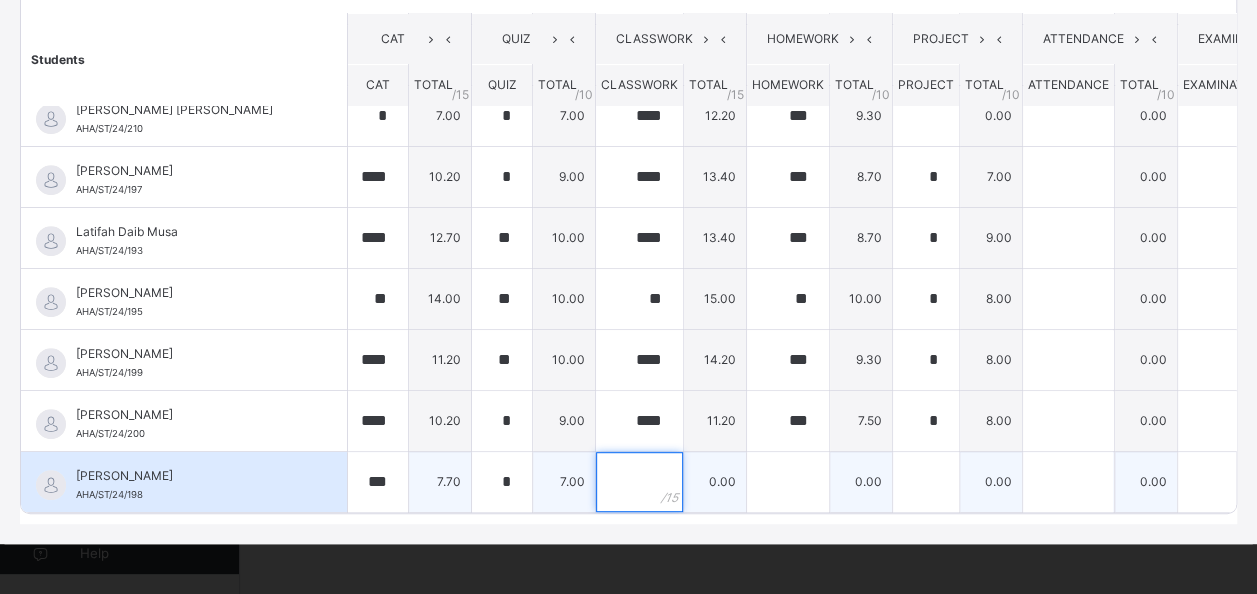 click at bounding box center (639, 482) 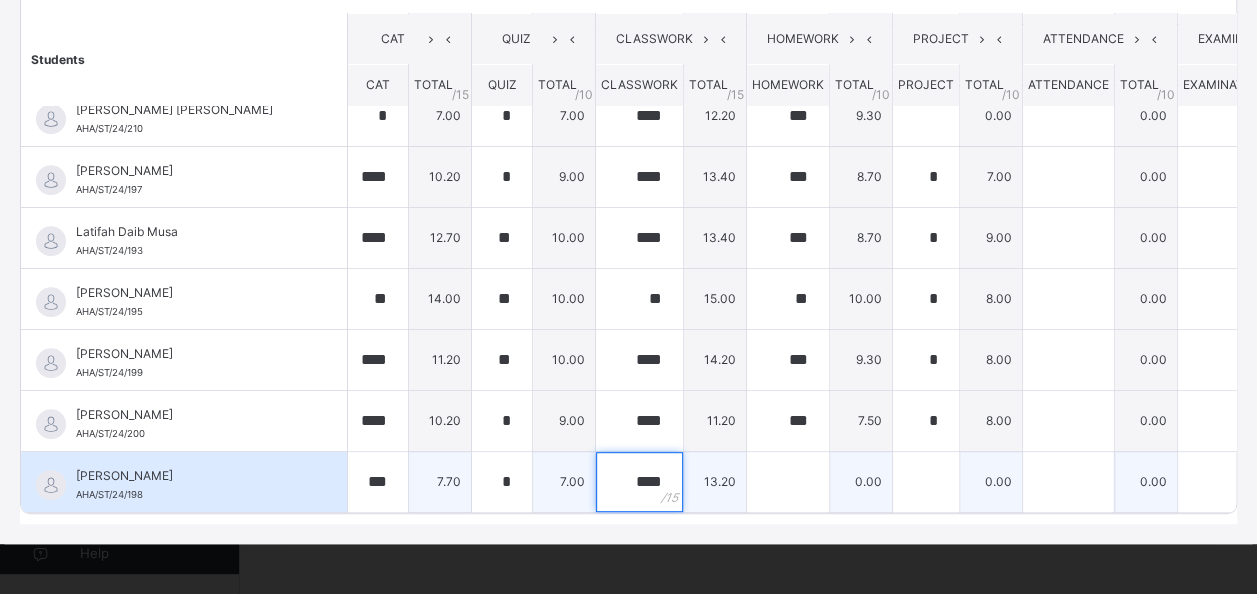 type on "****" 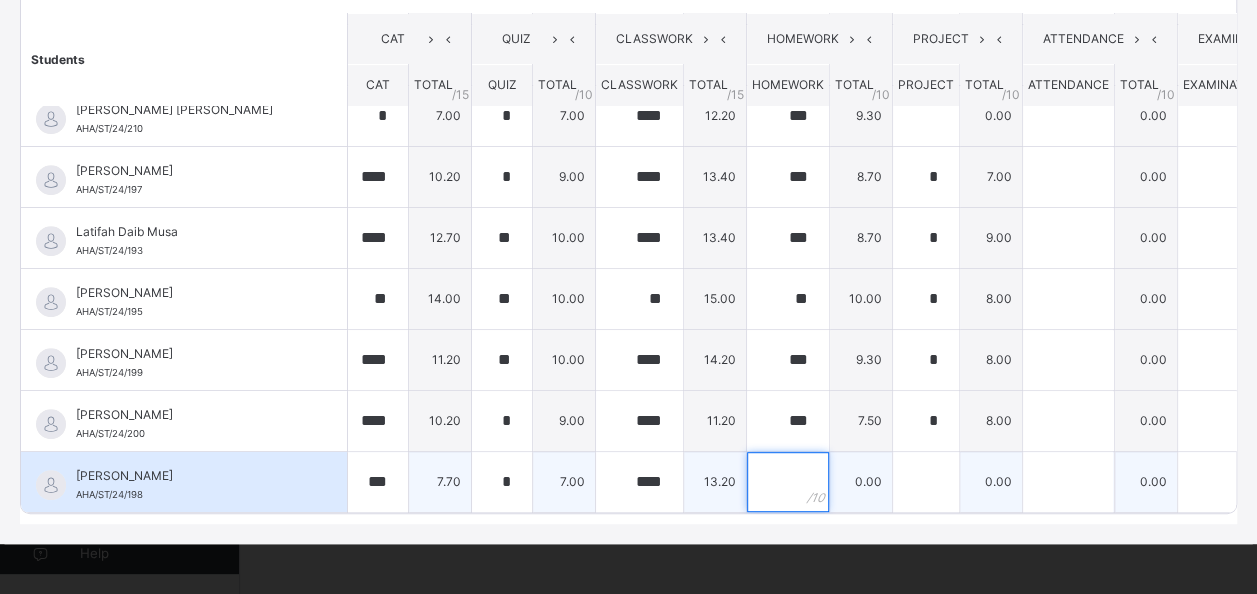 click at bounding box center [788, 482] 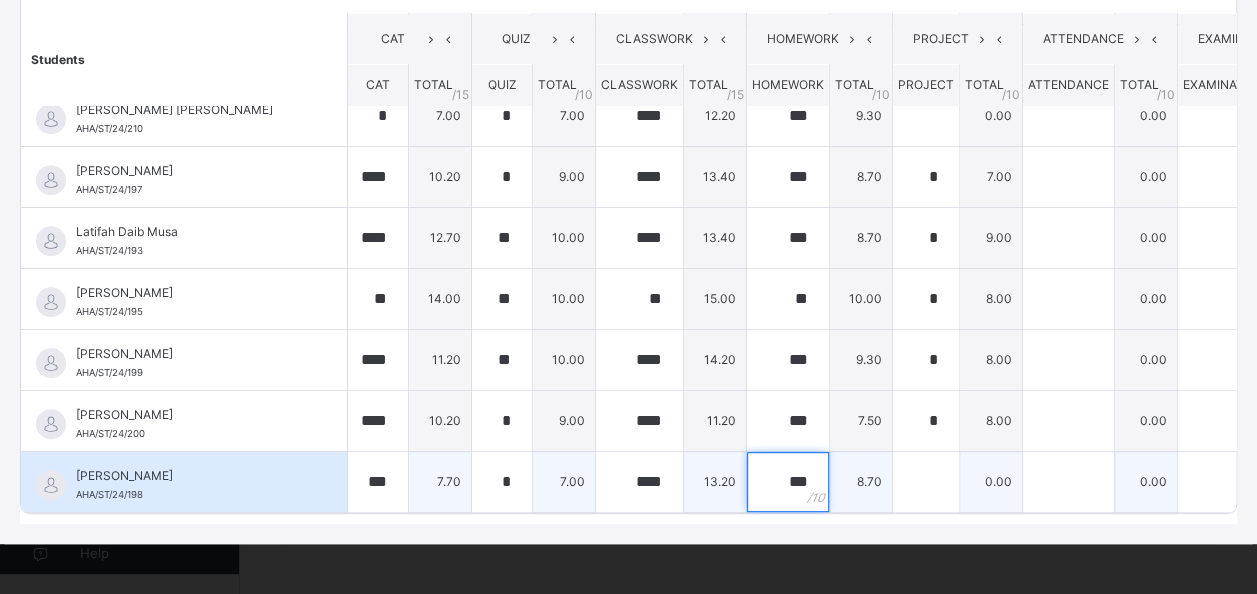 type on "***" 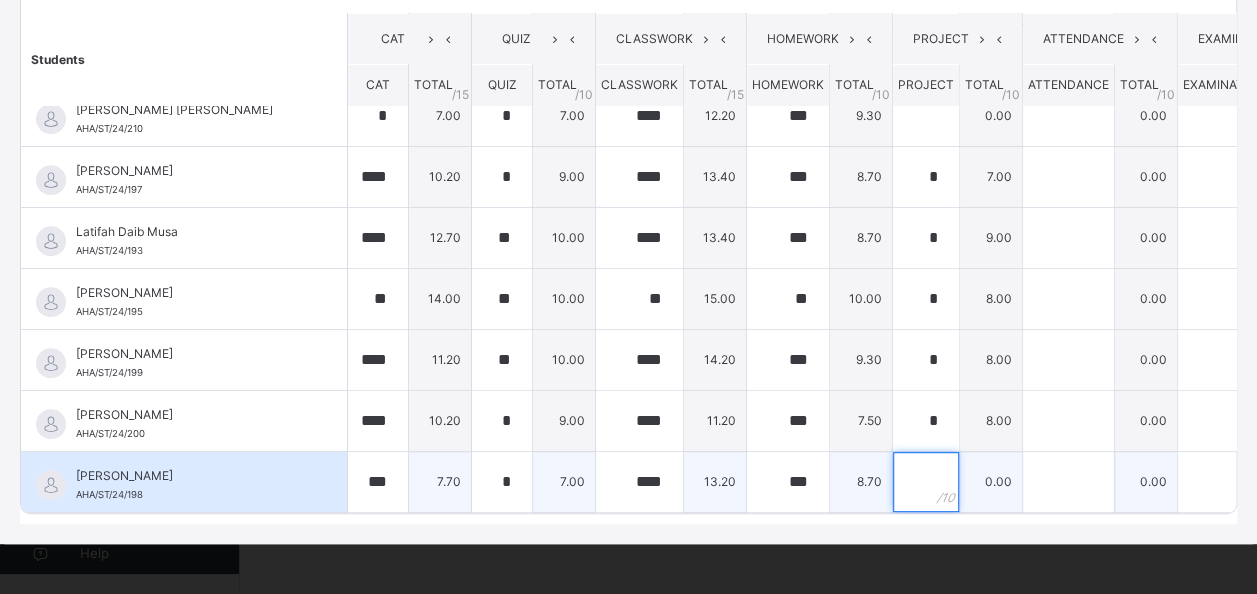 click at bounding box center [926, 482] 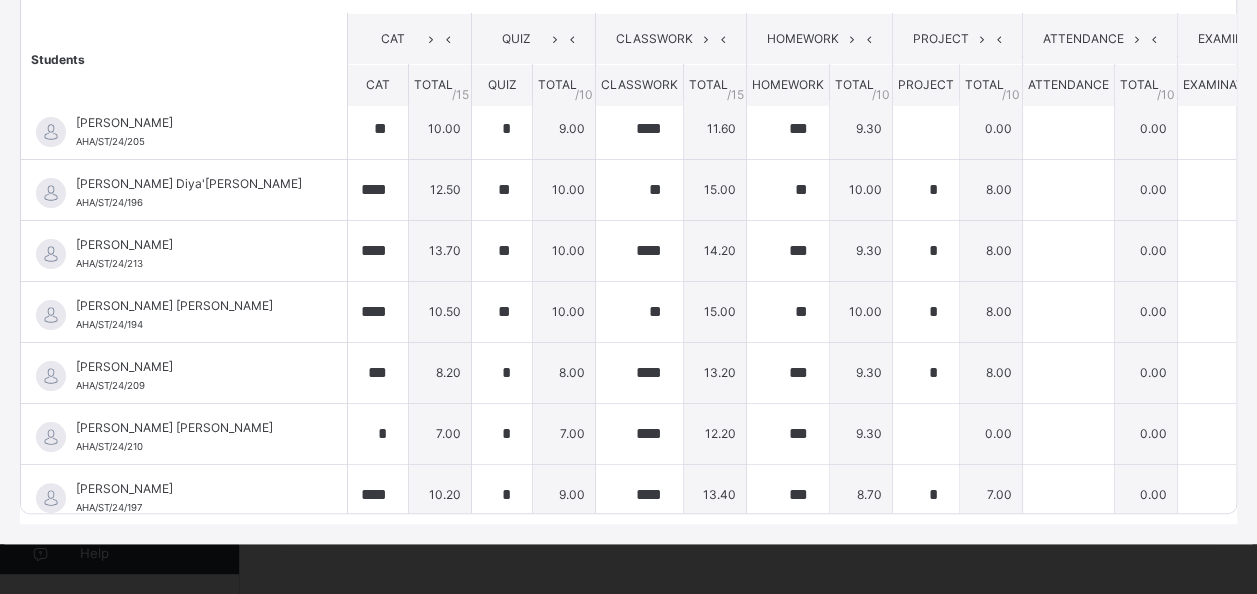 scroll, scrollTop: 0, scrollLeft: 0, axis: both 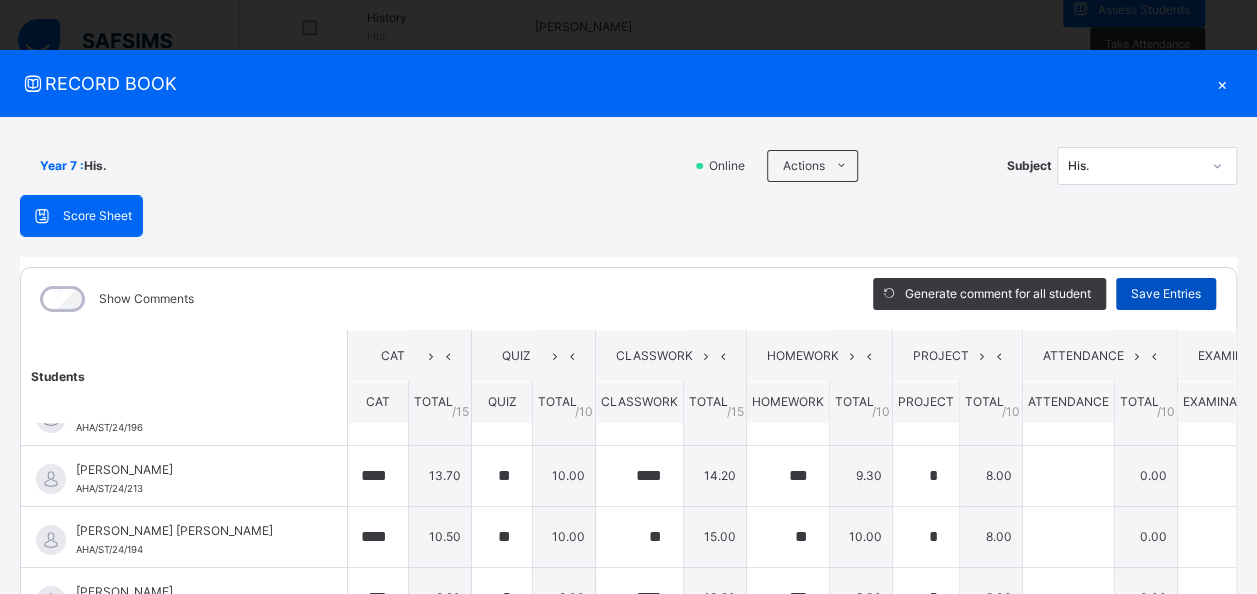 type on "*" 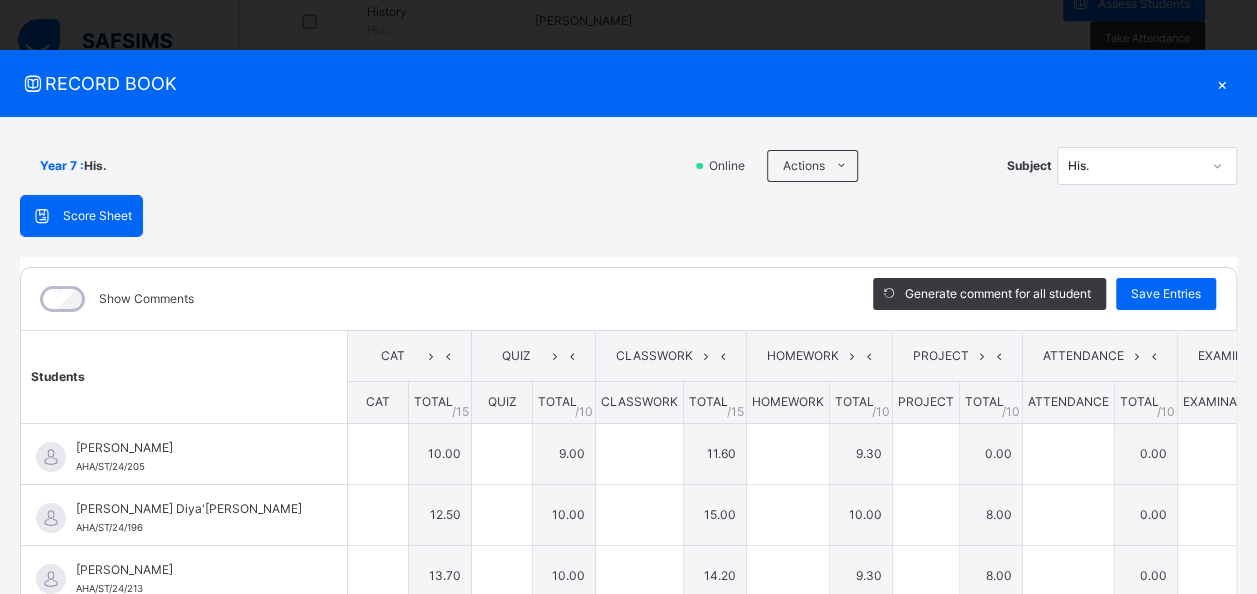 type on "**" 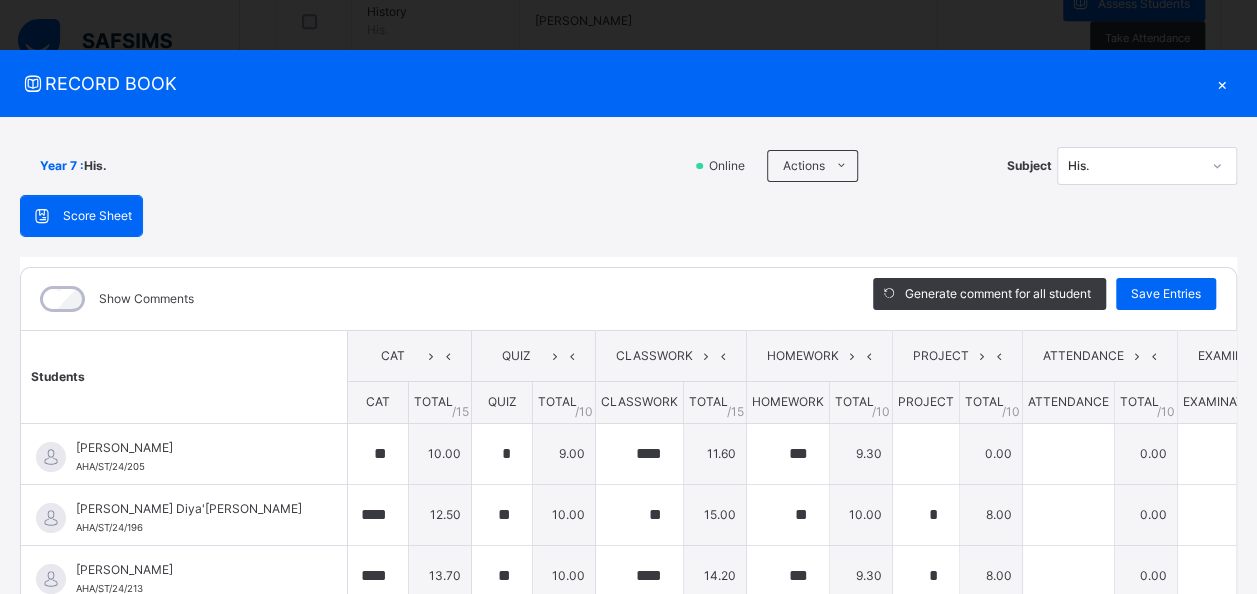 type on "**" 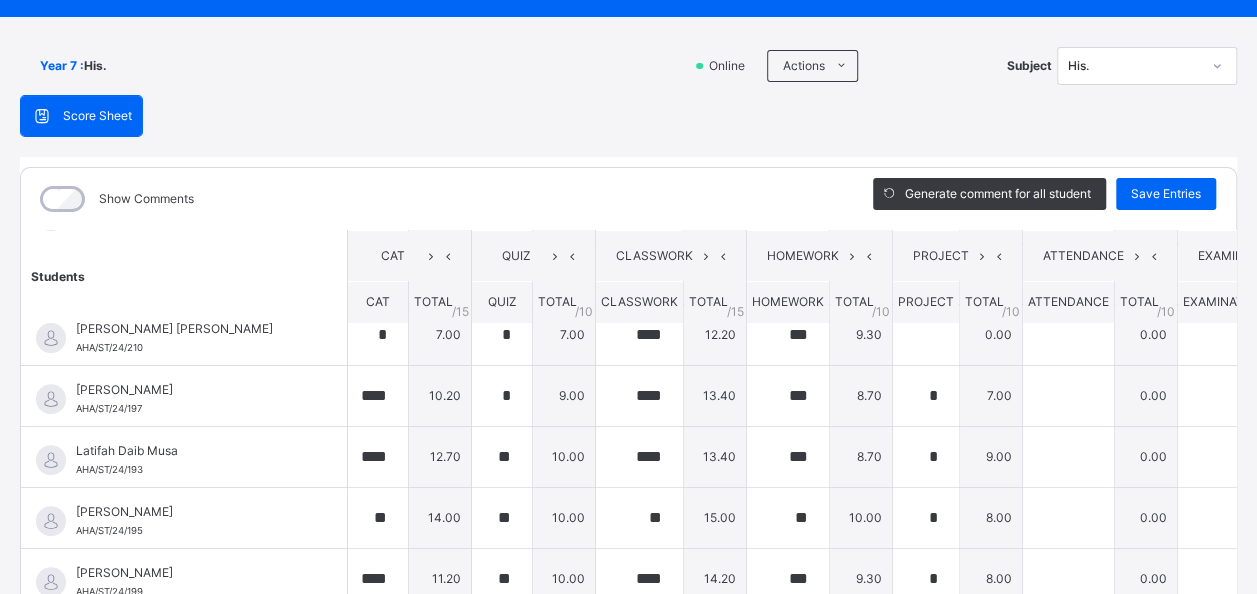 scroll, scrollTop: 335, scrollLeft: 0, axis: vertical 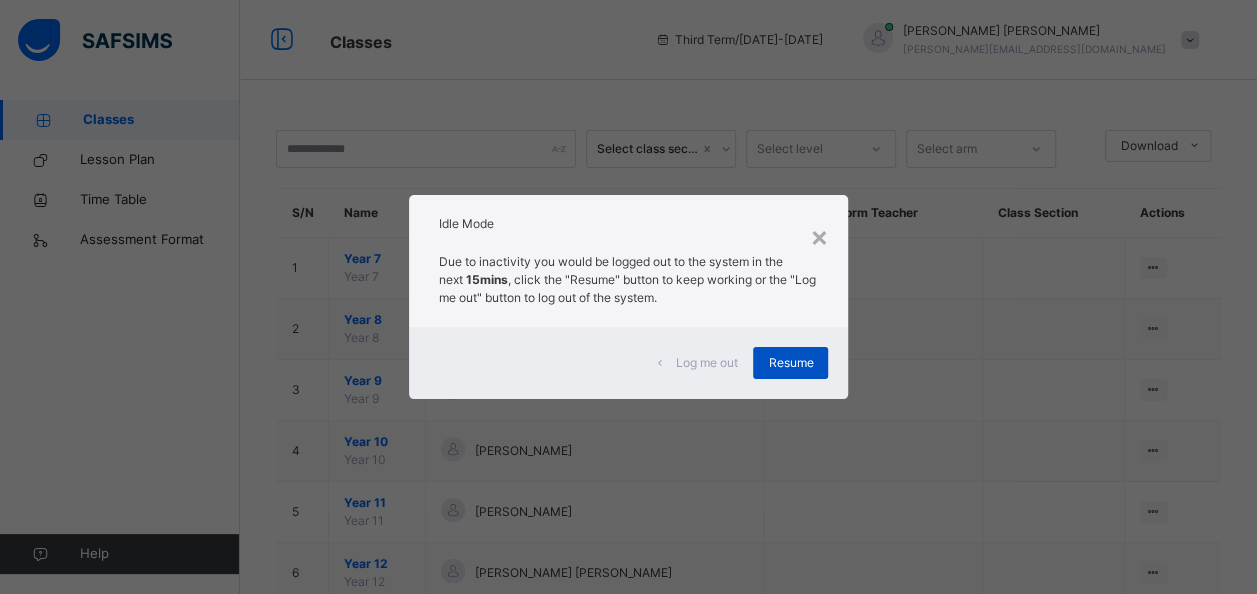 click on "Resume" at bounding box center [790, 363] 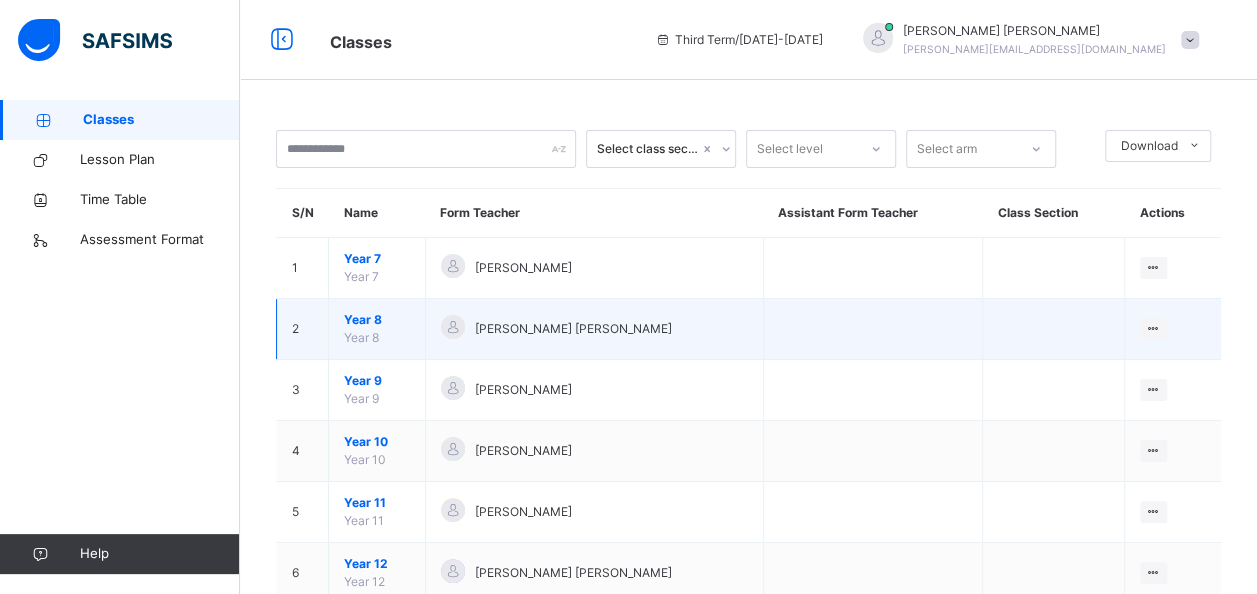 click on "Year 8" at bounding box center (377, 320) 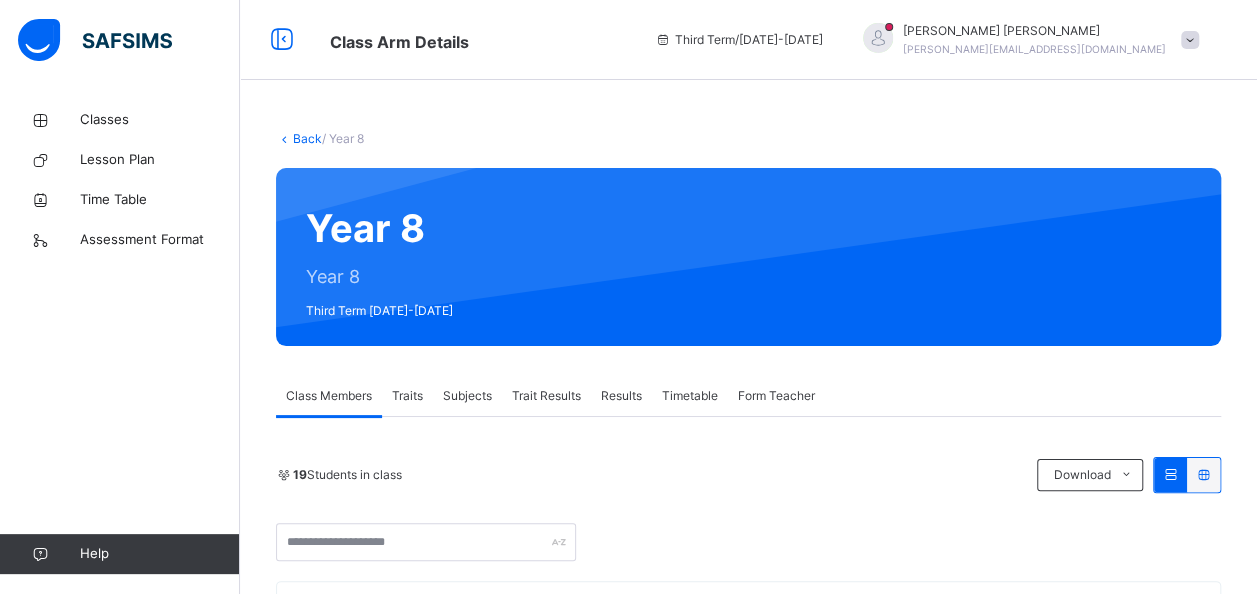 click on "Subjects" at bounding box center (467, 396) 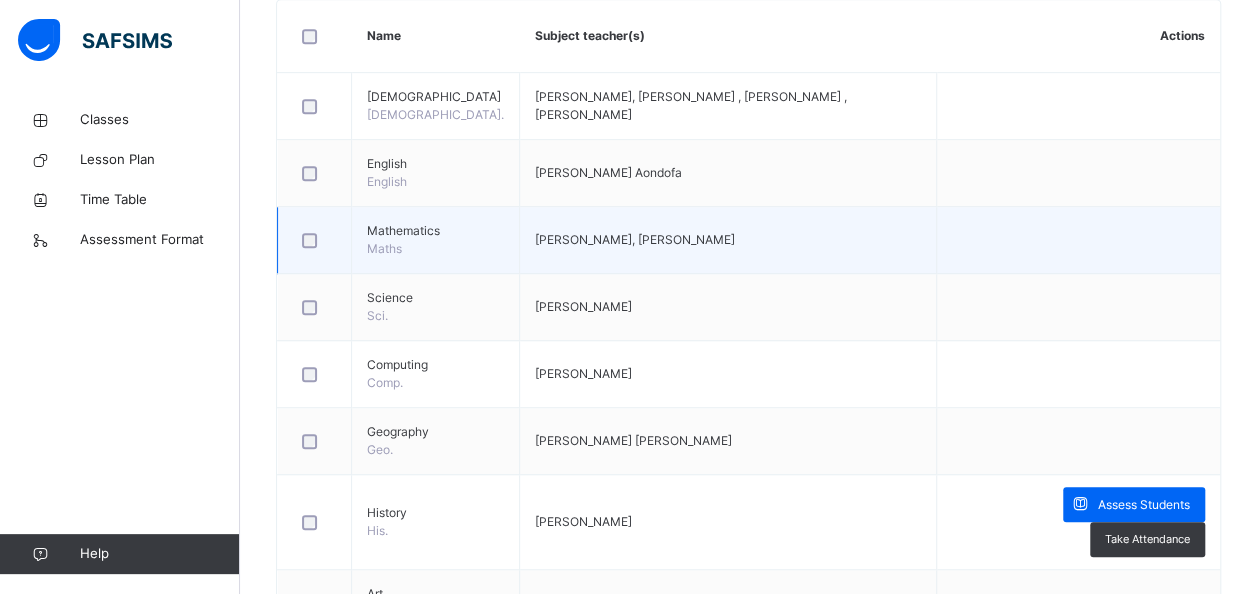 scroll, scrollTop: 600, scrollLeft: 0, axis: vertical 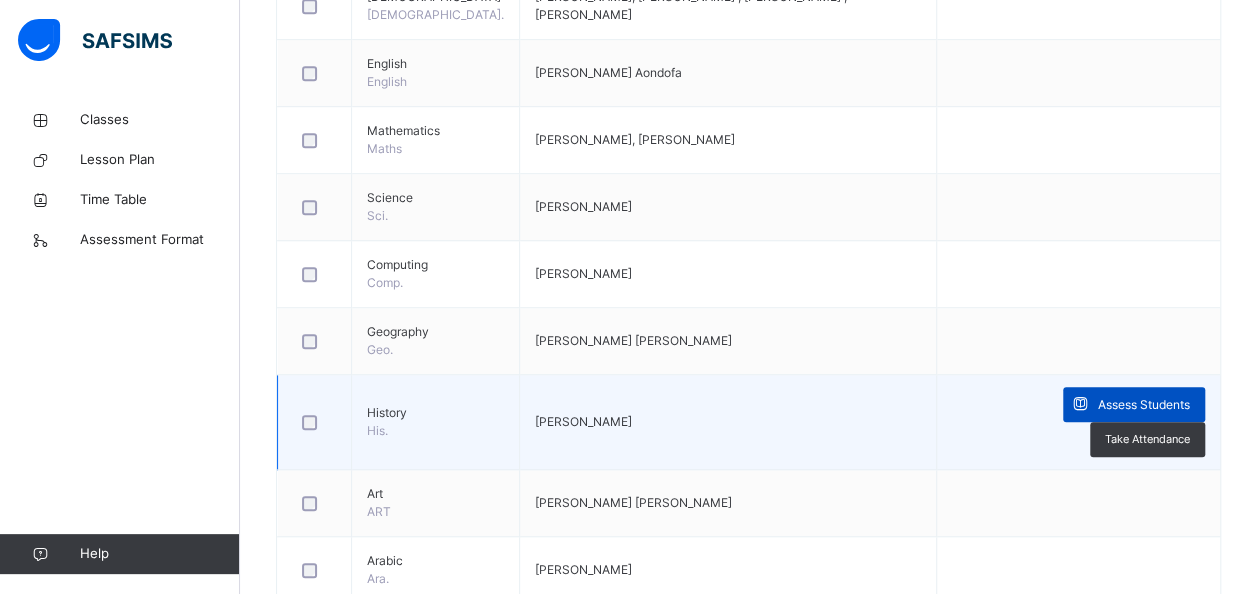 click on "Assess Students" at bounding box center (1144, 405) 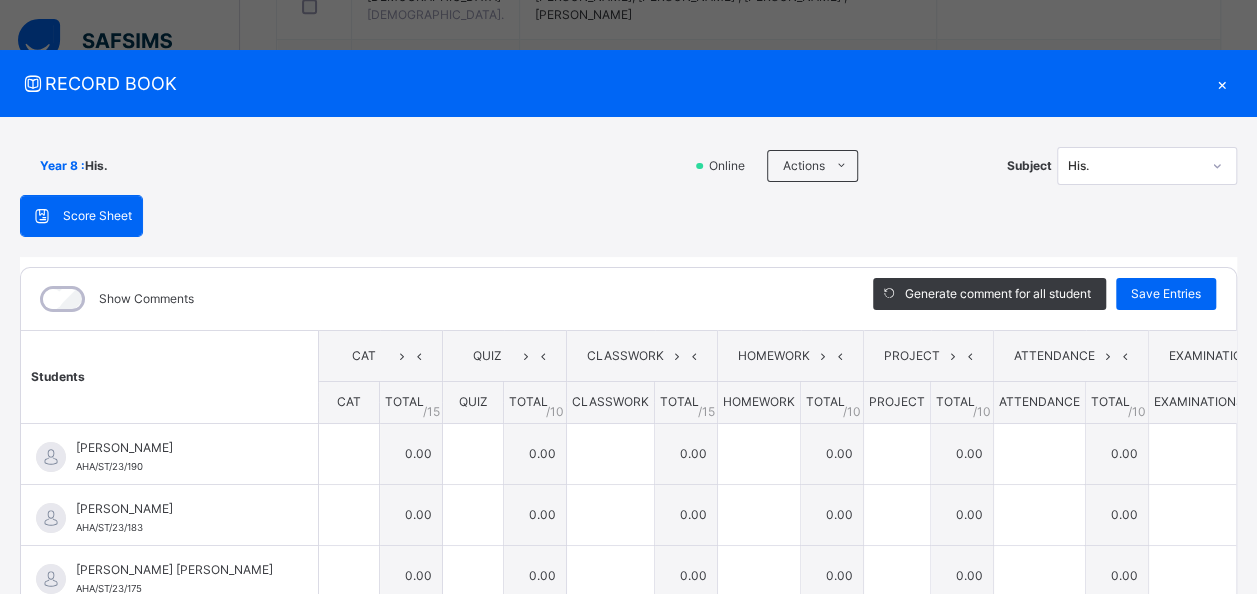 scroll, scrollTop: 0, scrollLeft: 0, axis: both 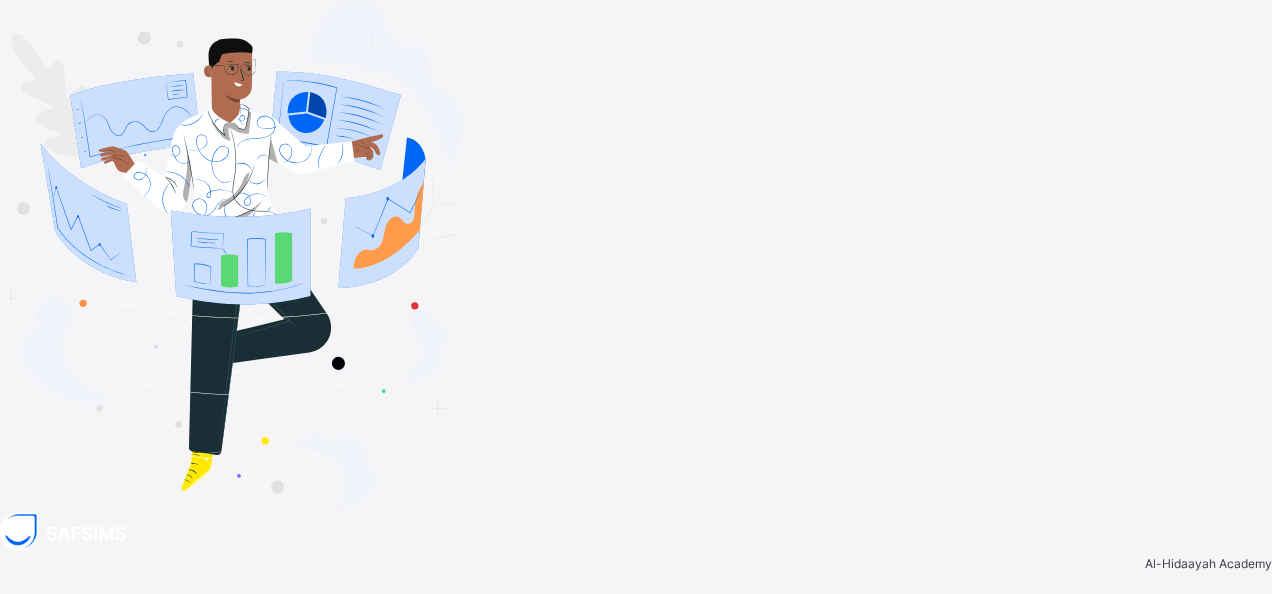click on "Login" at bounding box center [1219, 750] 